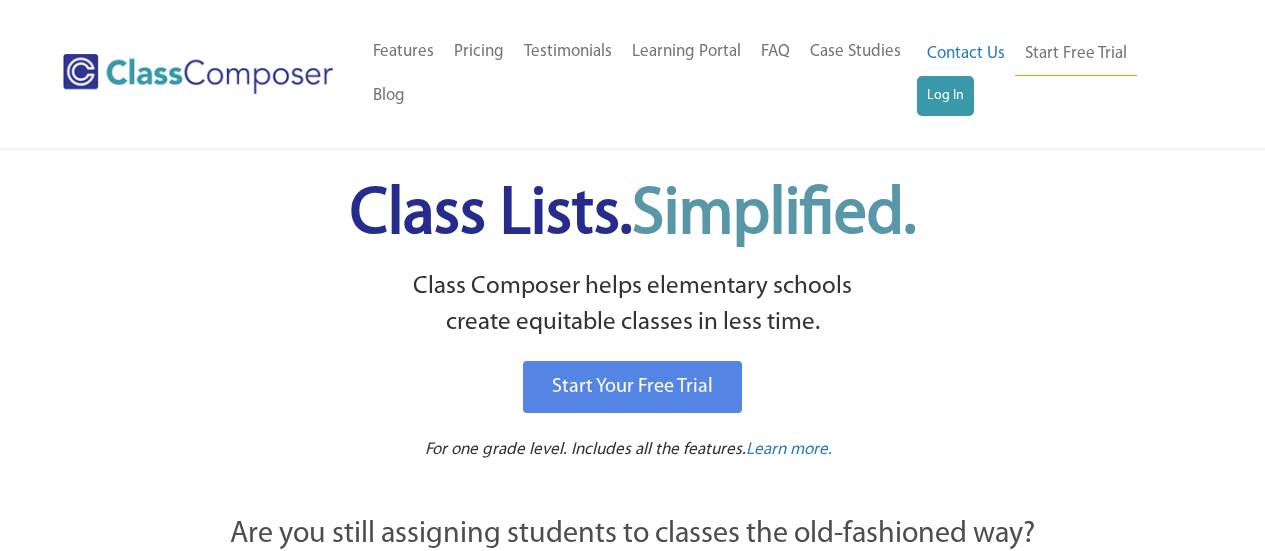 scroll, scrollTop: 0, scrollLeft: 0, axis: both 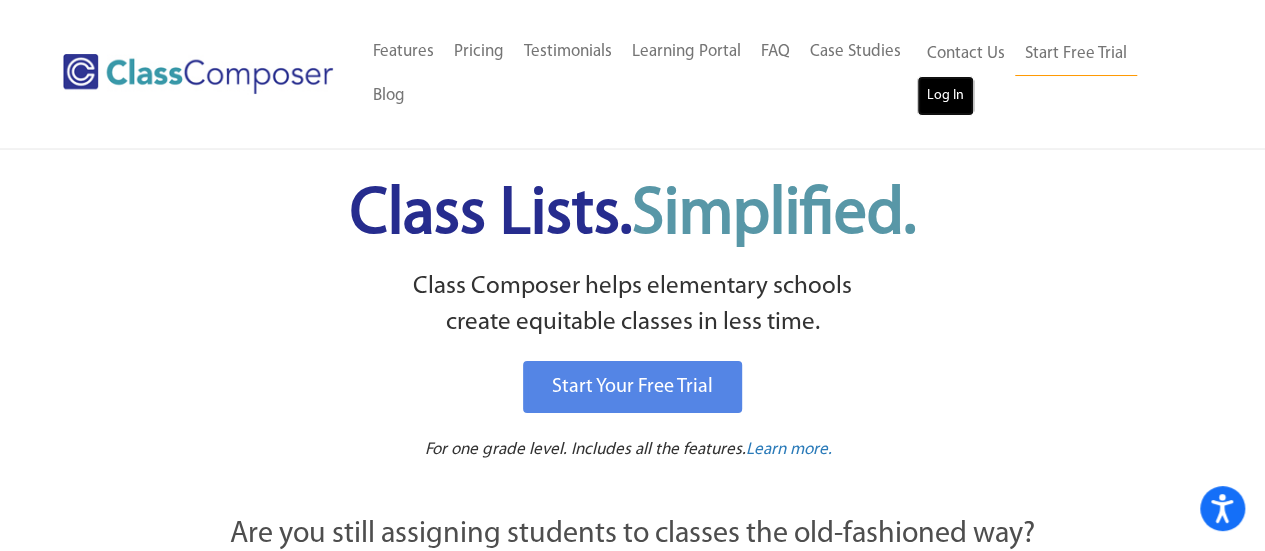 click on "Log In" at bounding box center (945, 96) 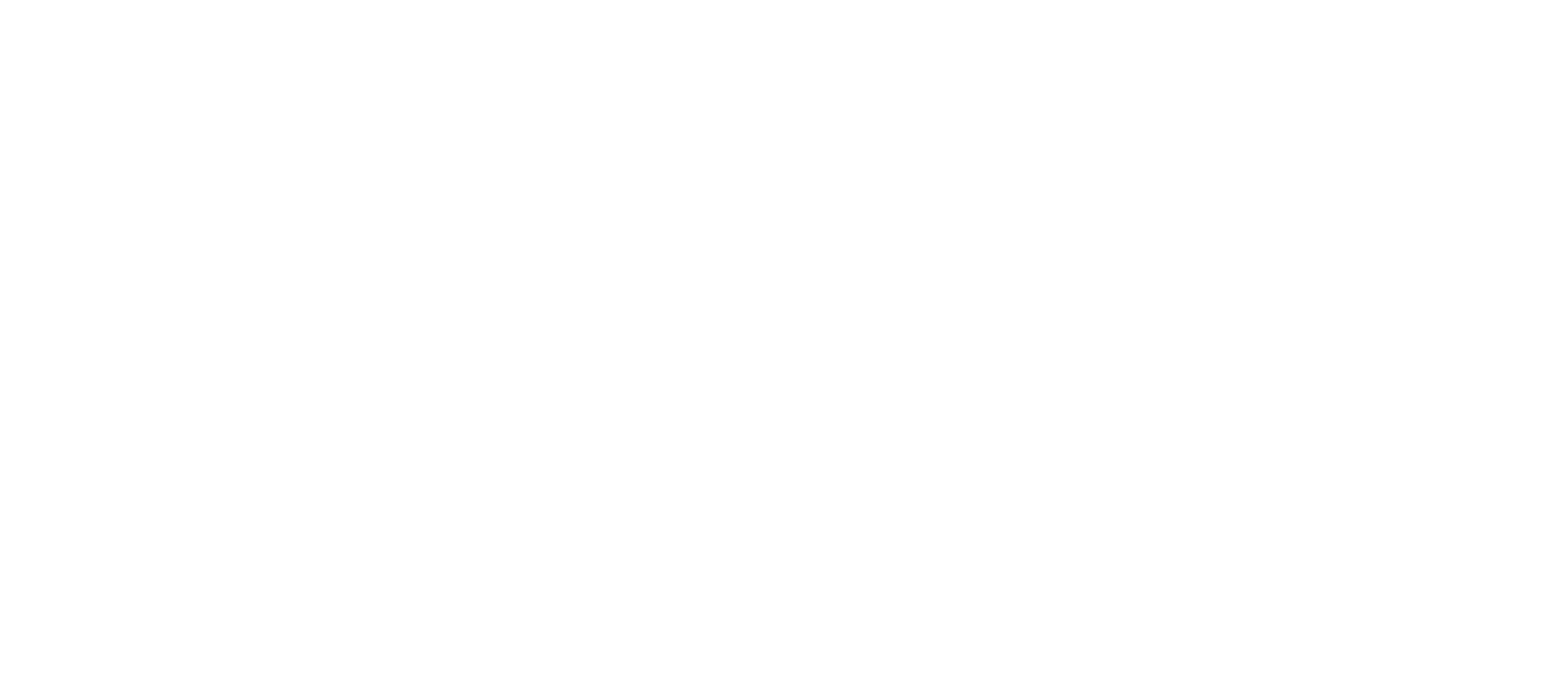 scroll, scrollTop: 0, scrollLeft: 0, axis: both 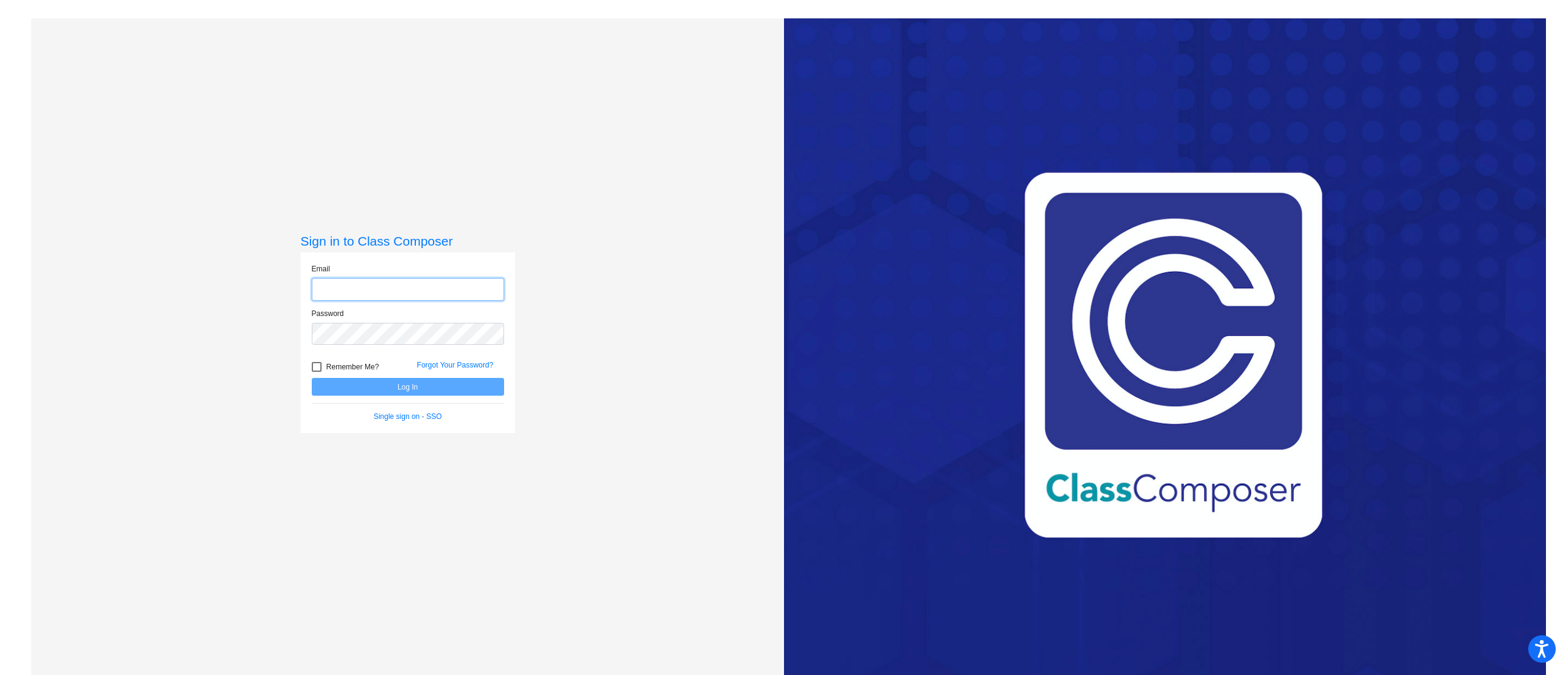 click 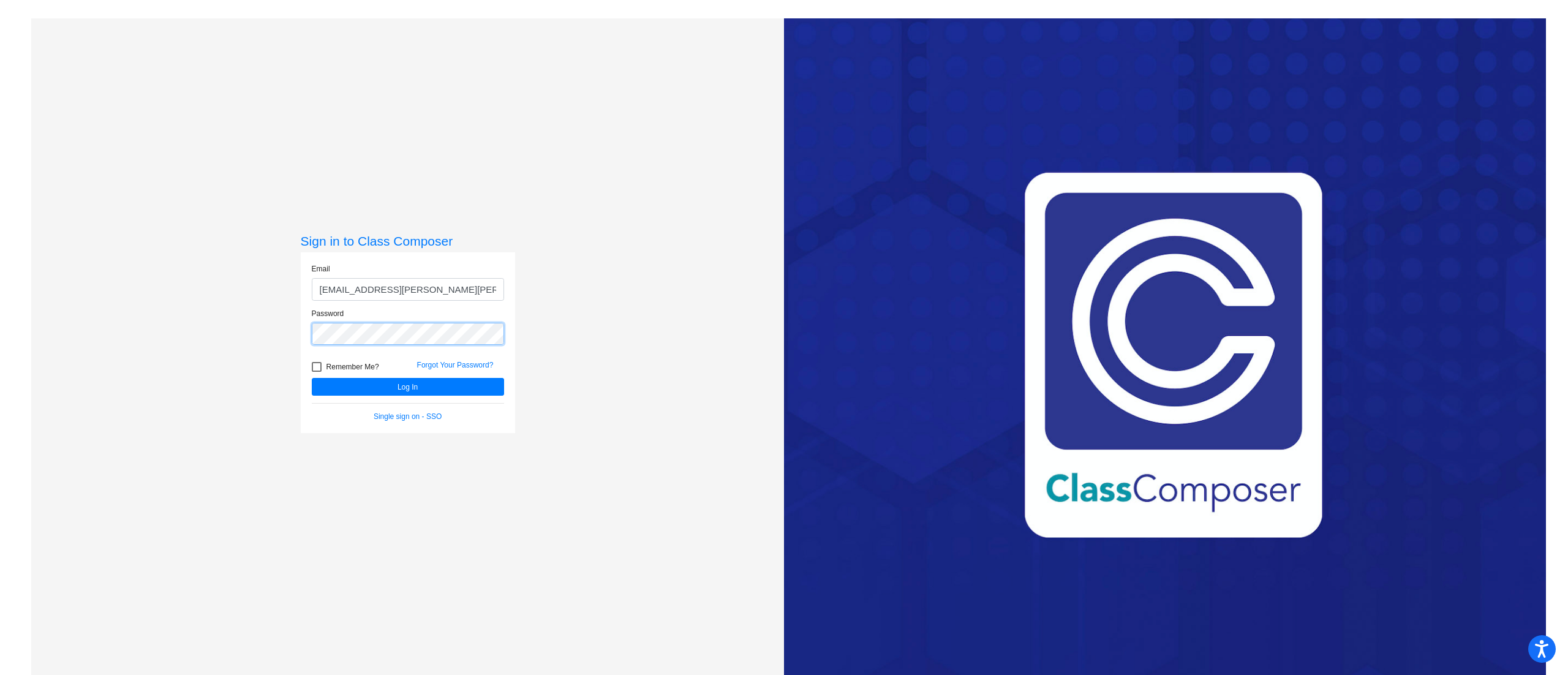 click on "Log In" 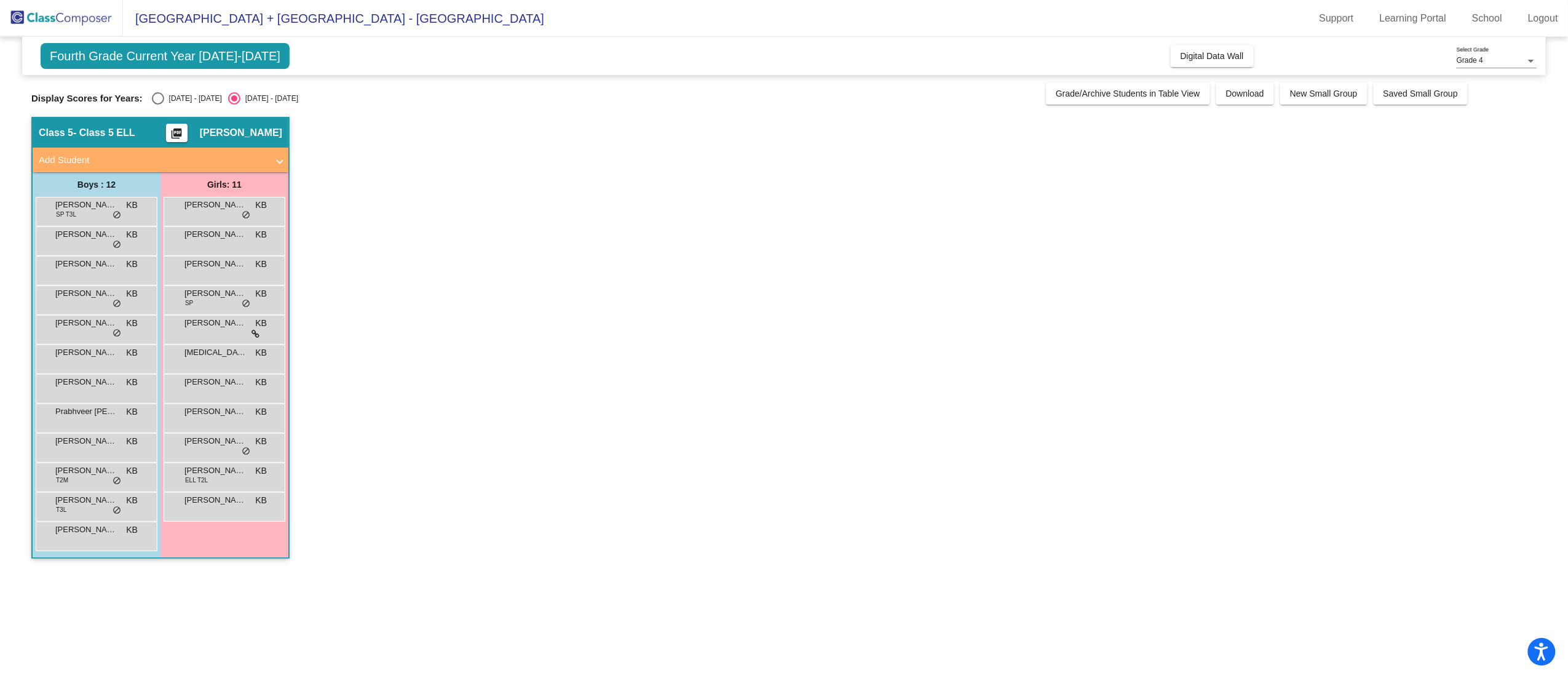 click on "Display Scores for Years:   [DATE] - [DATE]   [DATE] - [DATE]" 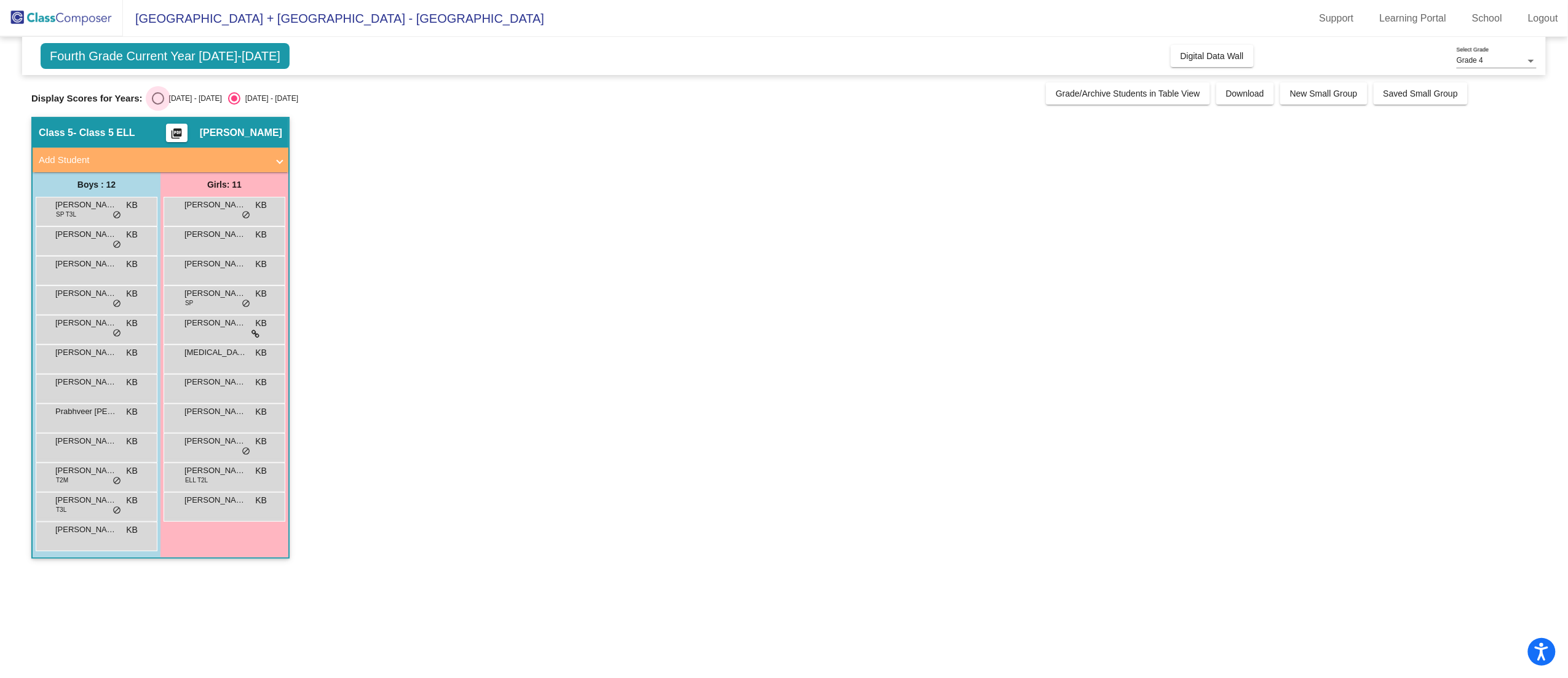 click at bounding box center (158, 98) 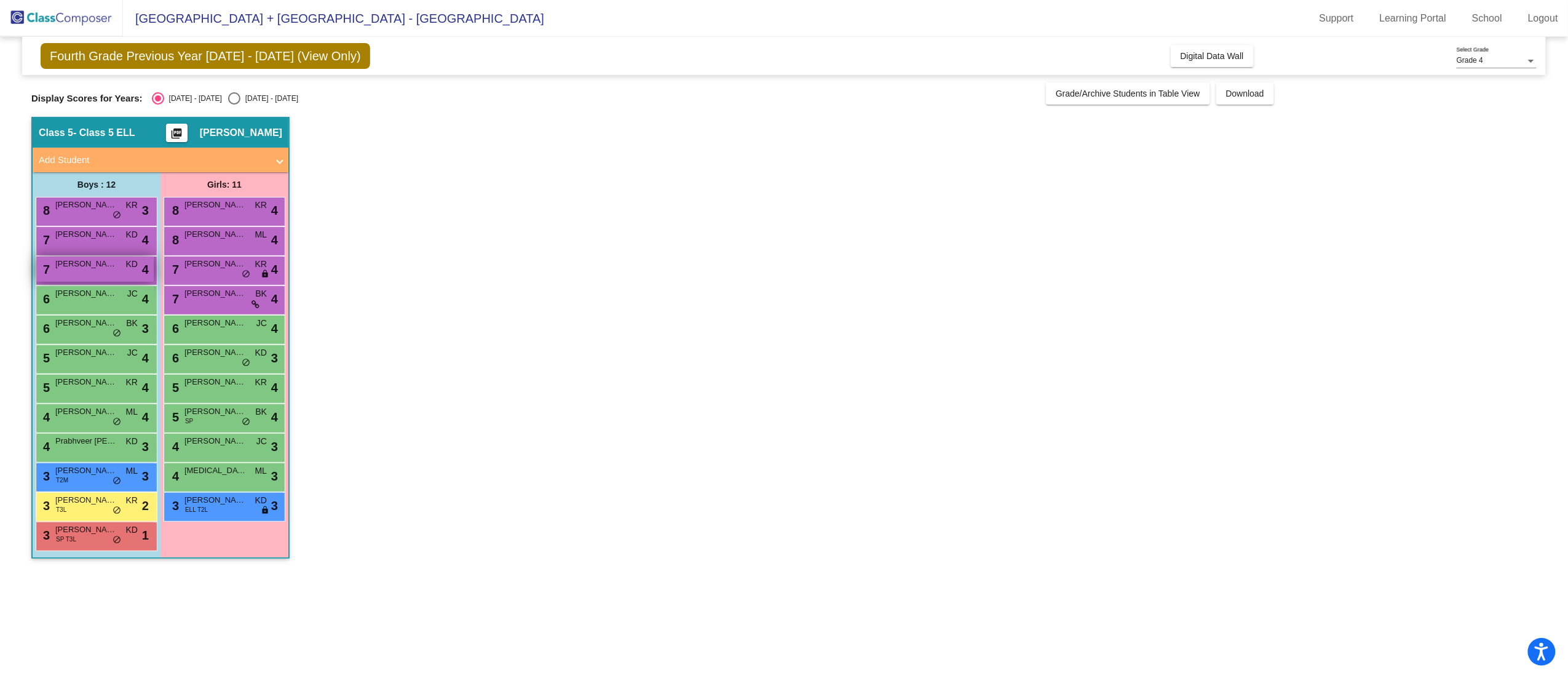 click on "7 Pasquale Pozzolano KD lock do_not_disturb_alt 4" at bounding box center [95, 269] 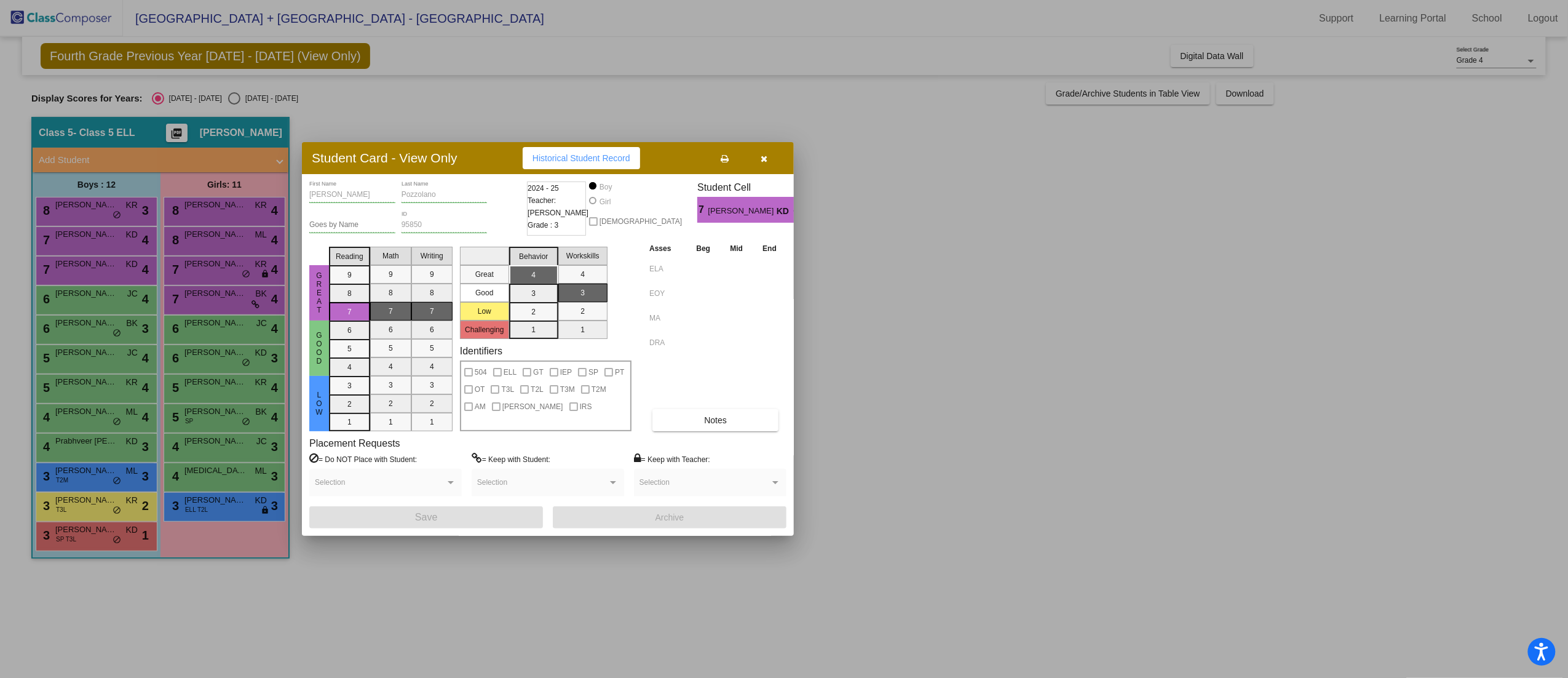 click at bounding box center (784, 339) 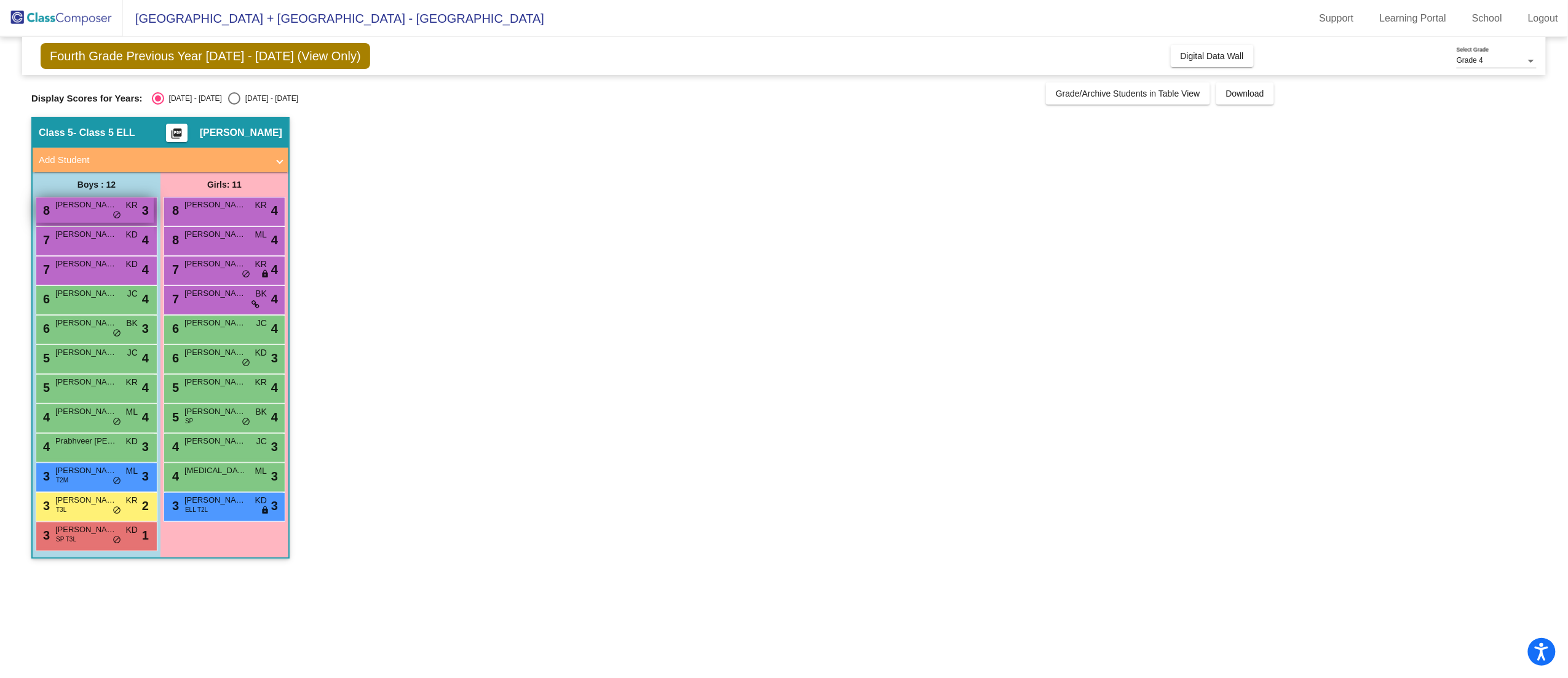 click on "8 Cole Matthew Renaud KR lock do_not_disturb_alt 3" at bounding box center [95, 210] 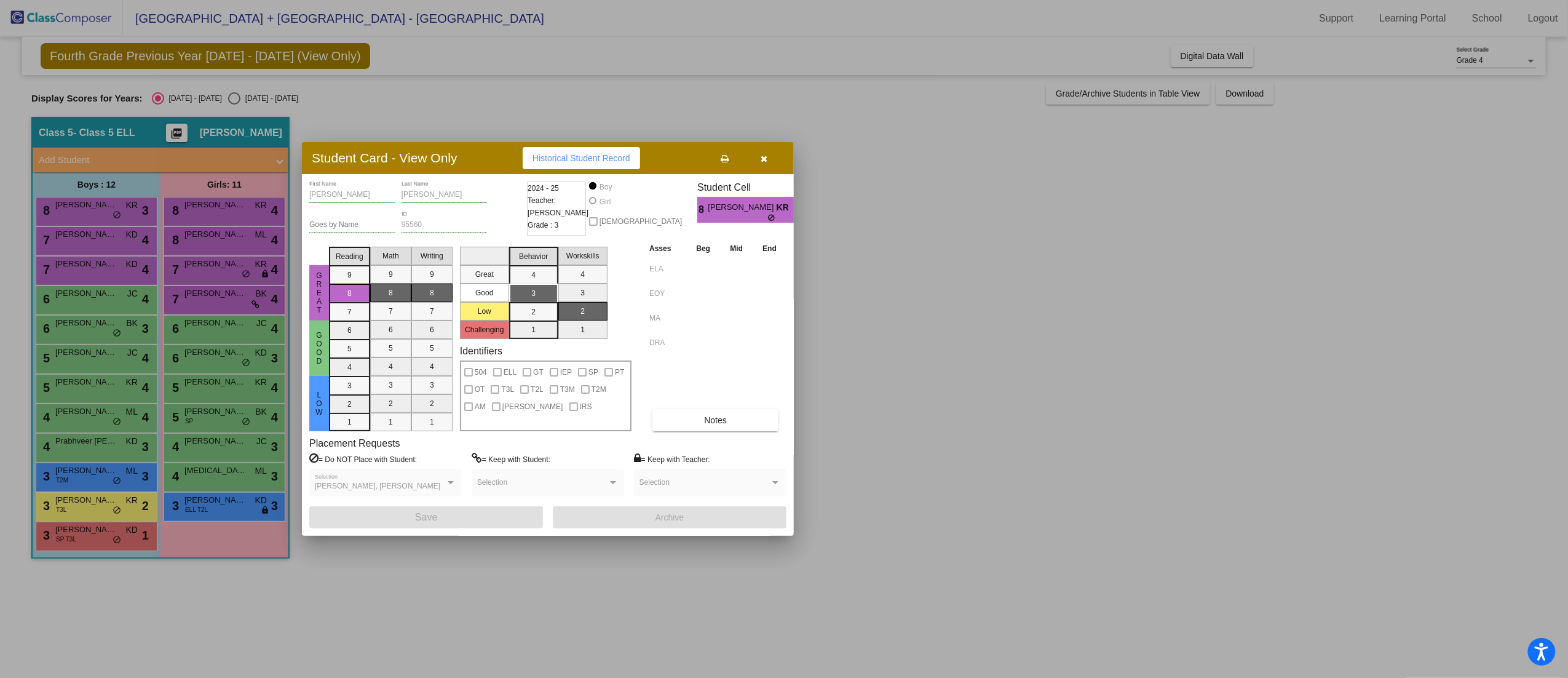 click at bounding box center (784, 339) 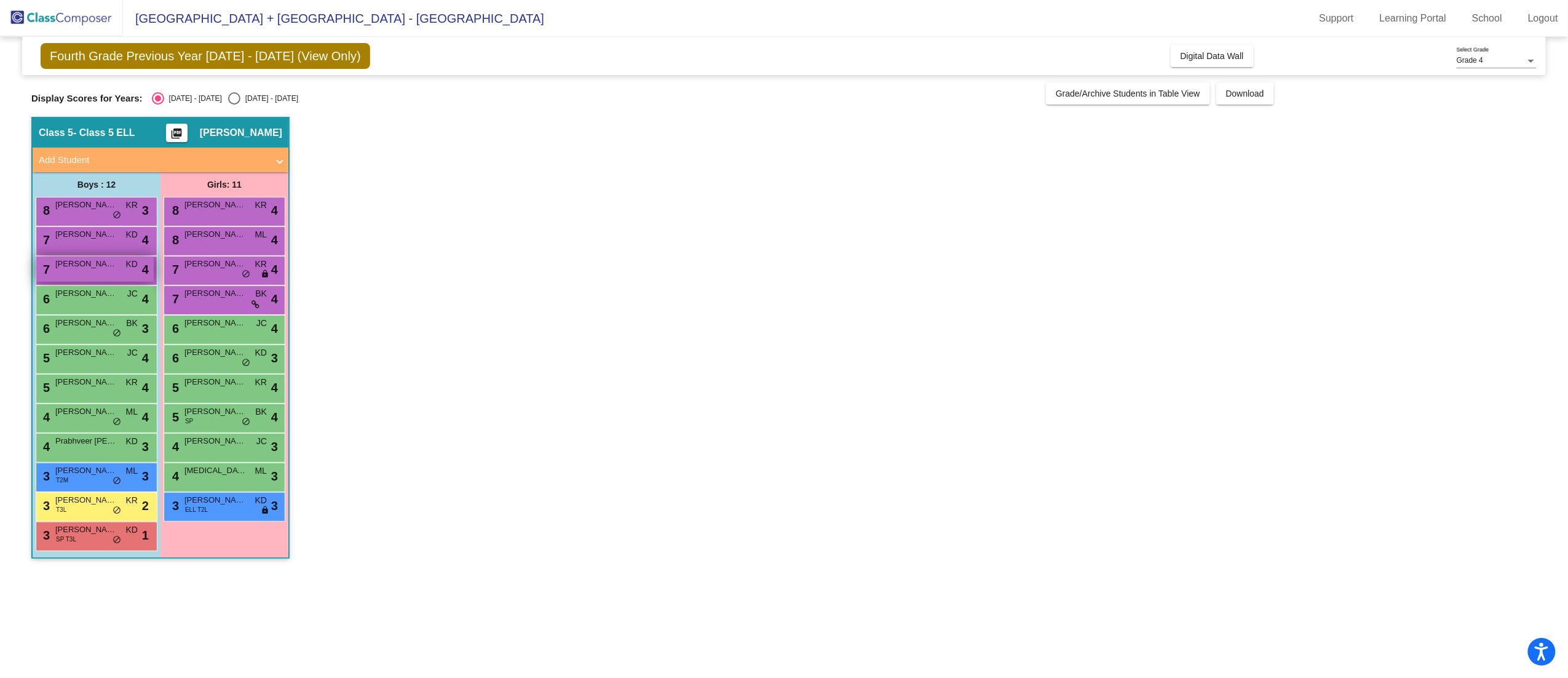 click on "Pasquale Pozzolano" at bounding box center (86, 264) 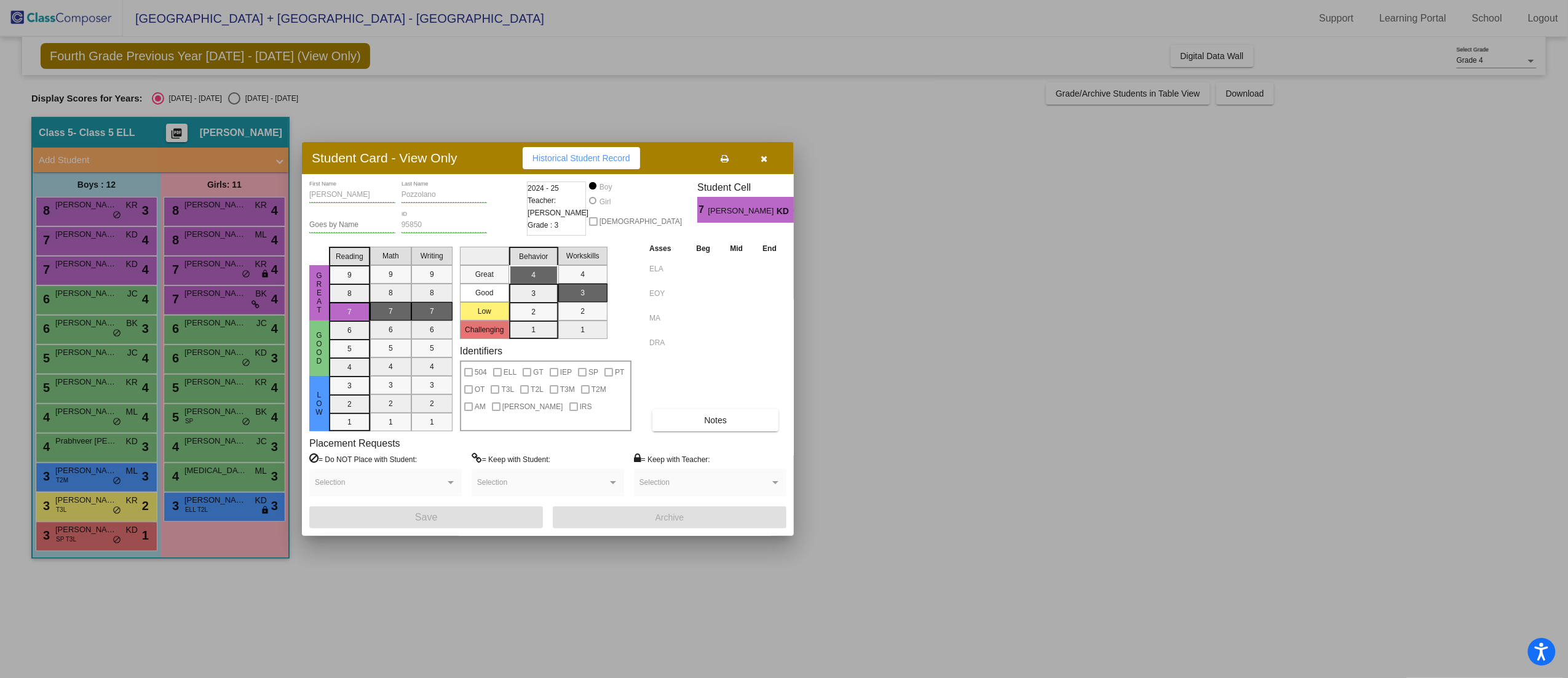 drag, startPoint x: 466, startPoint y: 76, endPoint x: 465, endPoint y: 63, distance: 13.038405 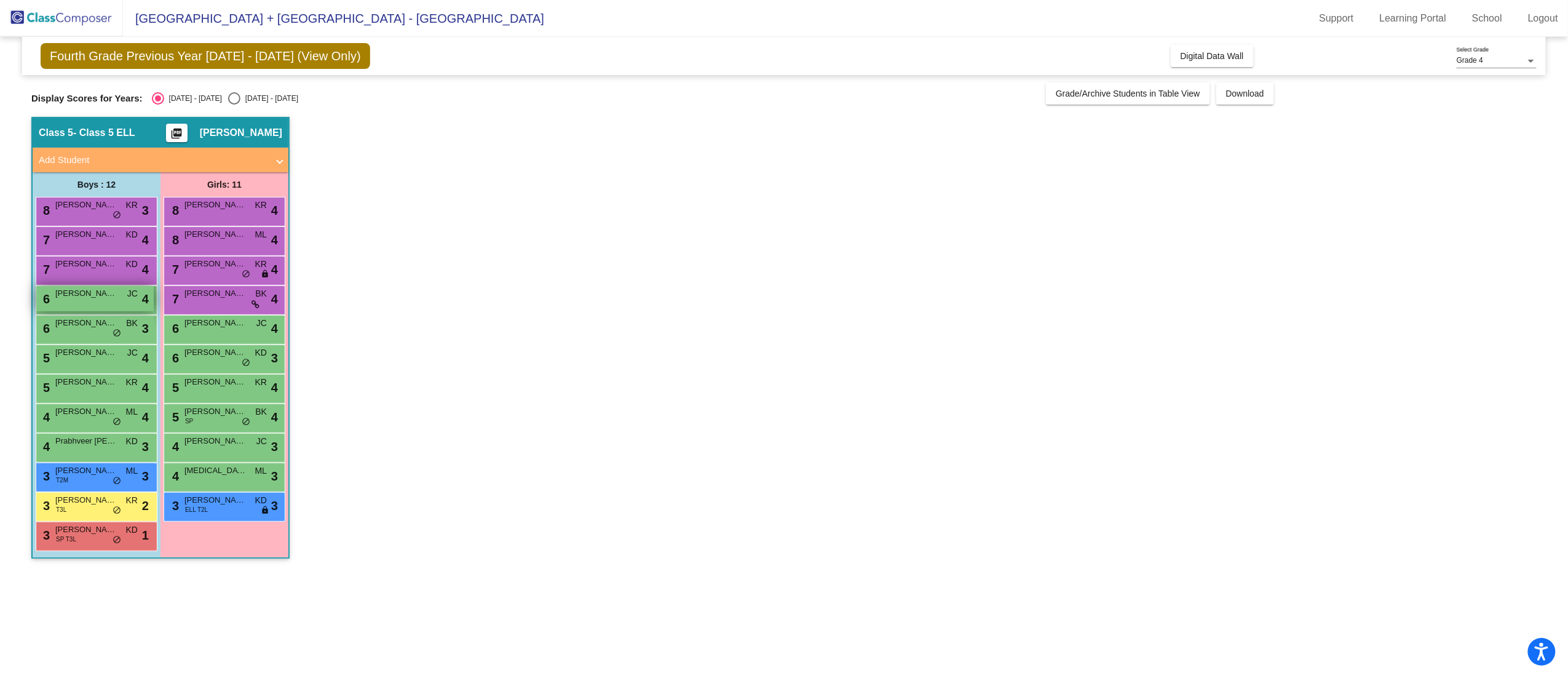 click on "Reyansh Nair" at bounding box center [86, 293] 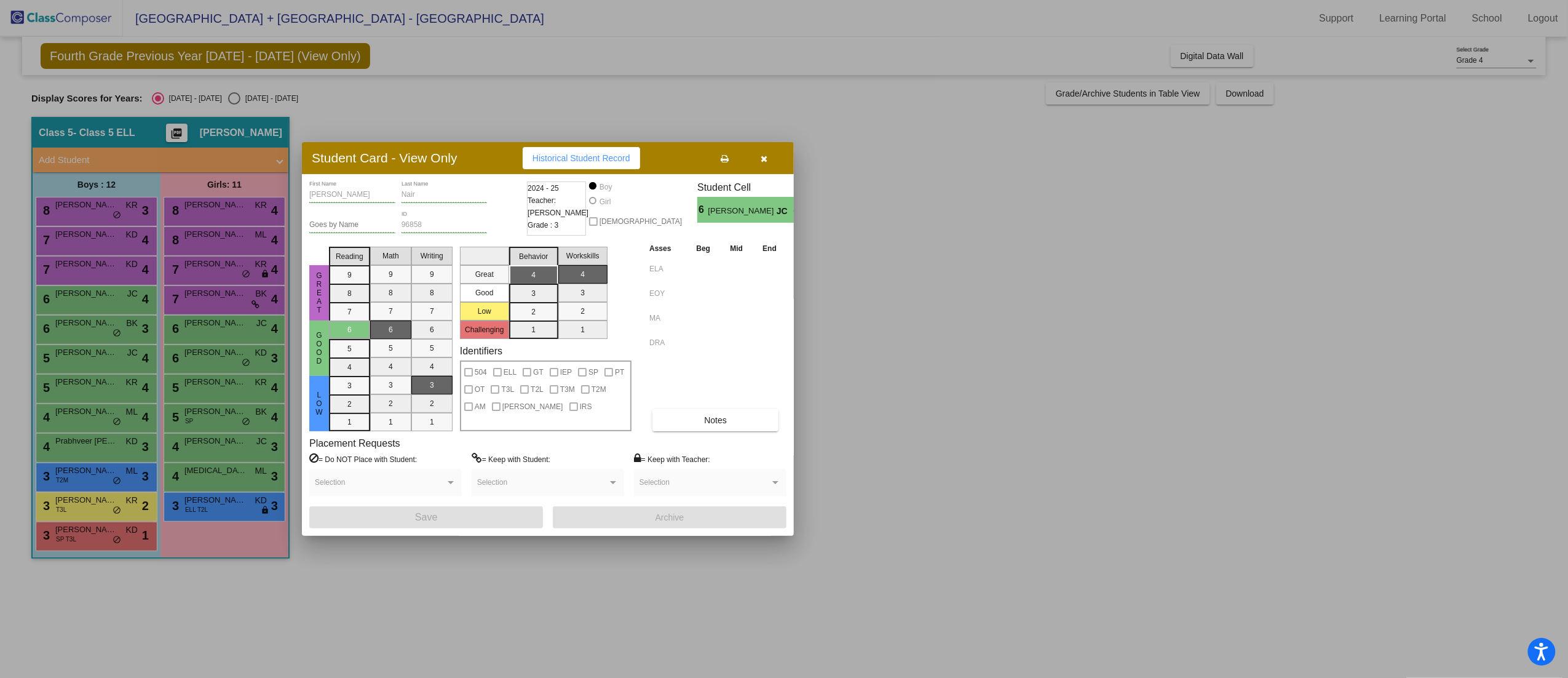 click at bounding box center (784, 339) 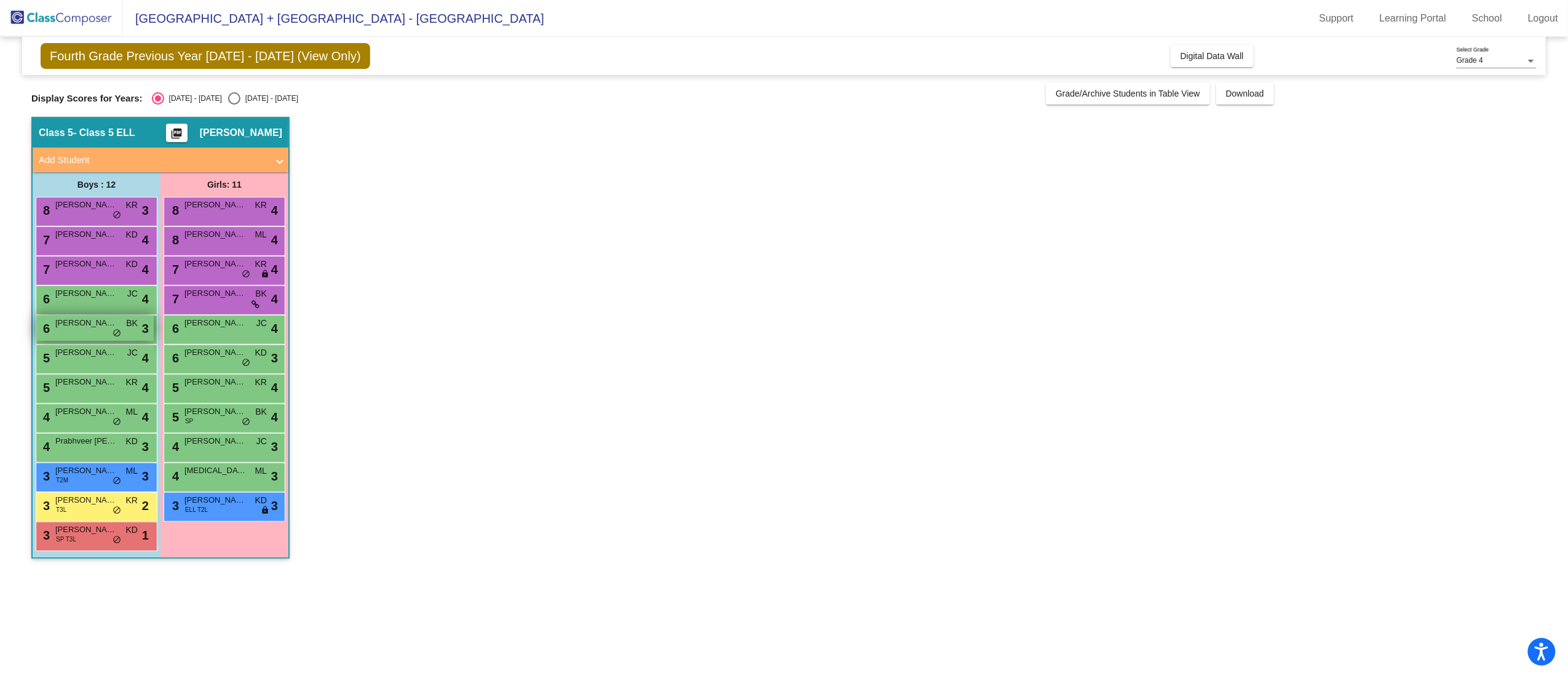 click on "John Hrankieskyj" at bounding box center [86, 323] 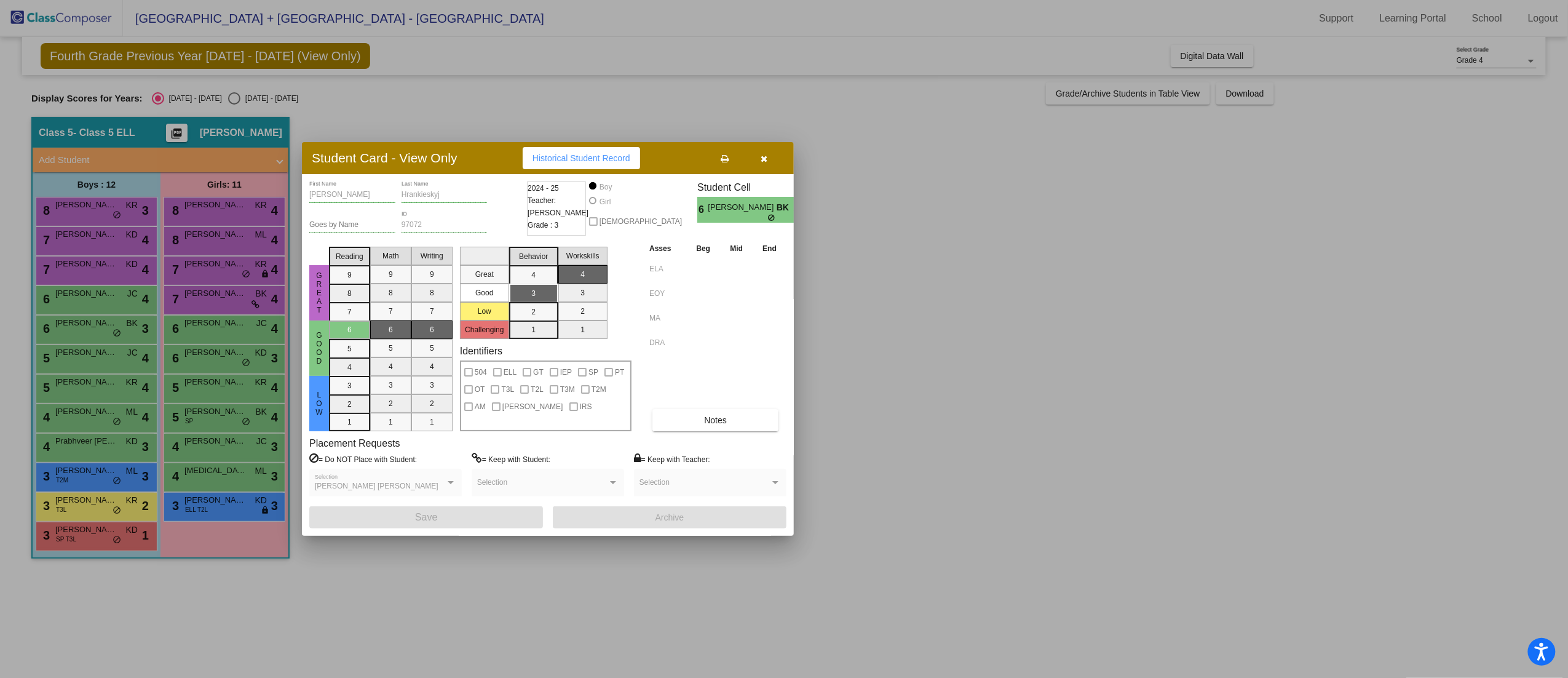 click at bounding box center [784, 339] 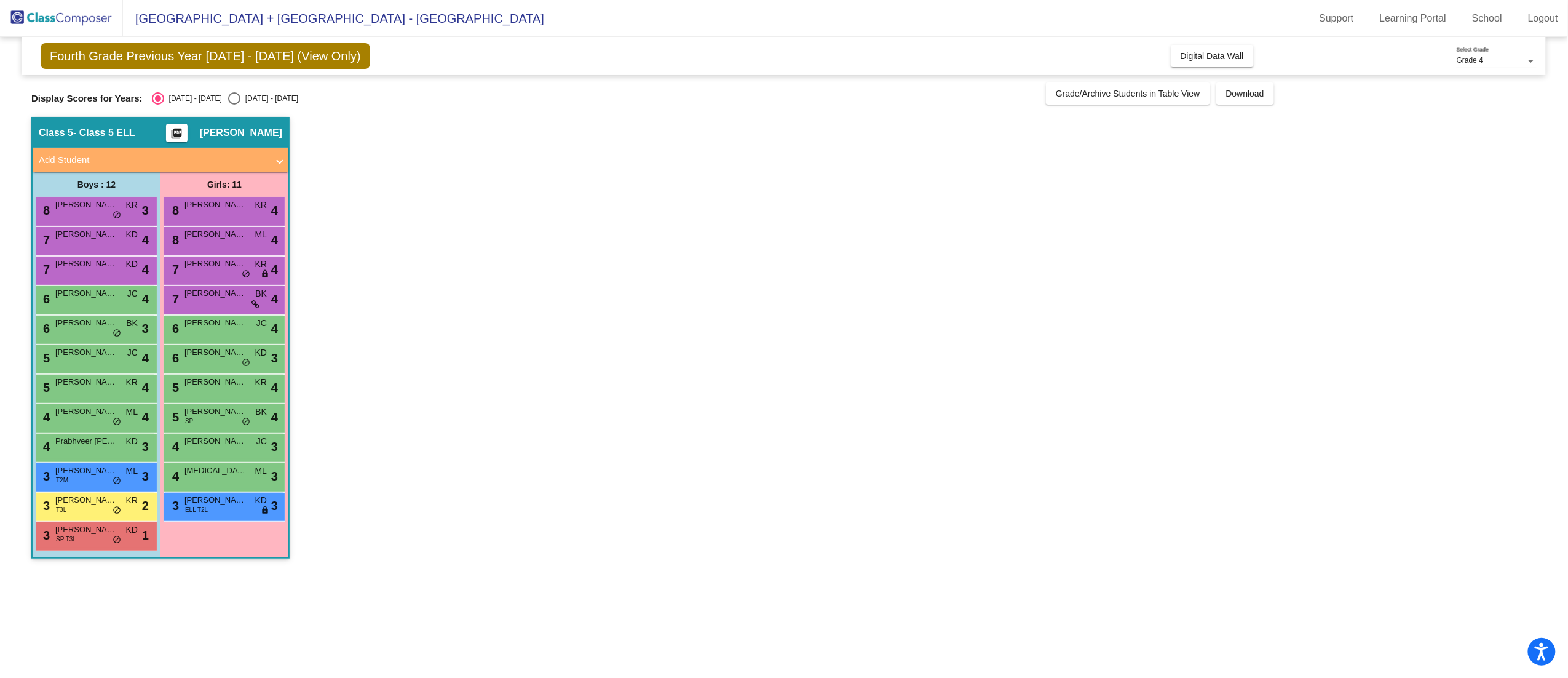 drag, startPoint x: 488, startPoint y: 62, endPoint x: 483, endPoint y: 4, distance: 58.21512 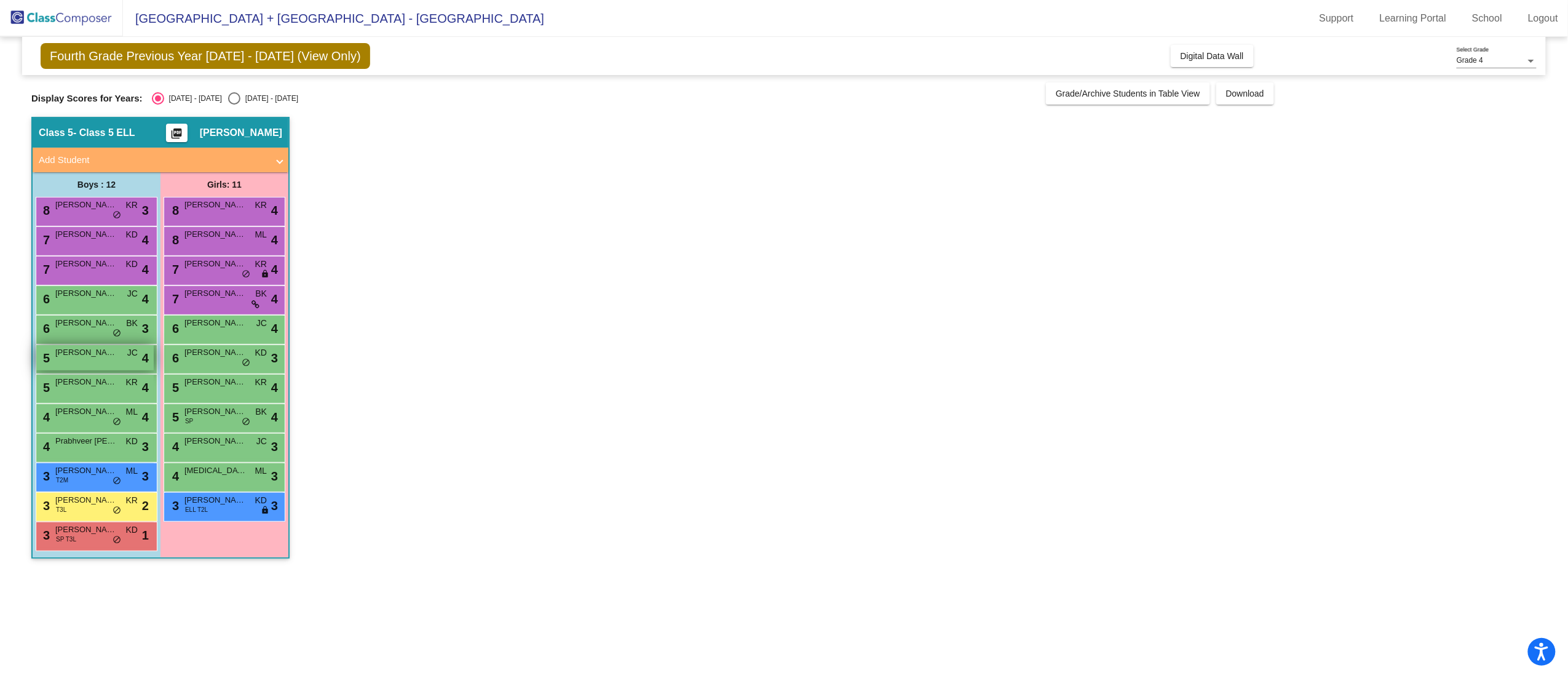 click on "Daniel Recine" at bounding box center [86, 353] 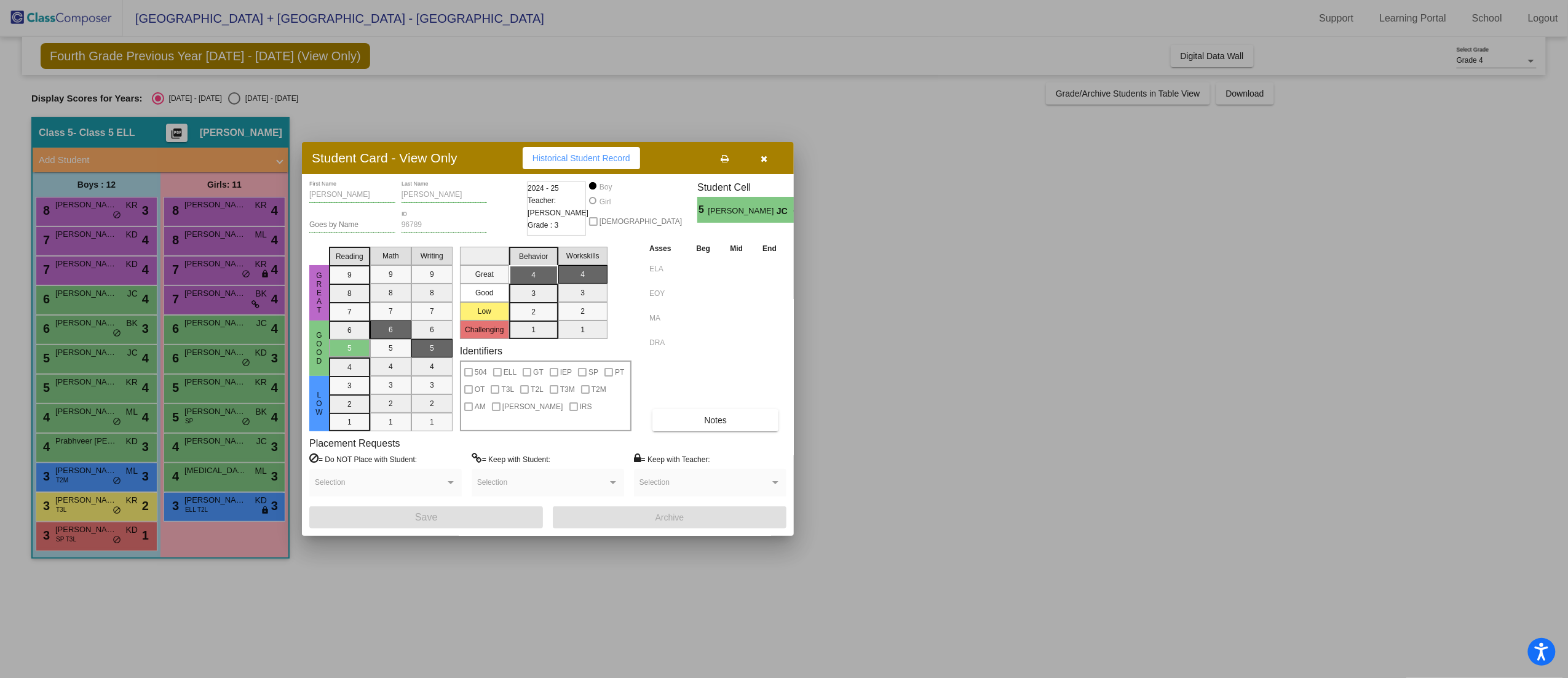 drag, startPoint x: 884, startPoint y: 71, endPoint x: 675, endPoint y: 143, distance: 221.05429 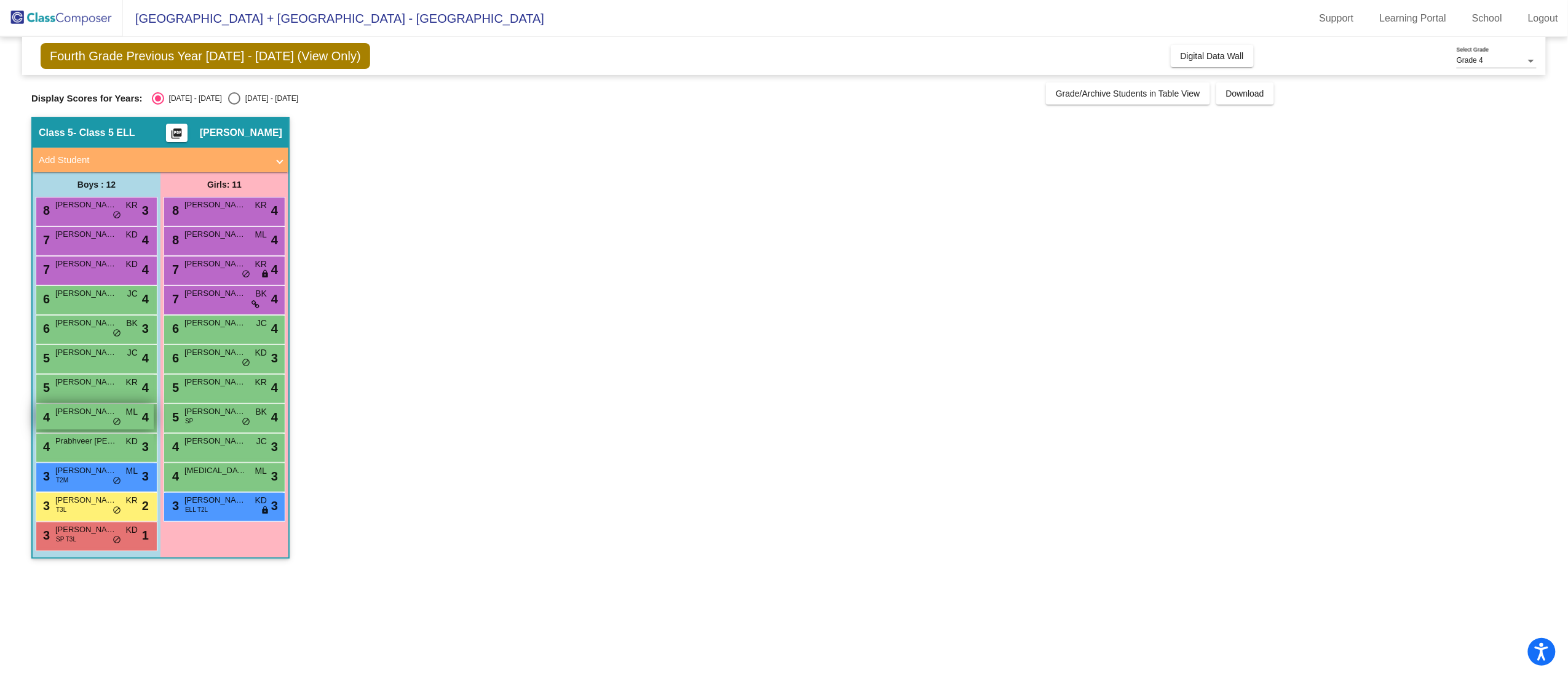 click on "Lucas Fernandez-Batista" at bounding box center (86, 412) 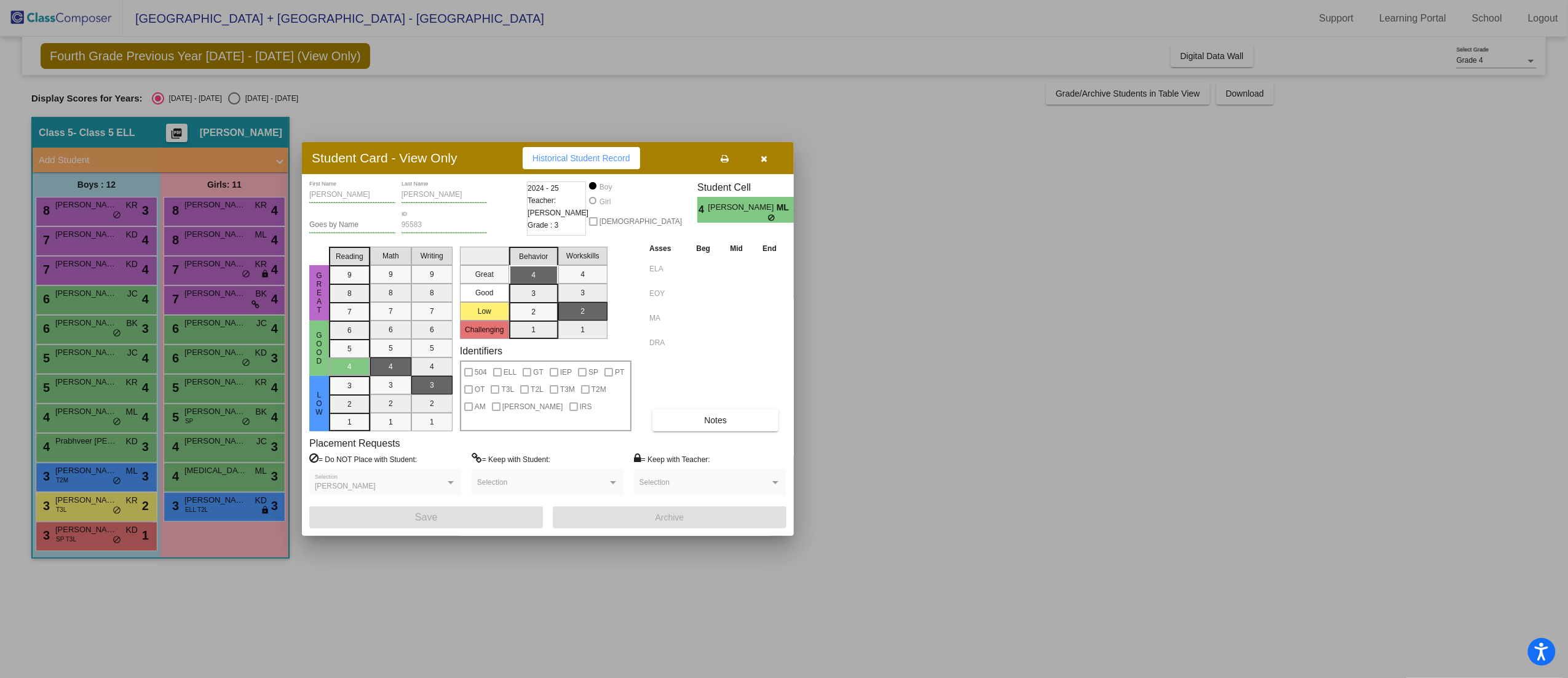 click at bounding box center (784, 339) 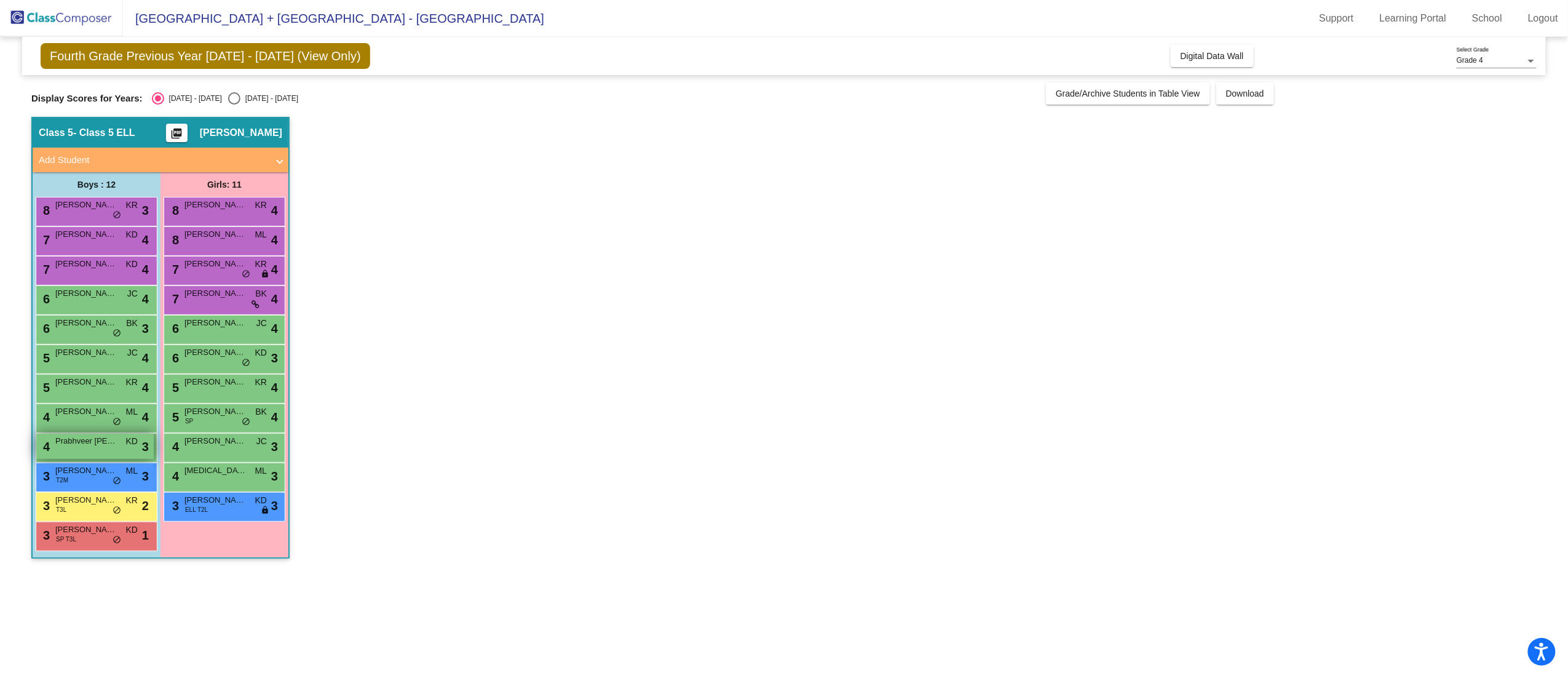 click on "4 Prabhveer Kang KD lock do_not_disturb_alt 3" at bounding box center (95, 446) 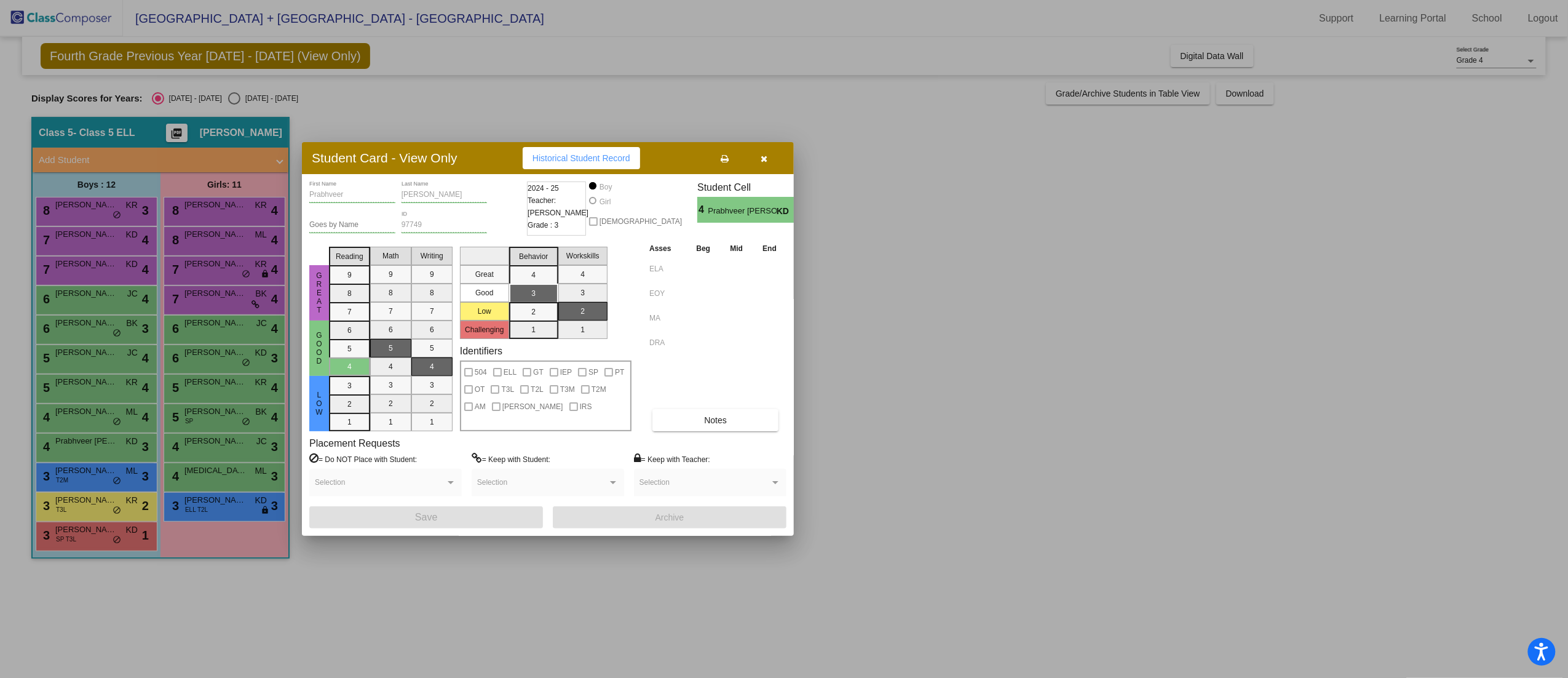 click at bounding box center (784, 339) 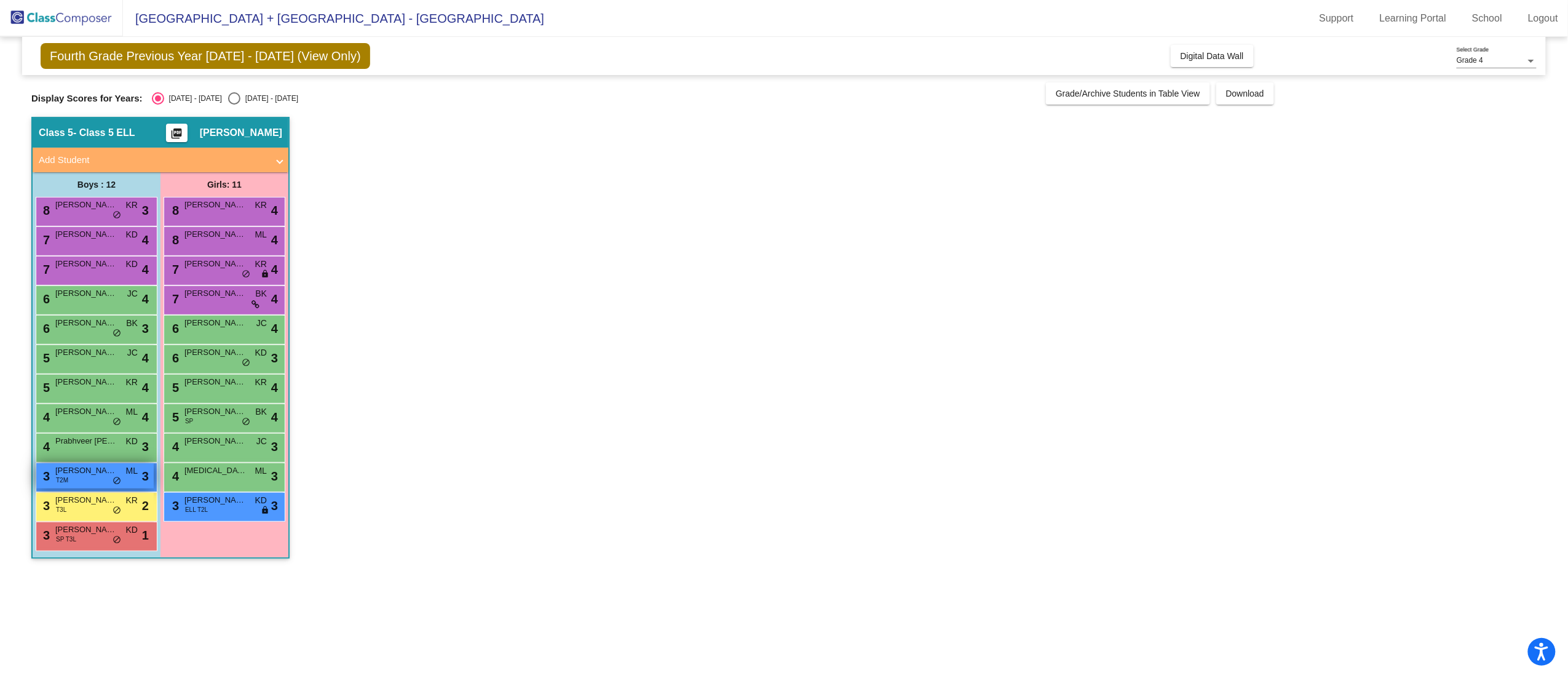 click on "3 Samir Nurmukhamedov T2M ML lock do_not_disturb_alt 3" at bounding box center [95, 476] 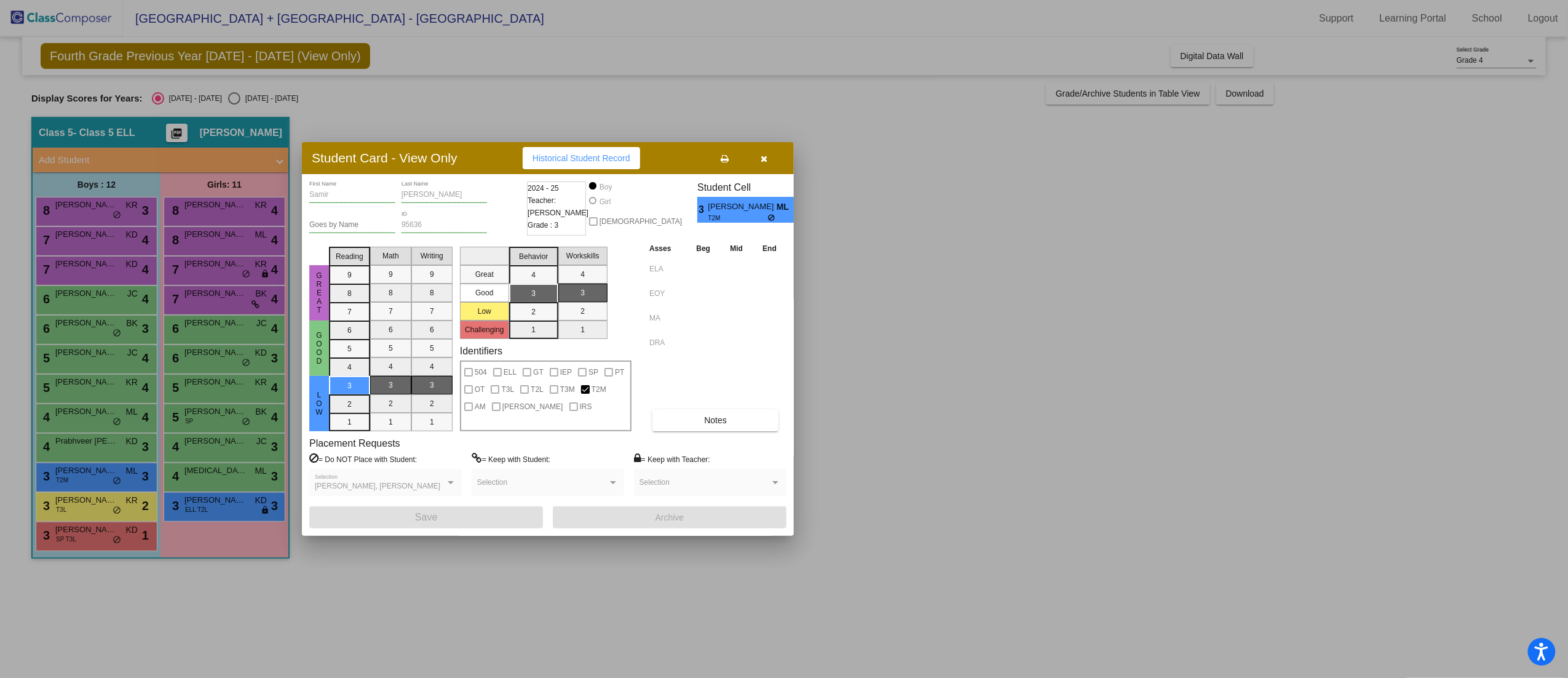 click at bounding box center [784, 339] 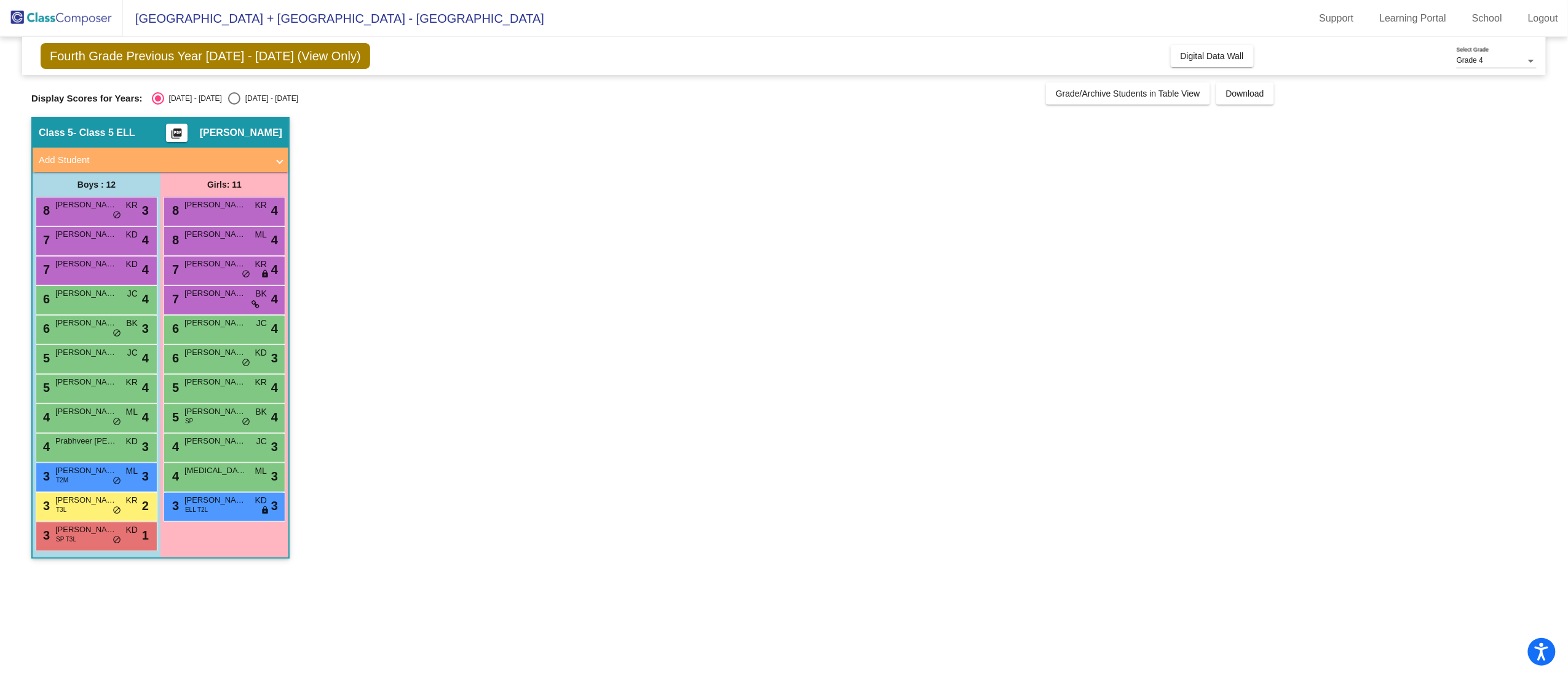 click on "Class 5   - Class 5 ELL  picture_as_pdf Kayla Bianco  Add Student  First Name Last Name Student Id  (Recommended)   Boy   Girl   Non Binary Add Close  Boys : 12  8 Cole Matthew Renaud KR lock do_not_disturb_alt 3 7 Mihan P Patel KD lock do_not_disturb_alt 4 7 Pasquale Pozzolano KD lock do_not_disturb_alt 4 6 Reyansh Nair JC lock do_not_disturb_alt 4 6 John Hrankieskyj BK lock do_not_disturb_alt 3 5 Daniel Recine JC lock do_not_disturb_alt 4 5 Zain Saeed KR lock do_not_disturb_alt 4 4 Lucas Fernandez-Batista ML lock do_not_disturb_alt 4 4 Prabhveer Kang KD lock do_not_disturb_alt 3 3 Samir Nurmukhamedov T2M ML lock do_not_disturb_alt 3 3 Victor DelDuca T3L KR lock do_not_disturb_alt 2 3 Benjamin Finkelshteyn SP T3L KD lock do_not_disturb_alt 1 Girls: 11 8 Lydia Warchol KR lock do_not_disturb_alt 4 8 Malorie Anne Stankiewicz ML lock do_not_disturb_alt 4 7 Addison Urbanowicz KR lock do_not_disturb_alt 4 7 Hazel Ansah BK lock do_not_disturb_alt 4 6 Vivienne Razzano JC lock do_not_disturb_alt 4 6 Mia Lopez KD 3" 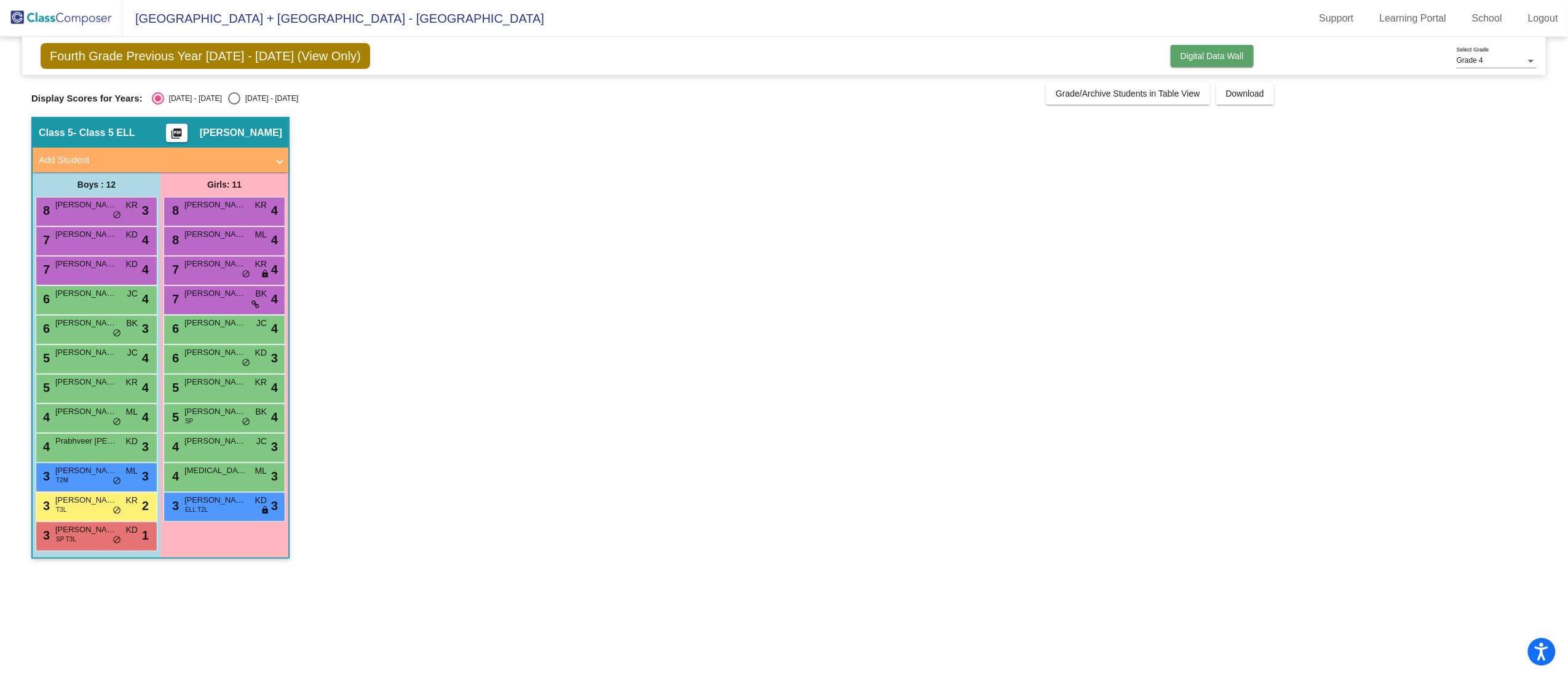 click on "Digital Data Wall" 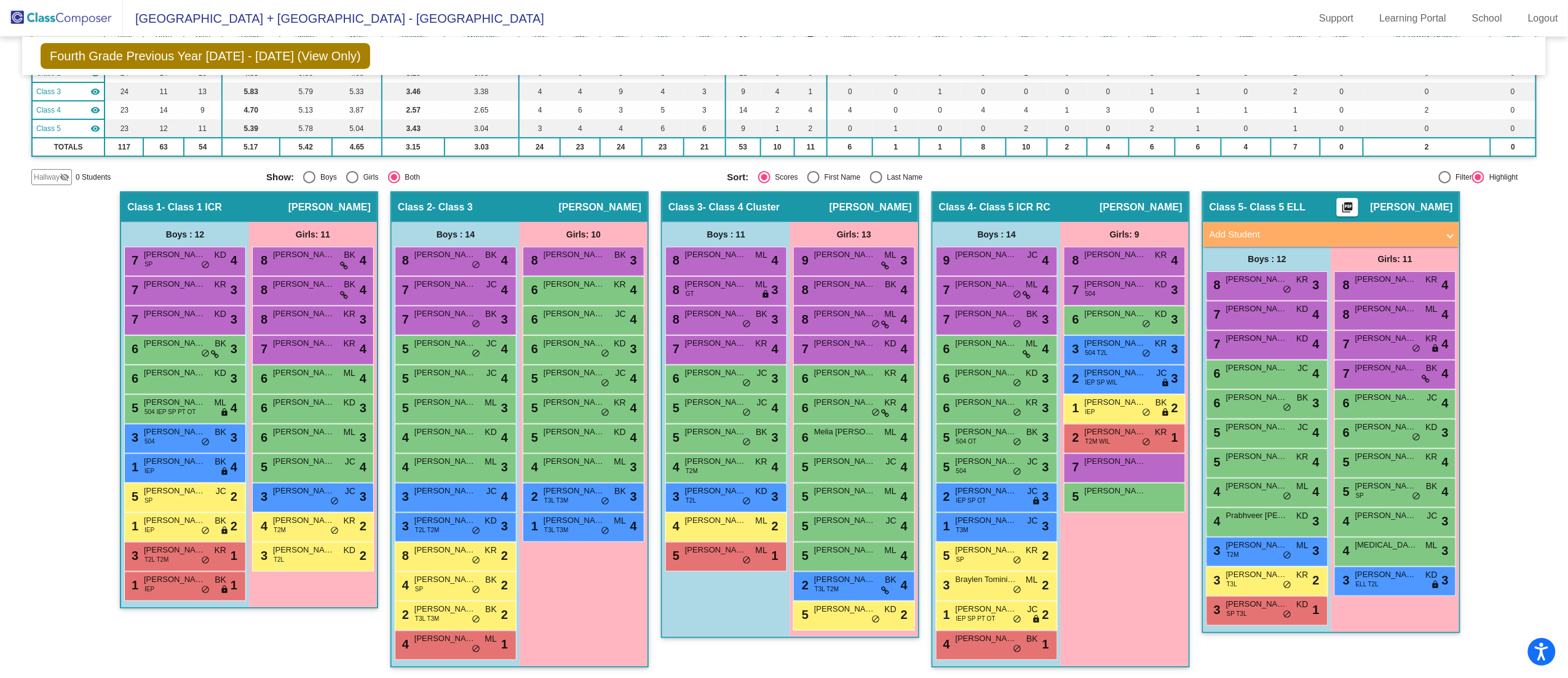 scroll, scrollTop: 0, scrollLeft: 0, axis: both 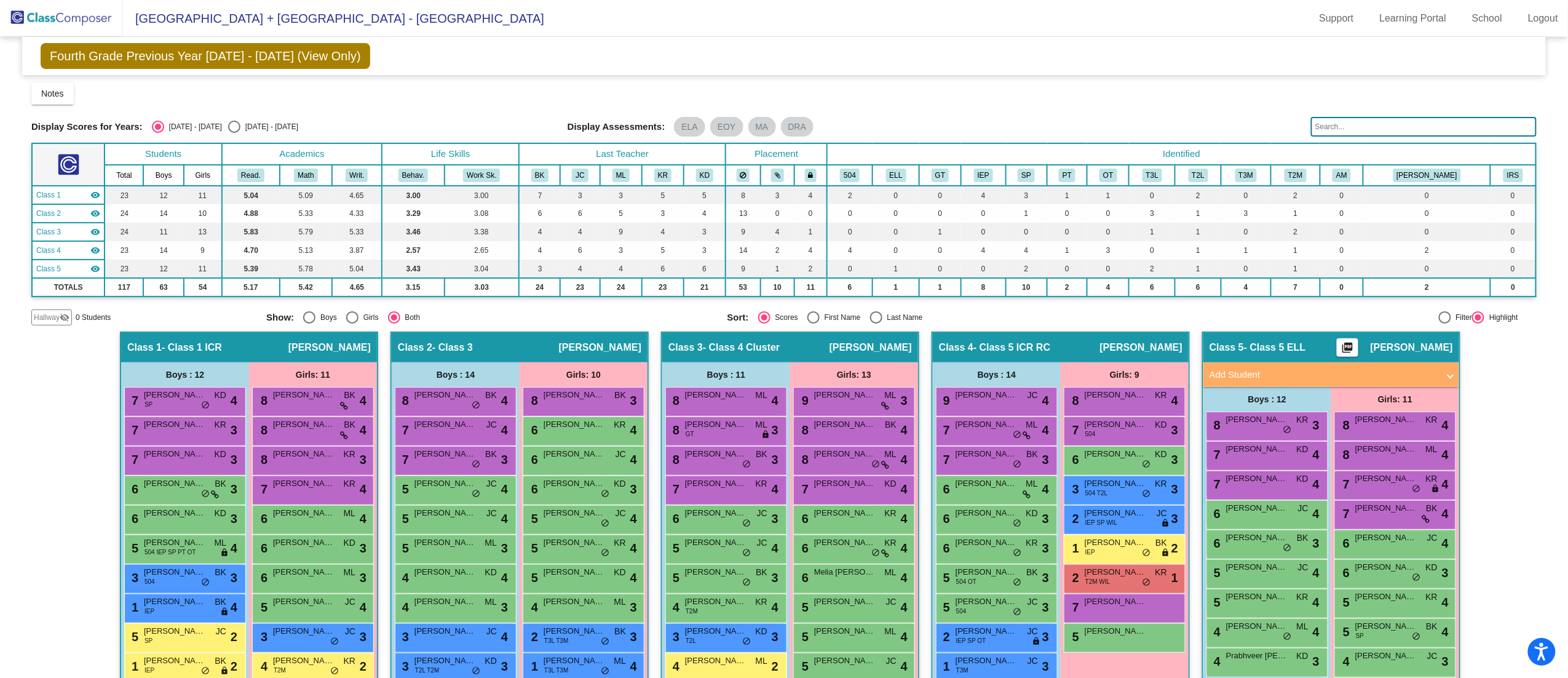 click on "2024 - 2025" at bounding box center (193, 127) 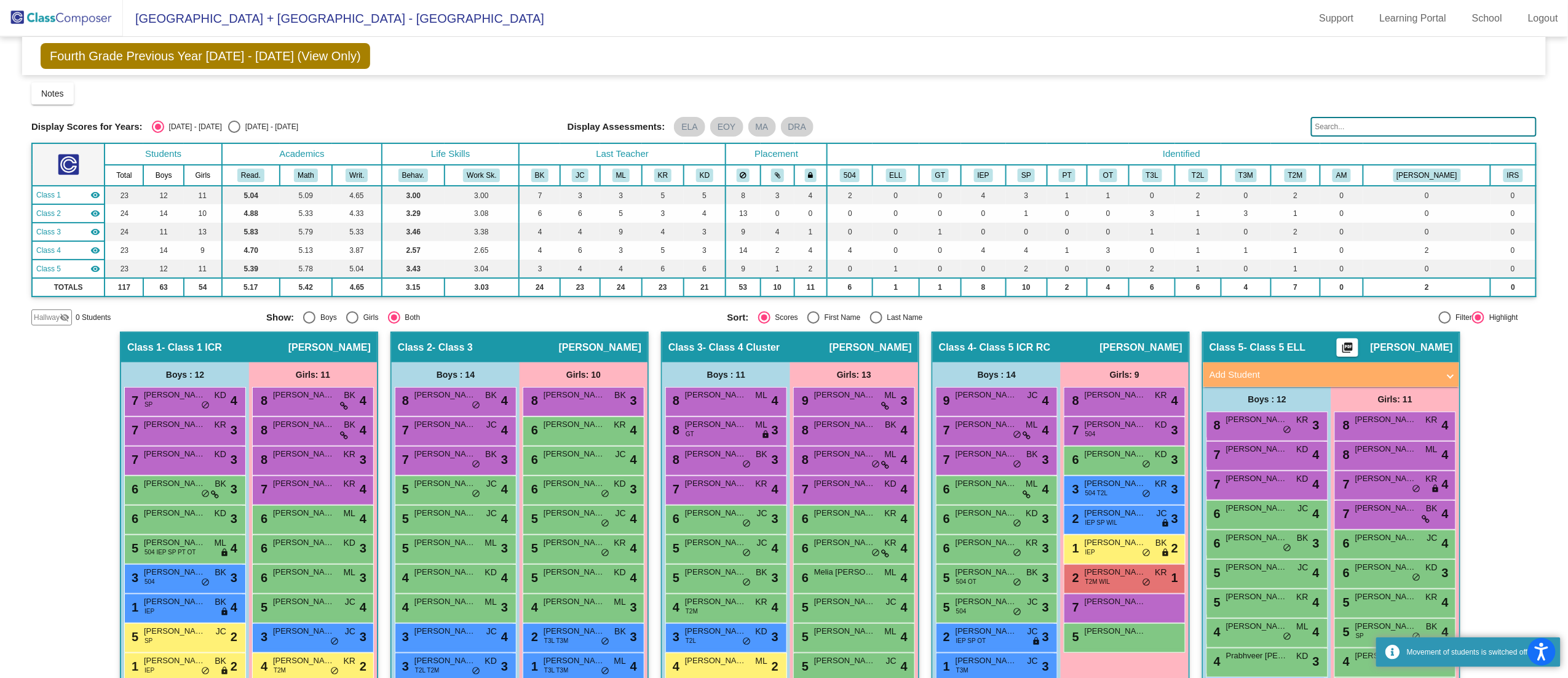 drag, startPoint x: 298, startPoint y: 12, endPoint x: 301, endPoint y: 0, distance: 12.369317 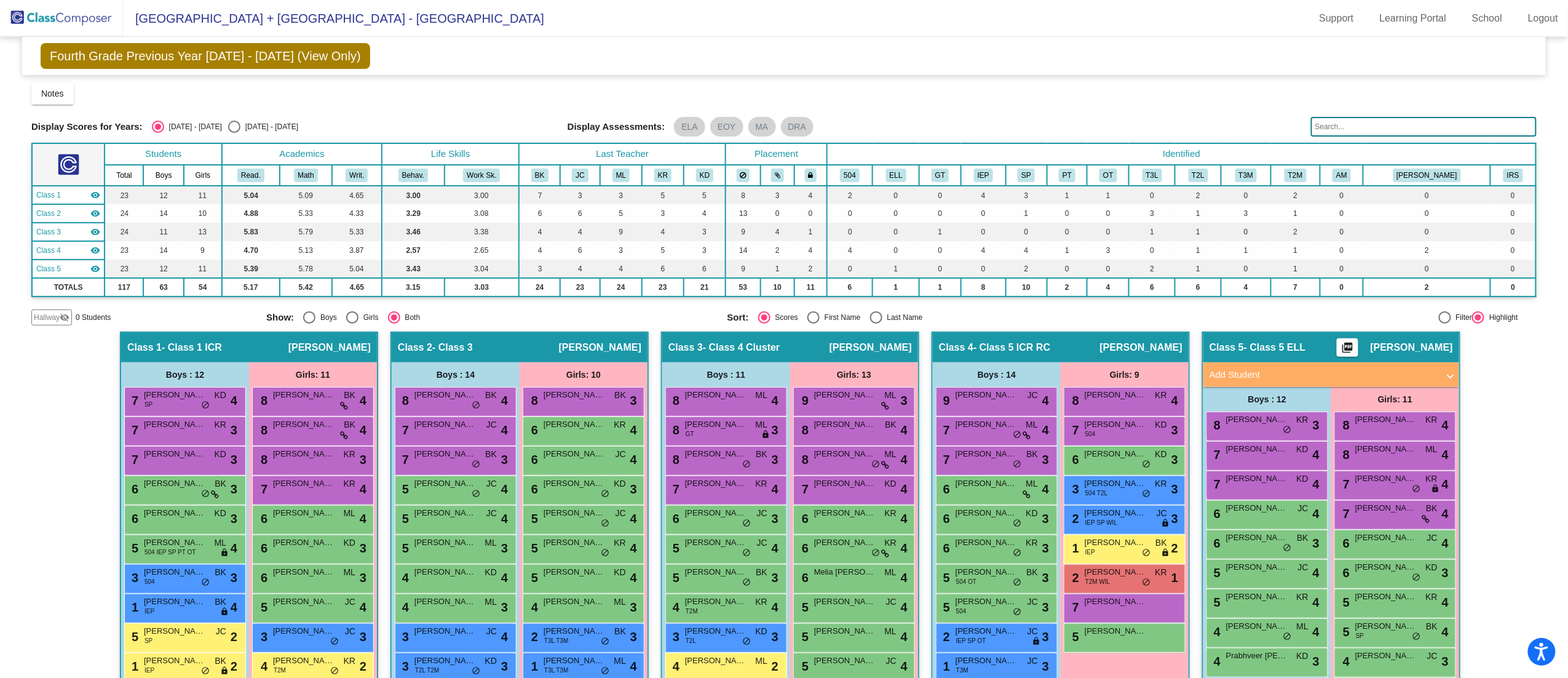 click on "2025 - 2026" at bounding box center [269, 127] 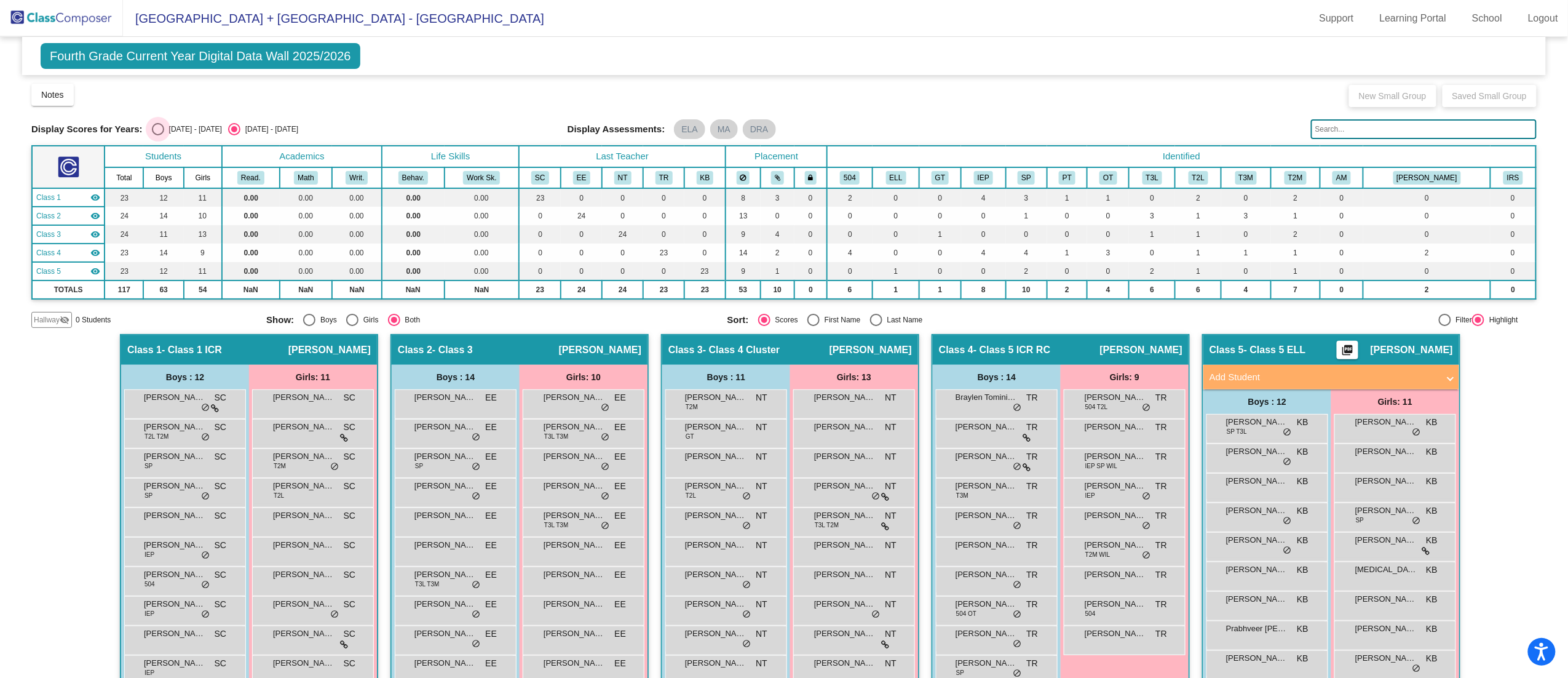 click on "2024 - 2025" at bounding box center [193, 129] 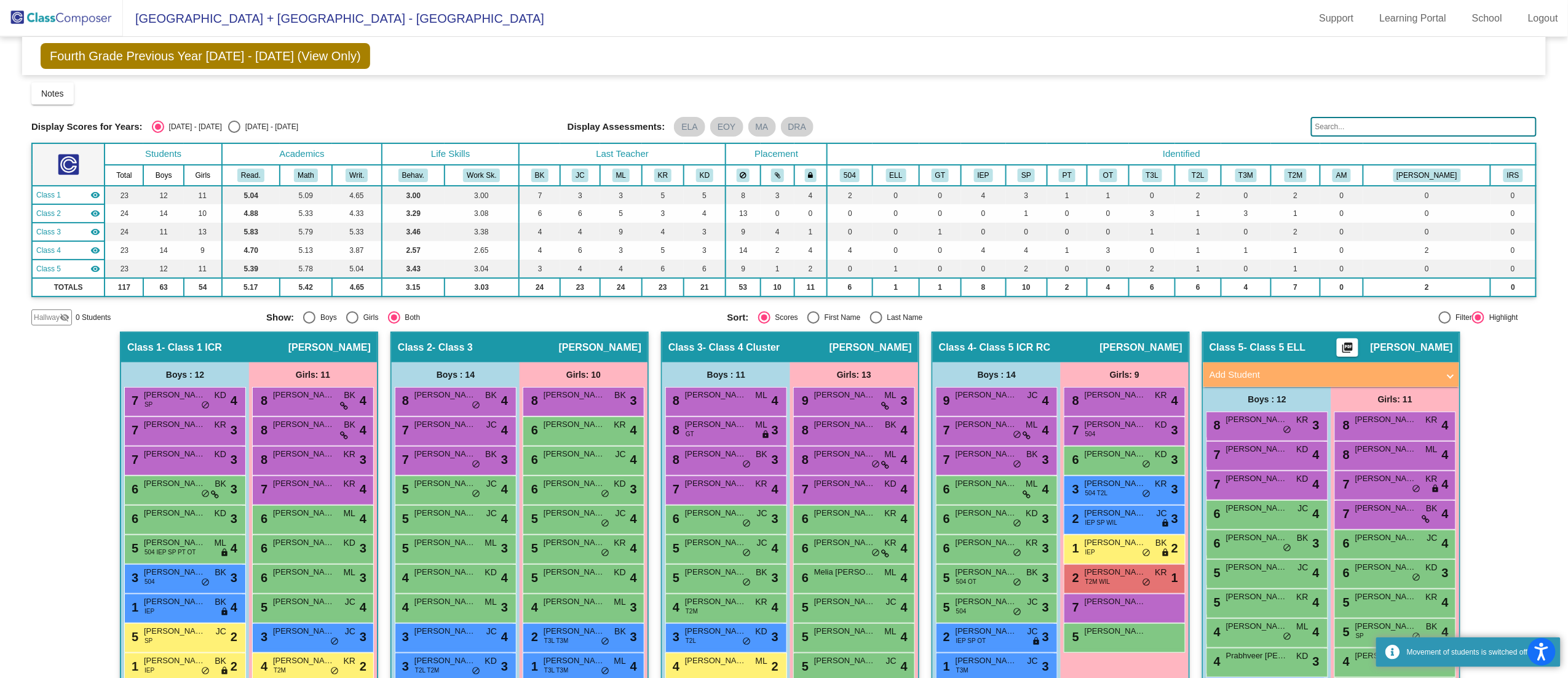 scroll, scrollTop: 140, scrollLeft: 0, axis: vertical 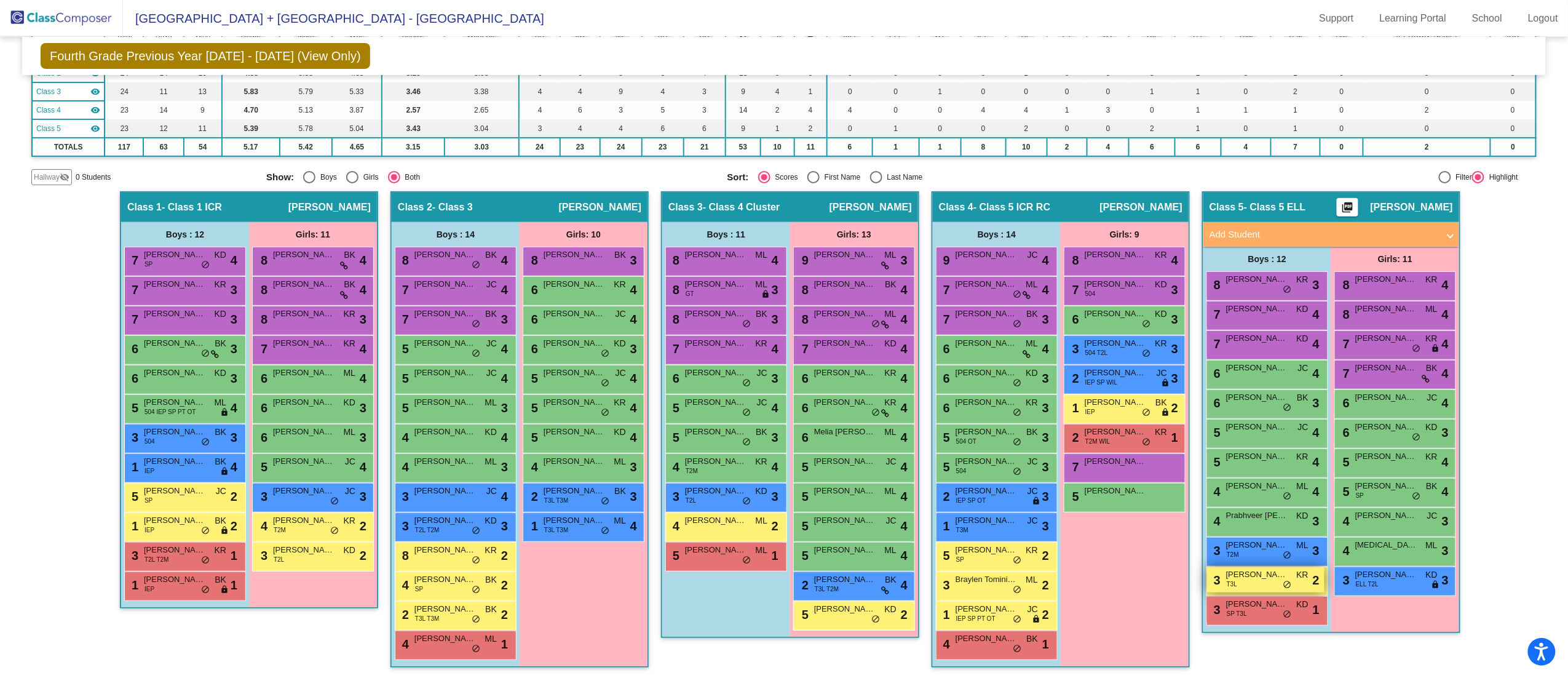 click on "Victor DelDuca" at bounding box center (1257, 575) 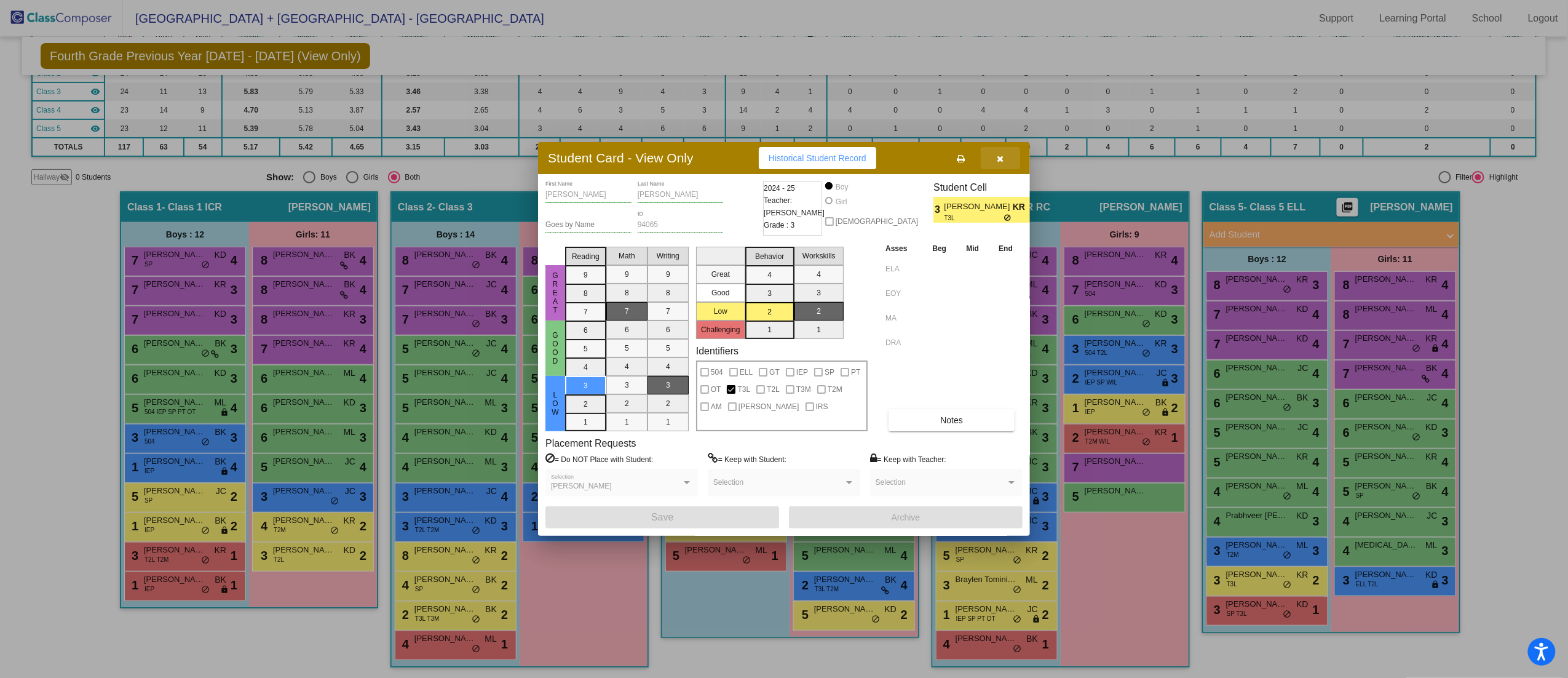click at bounding box center (1000, 158) 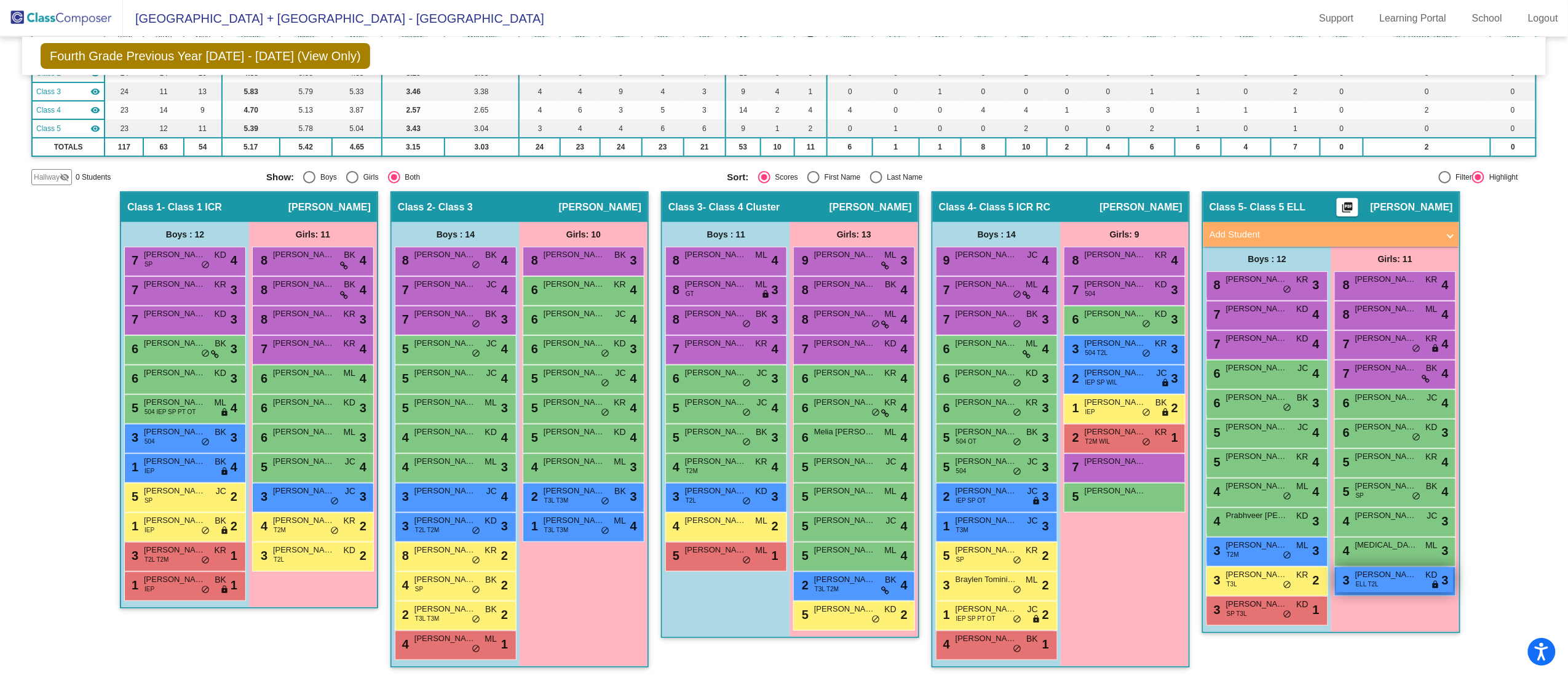 click on "3 Samira Lemus-Magana ELL T2L KD lock do_not_disturb_alt 3" at bounding box center (1395, 580) 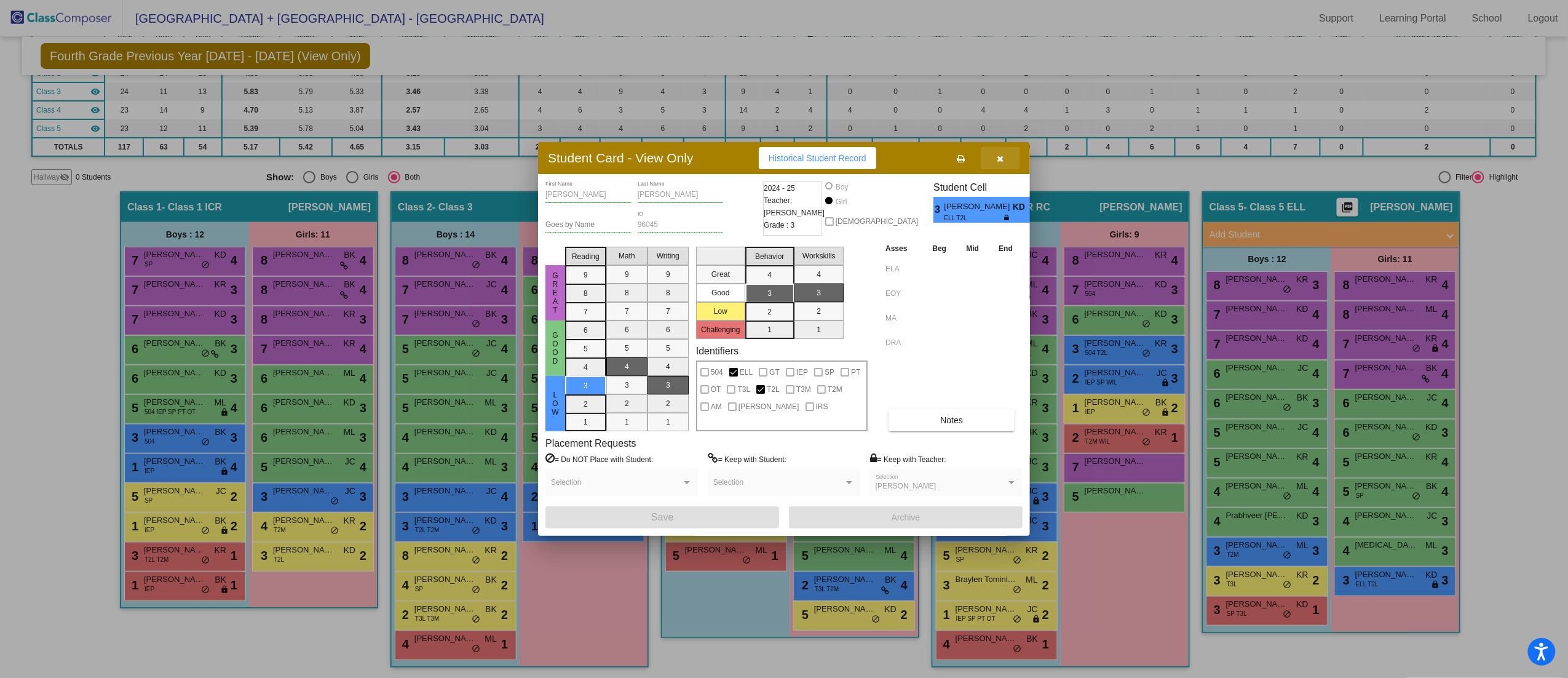 click at bounding box center (1000, 158) 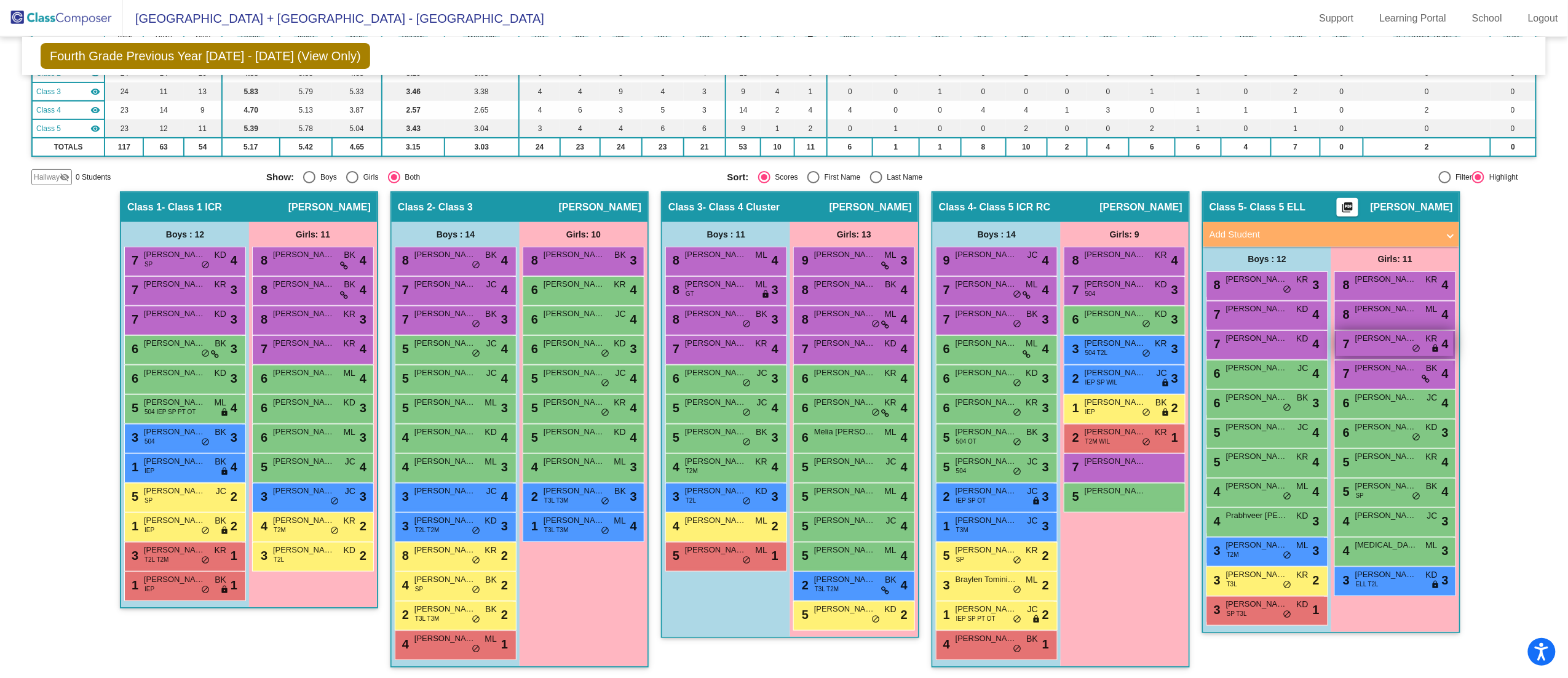 click on "7 Addison Urbanowicz KR lock do_not_disturb_alt 4" at bounding box center [1395, 343] 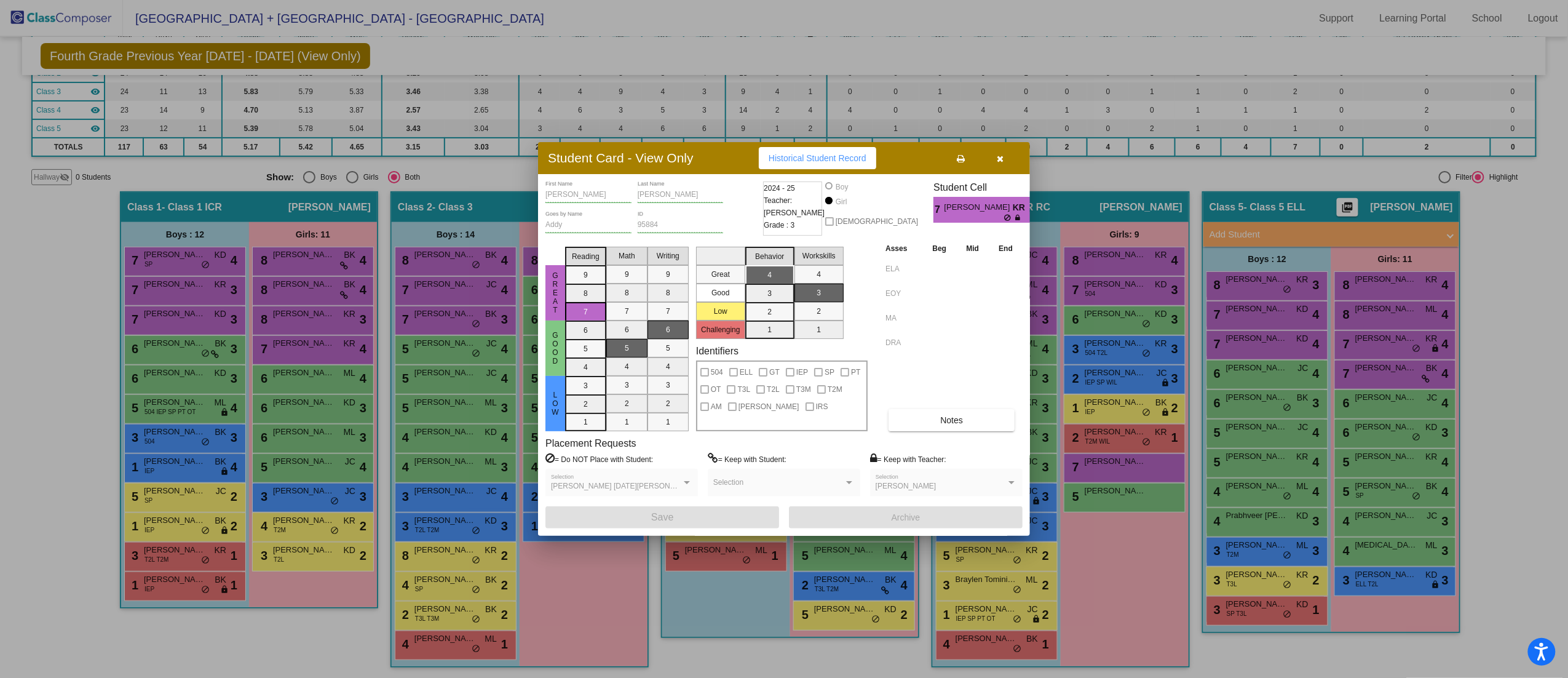 click at bounding box center [784, 339] 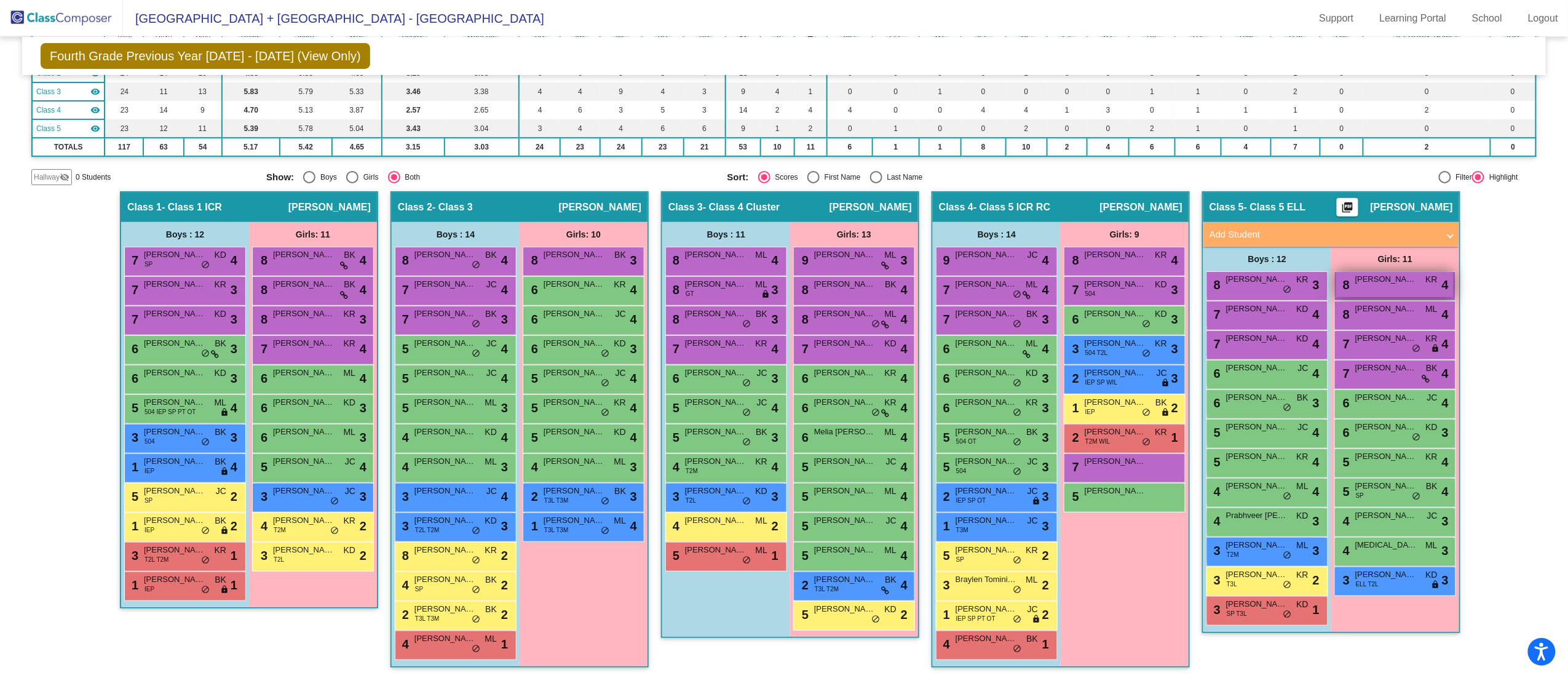 click on "Lydia Warchol" at bounding box center (1386, 279) 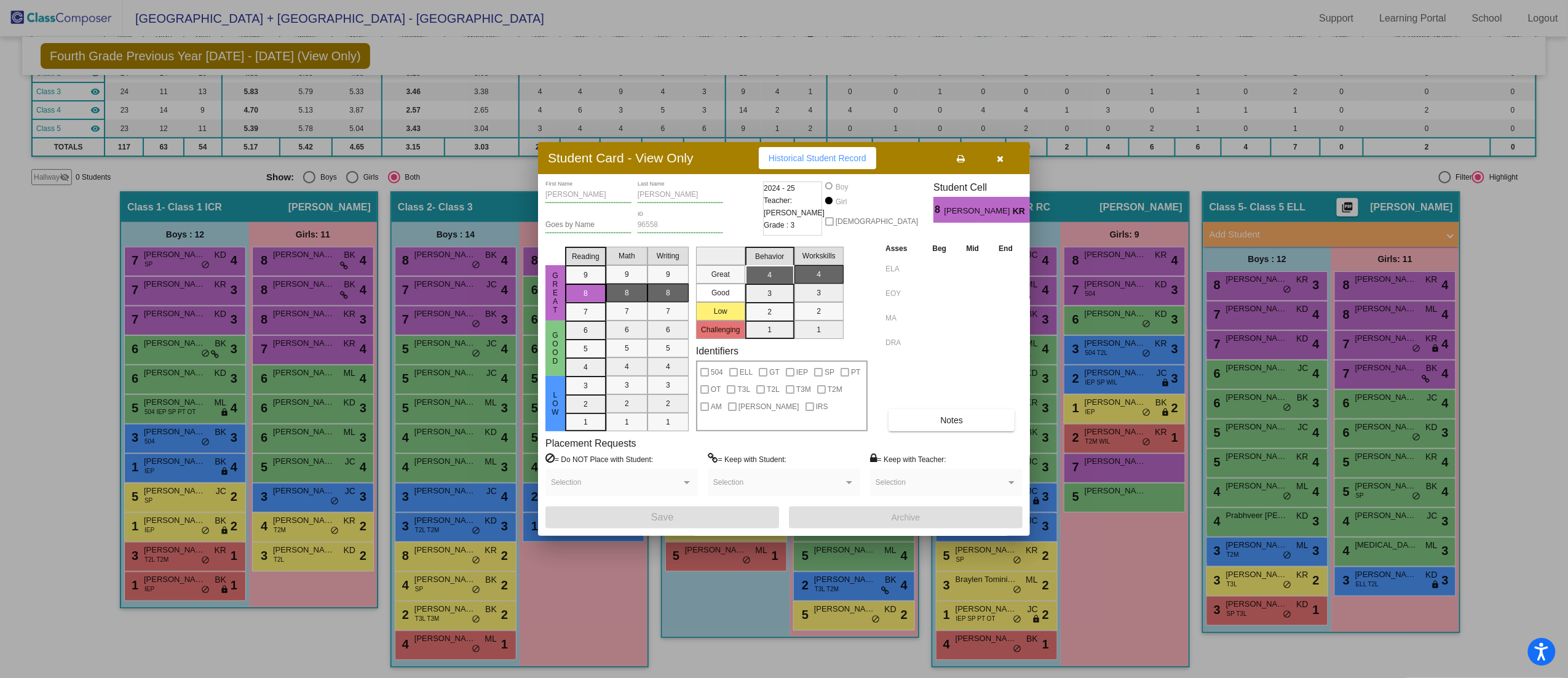 click at bounding box center [1000, 158] 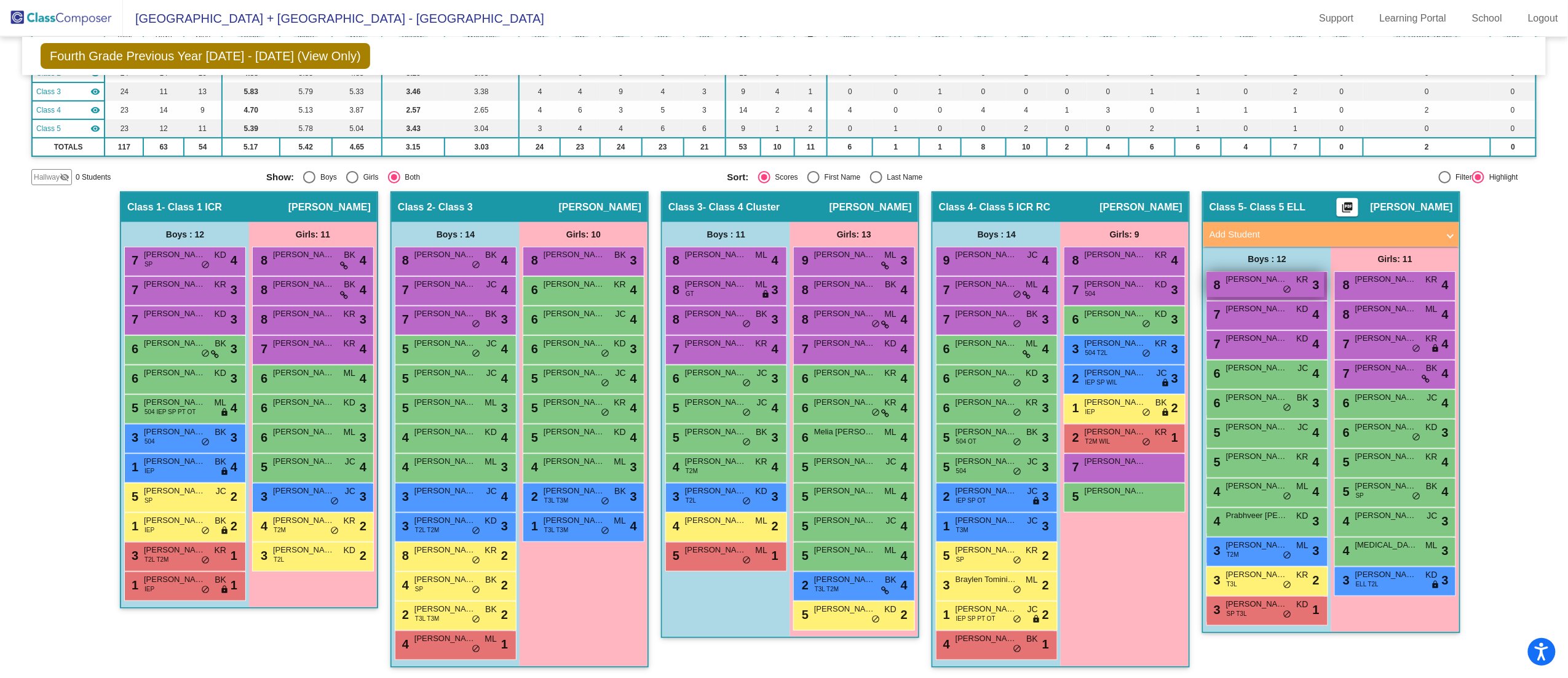 click on "Cole Matthew Renaud" at bounding box center [1257, 279] 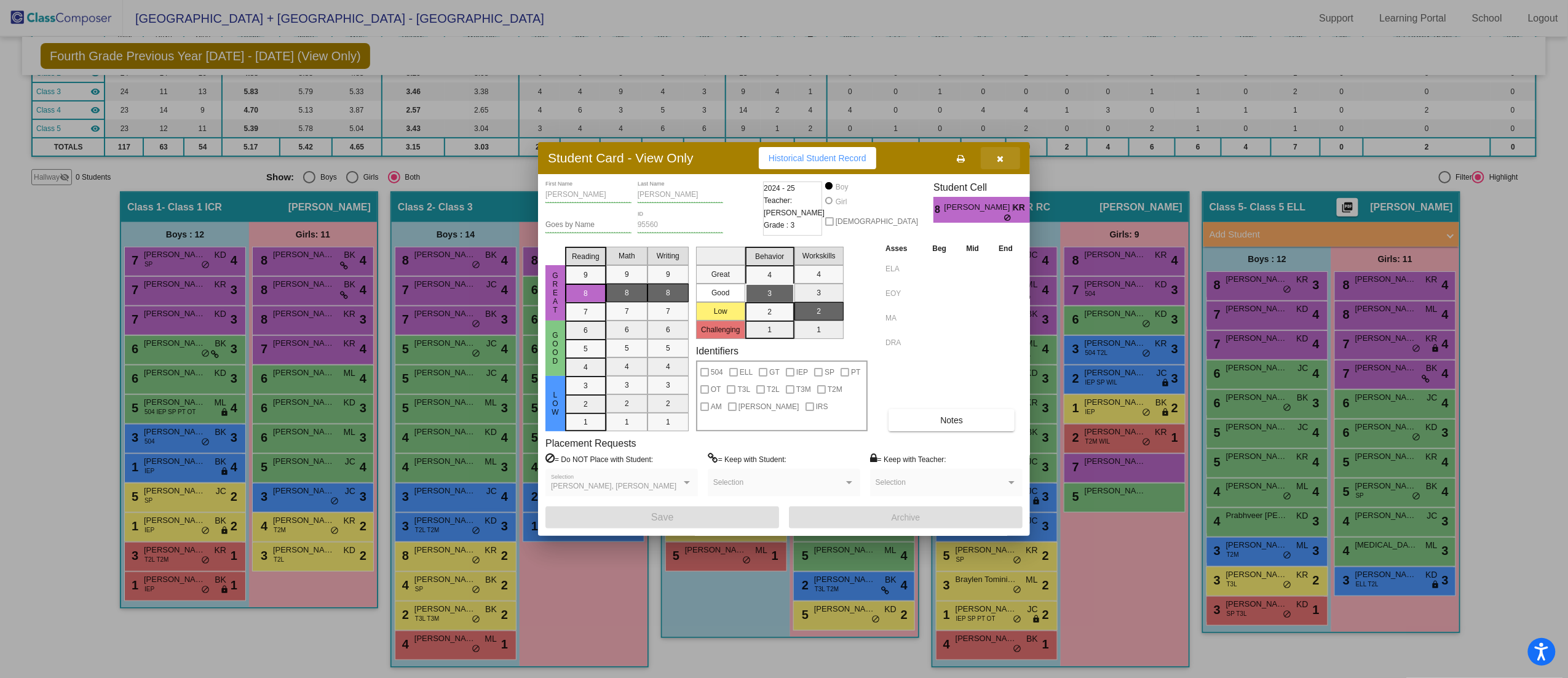 click at bounding box center [1000, 158] 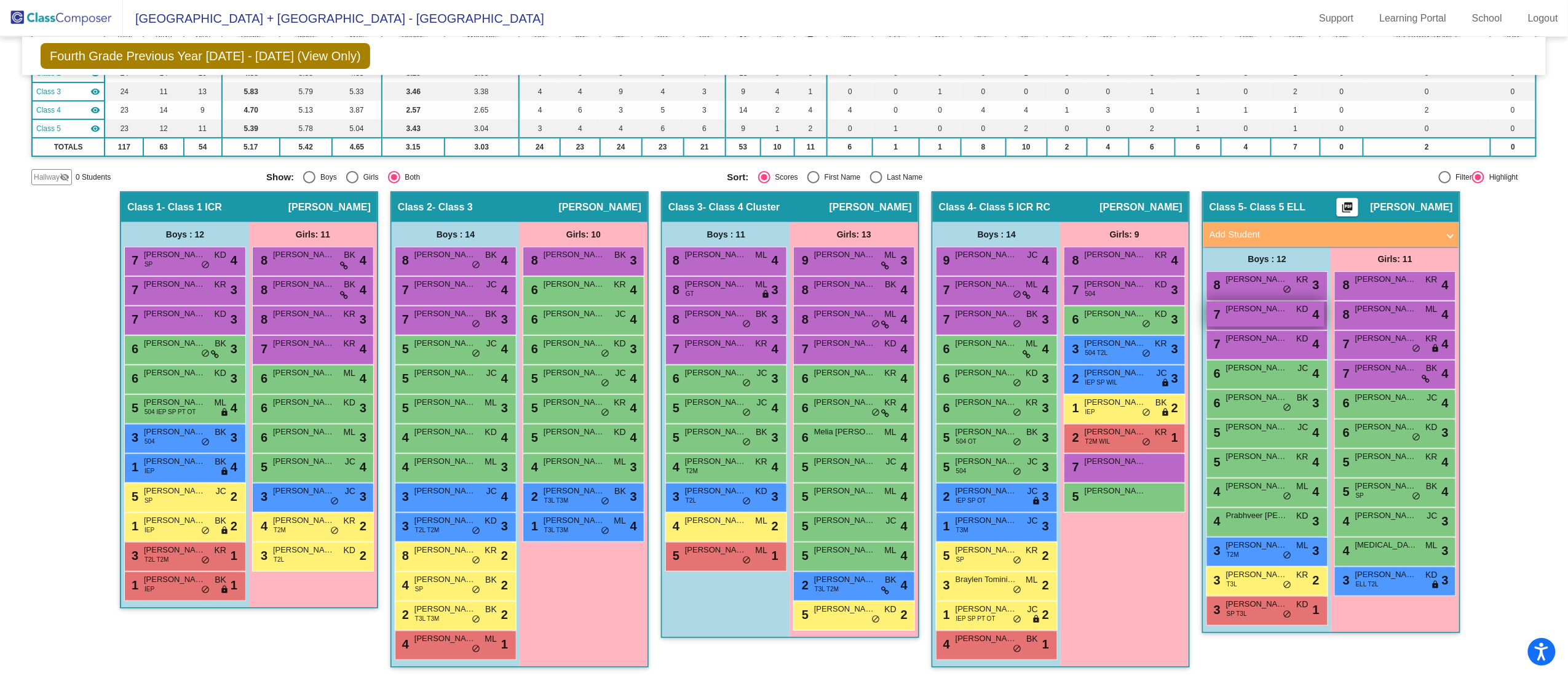 click on "Mihan P Patel" at bounding box center [1257, 309] 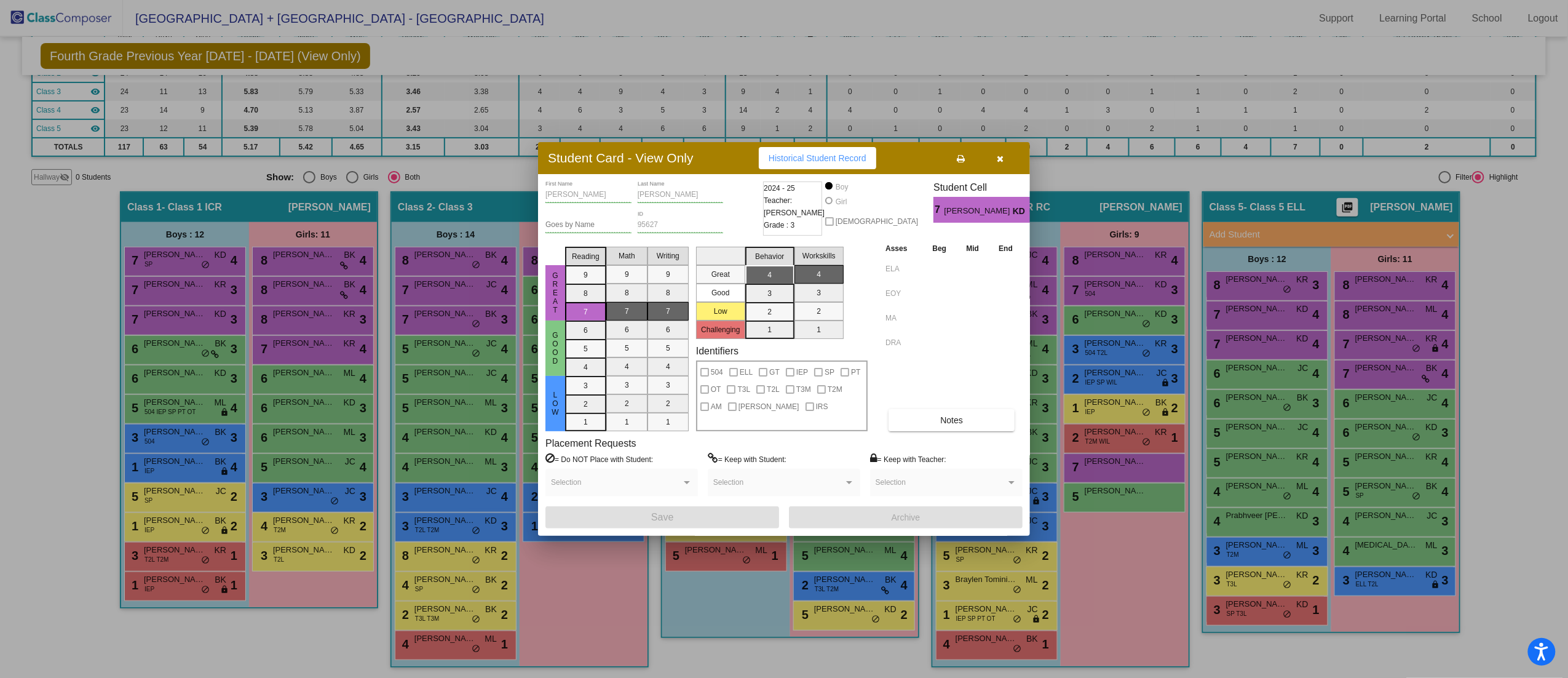 click at bounding box center [1000, 158] 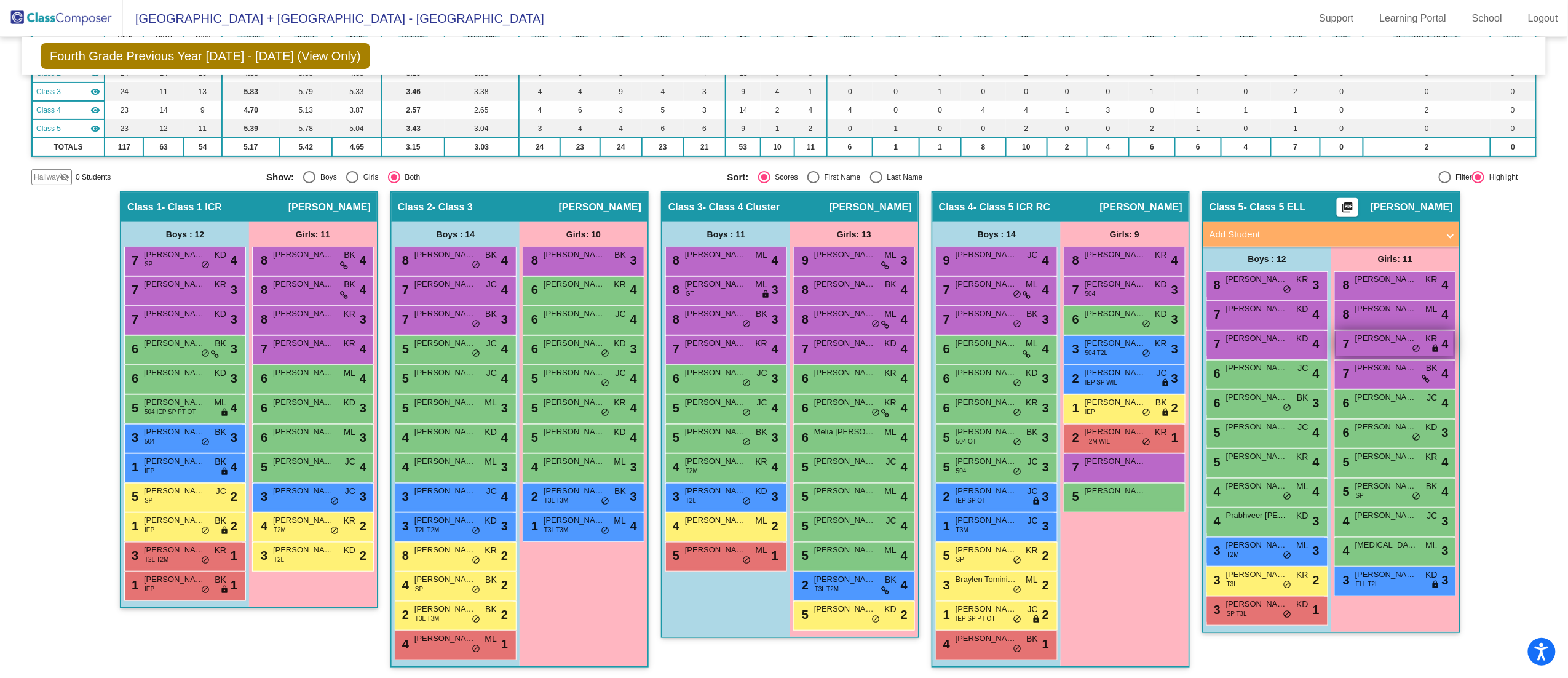 click on "7 Addison Urbanowicz KR lock do_not_disturb_alt 4" at bounding box center [1395, 343] 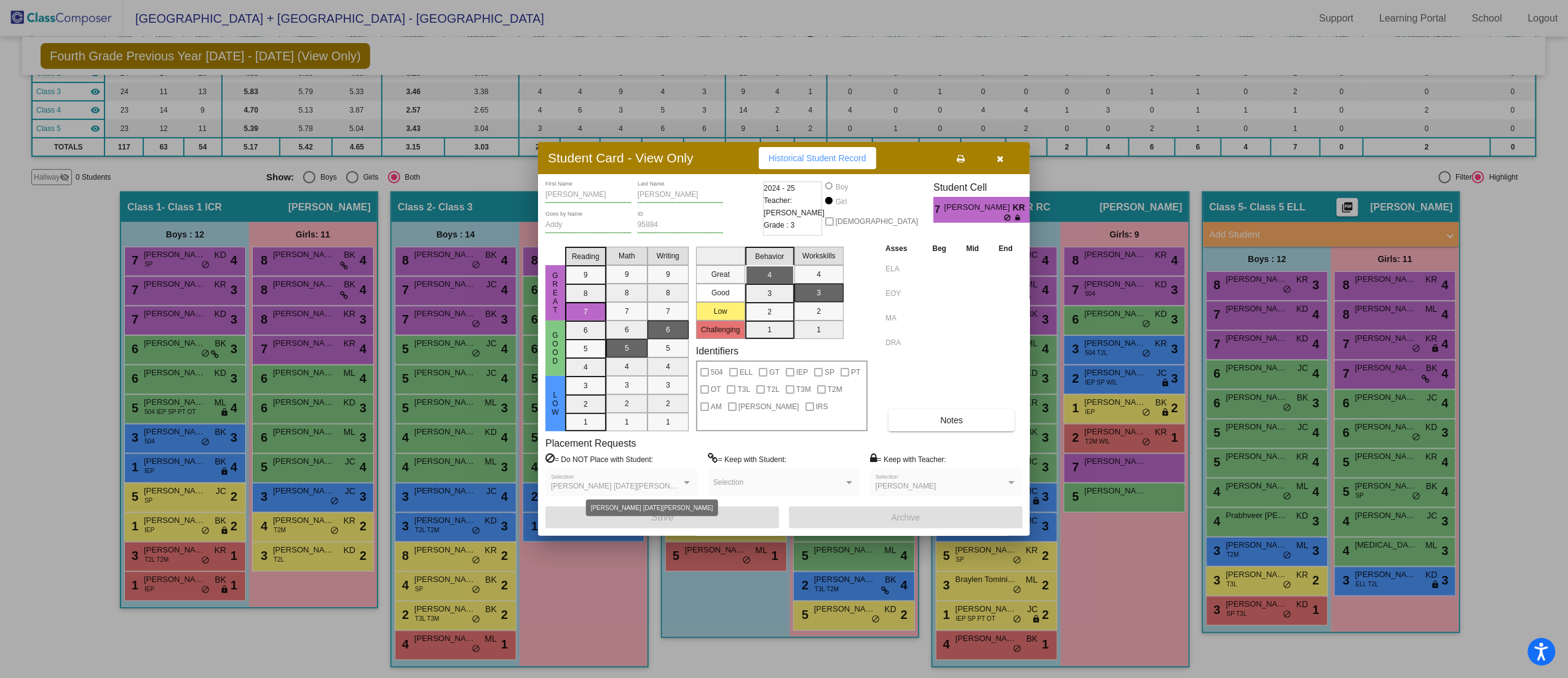 click on "Alexandra Lucia Como" at bounding box center [624, 486] 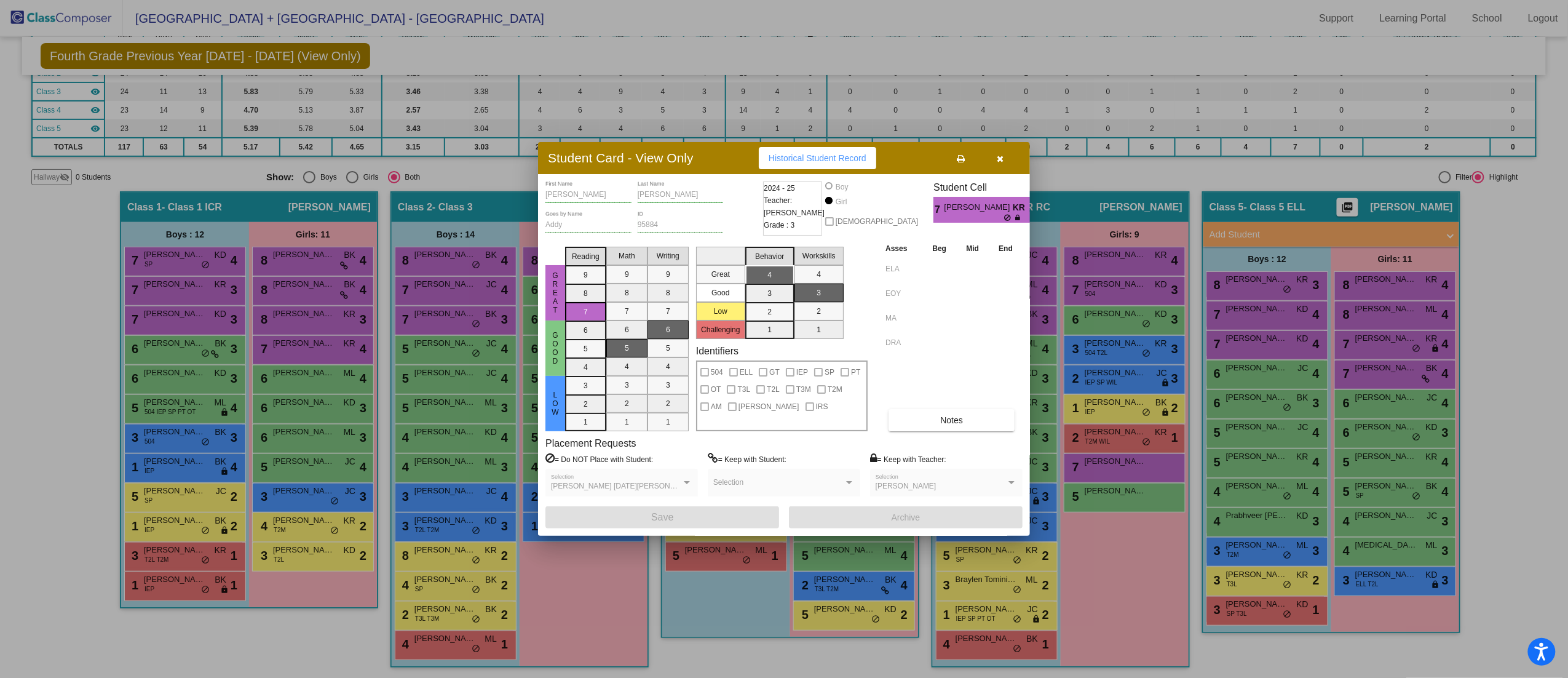click at bounding box center [784, 339] 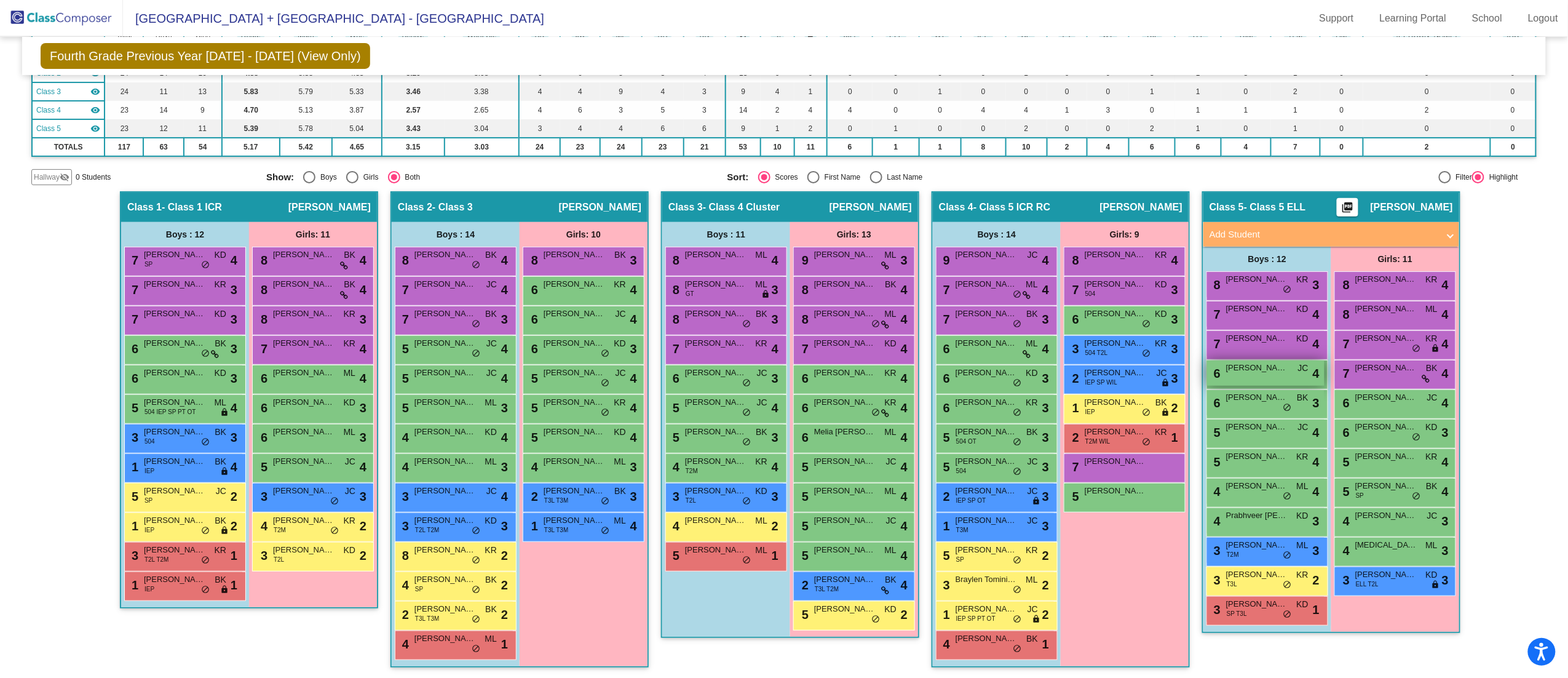 click on "Reyansh Nair" at bounding box center [1257, 368] 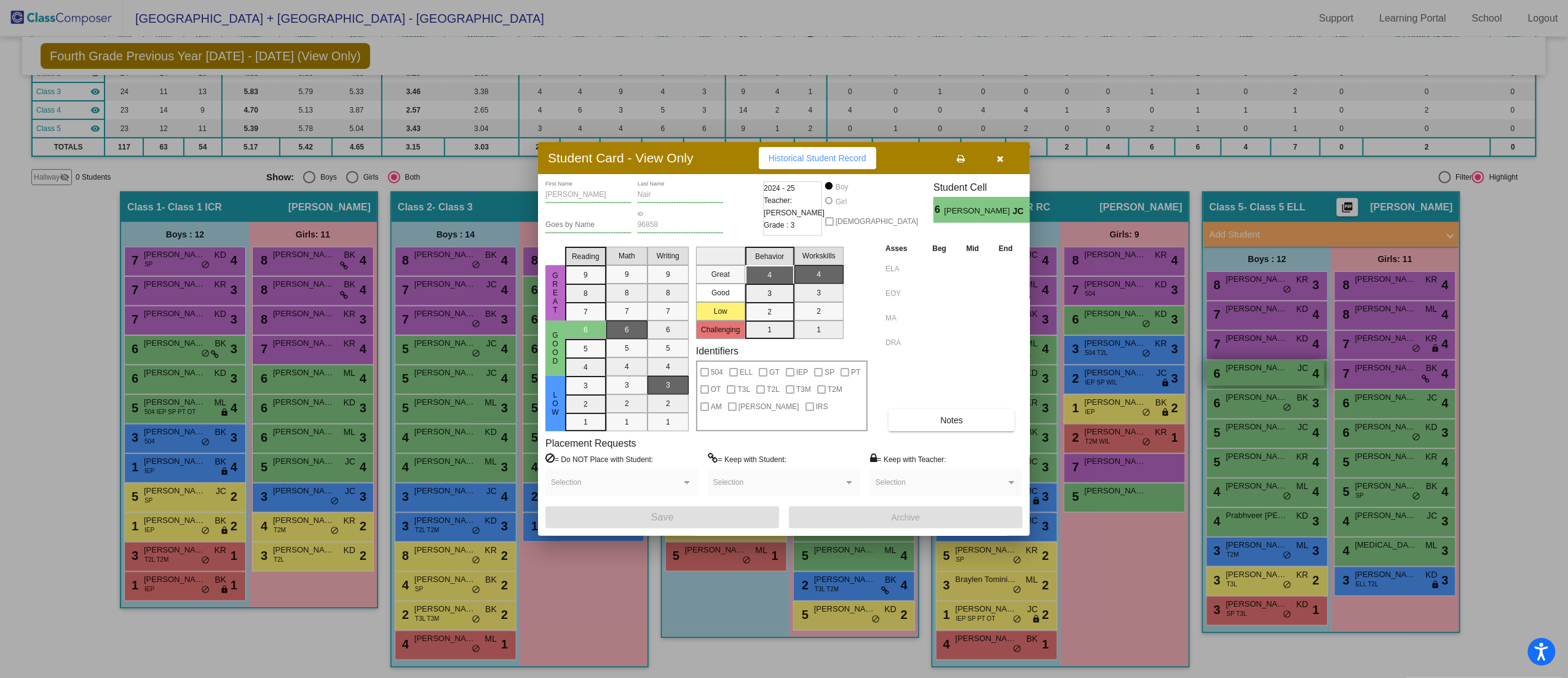 click at bounding box center [784, 339] 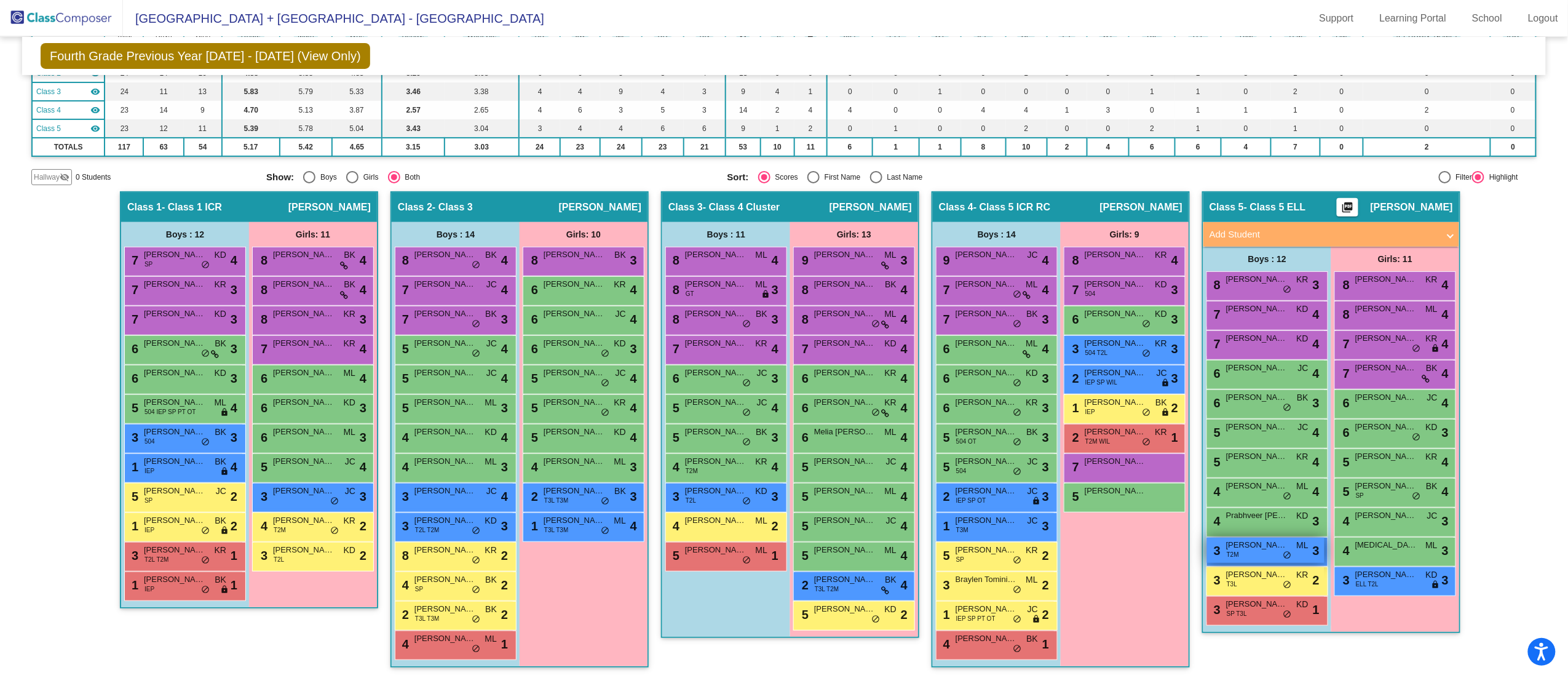 click on "Samir Nurmukhamedov" at bounding box center (1257, 545) 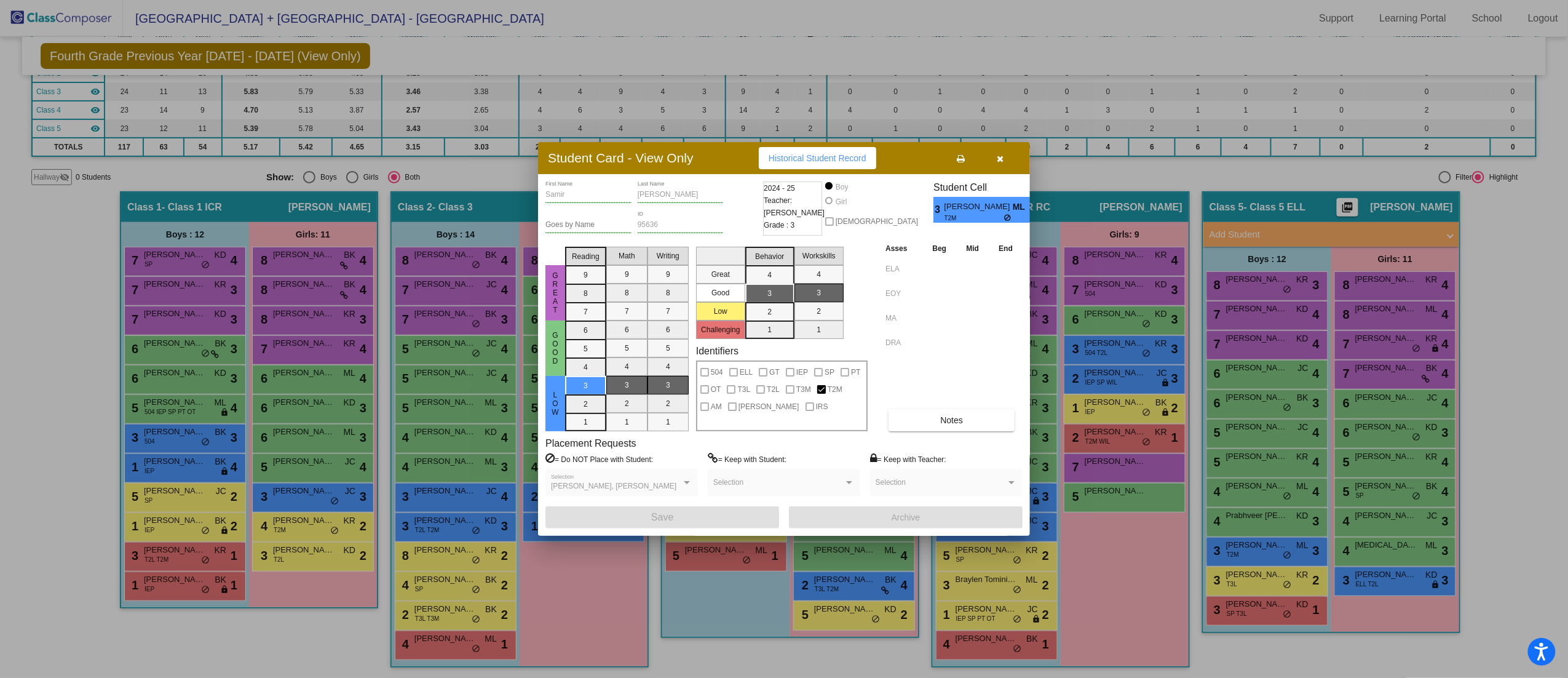 click at bounding box center [784, 339] 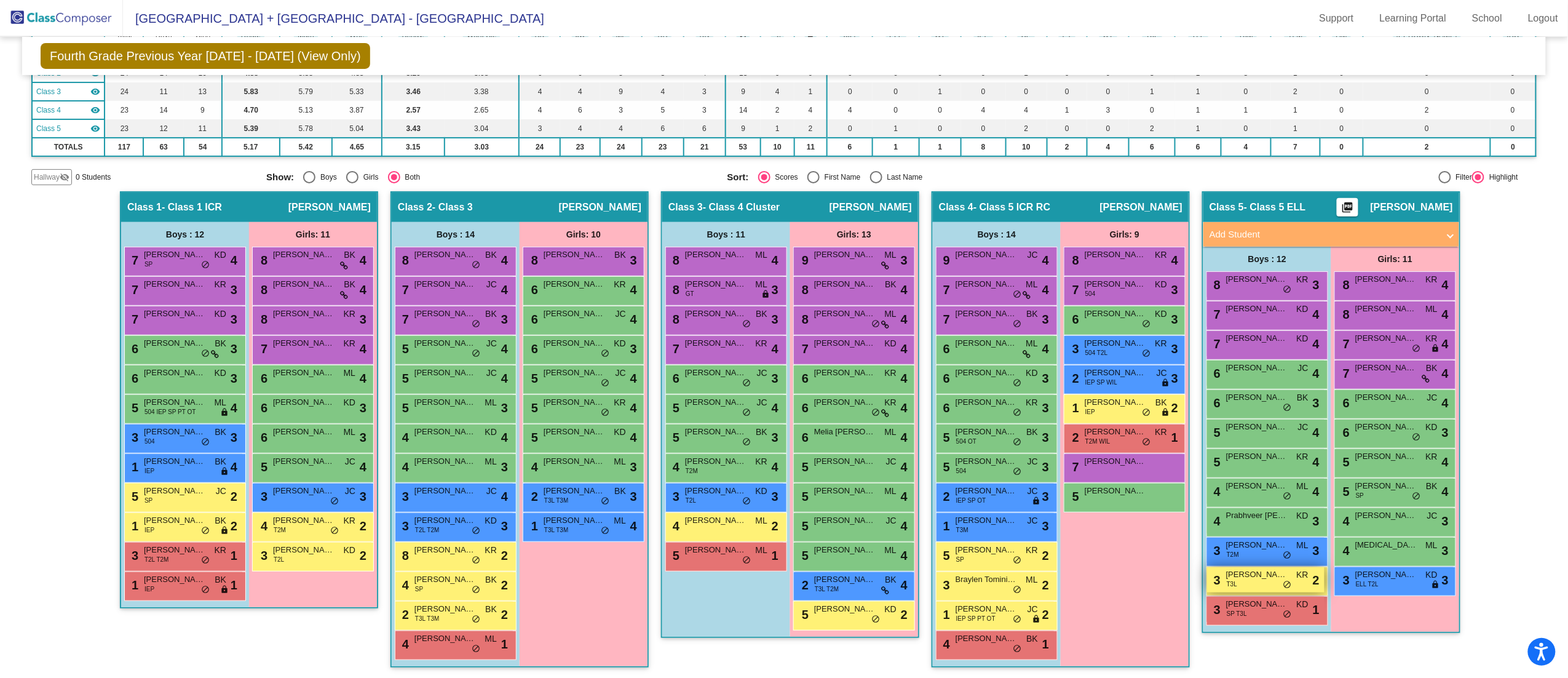 click on "3 Victor DelDuca T3L KR lock do_not_disturb_alt 2" at bounding box center (1265, 580) 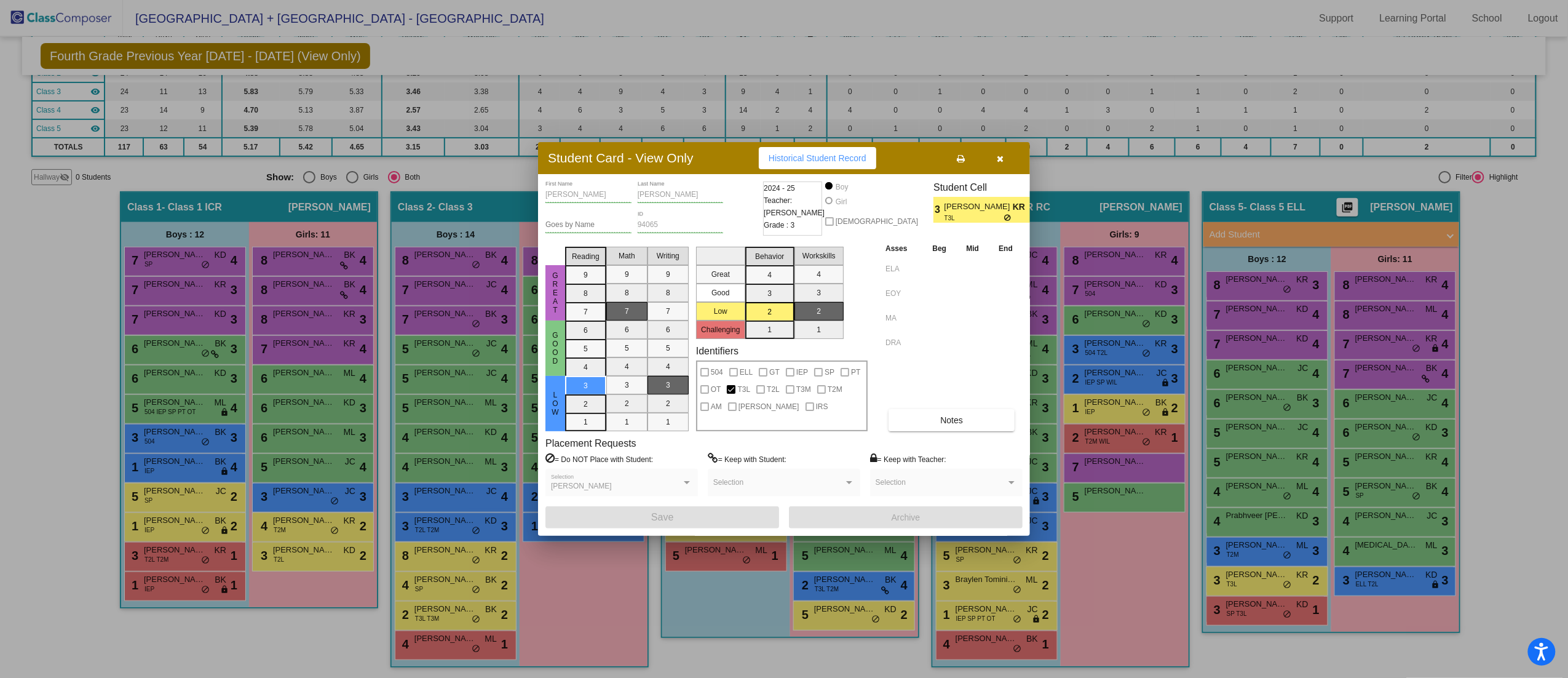 click at bounding box center (784, 339) 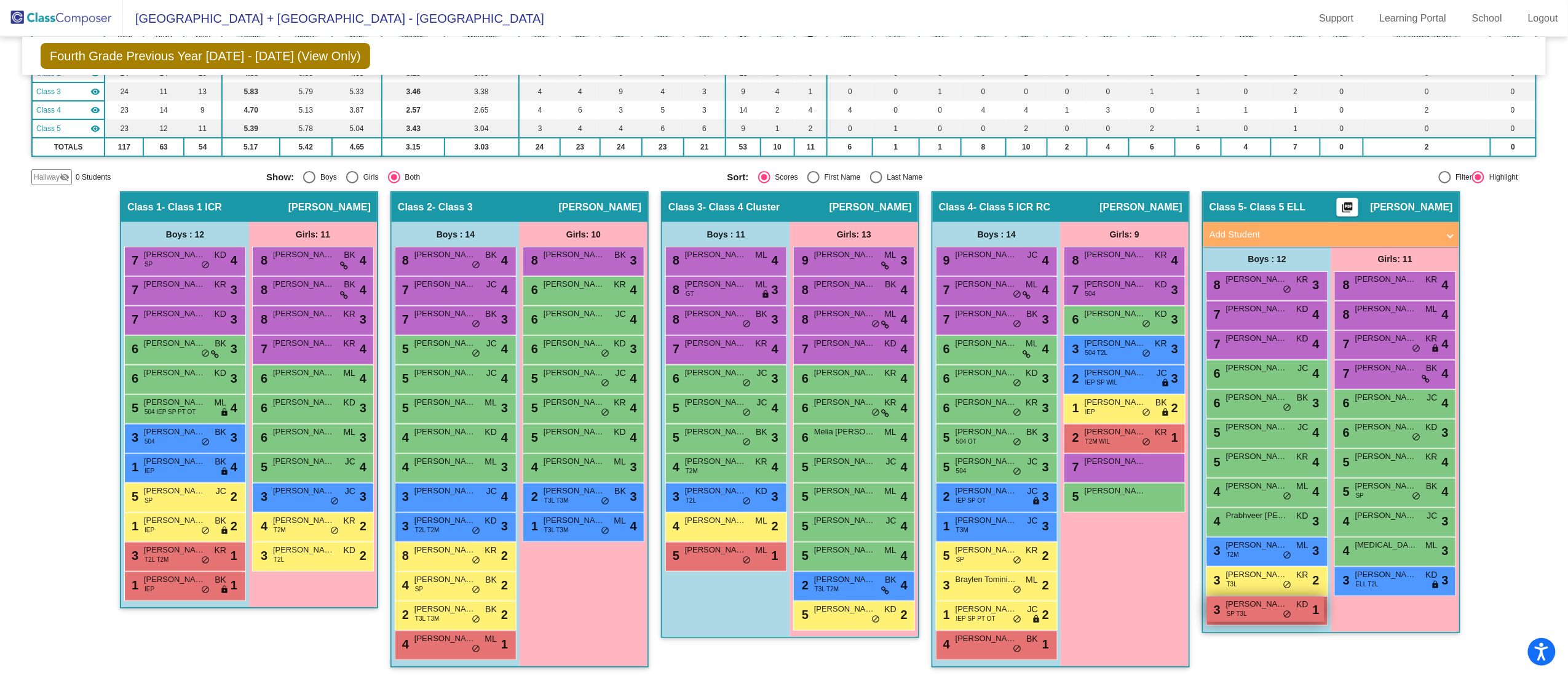 click on "Benjamin Finkelshteyn" at bounding box center [1257, 604] 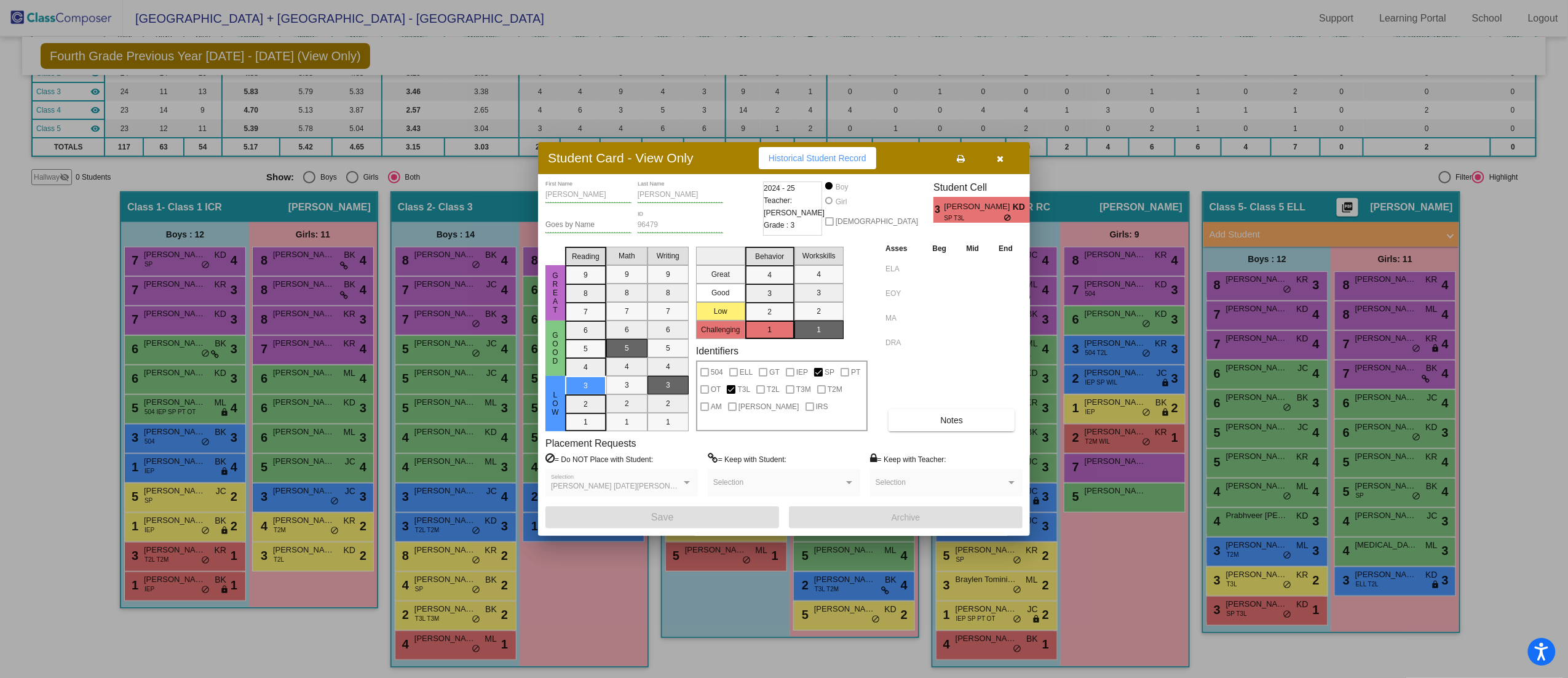 click at bounding box center [1000, 158] 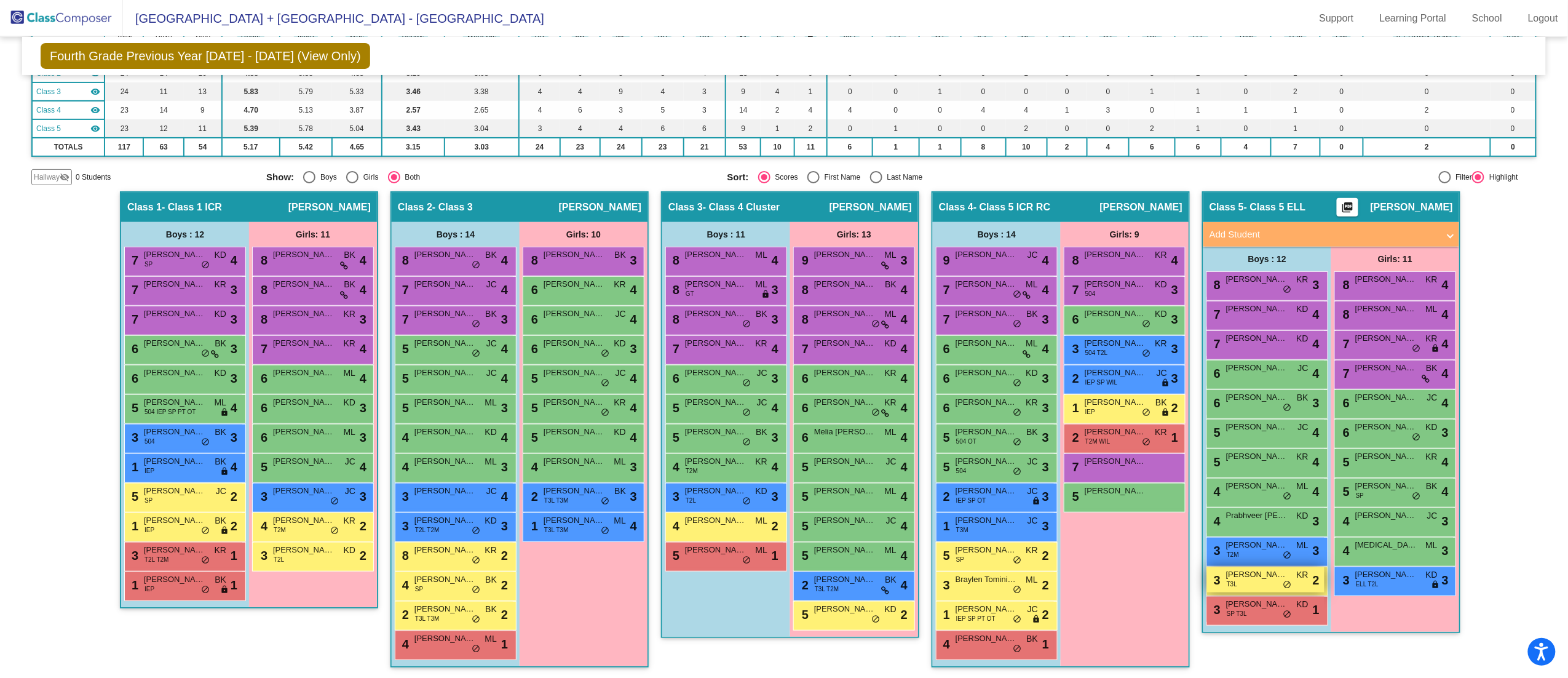 click on "3 Victor DelDuca T3L KR lock do_not_disturb_alt 2" at bounding box center (1265, 580) 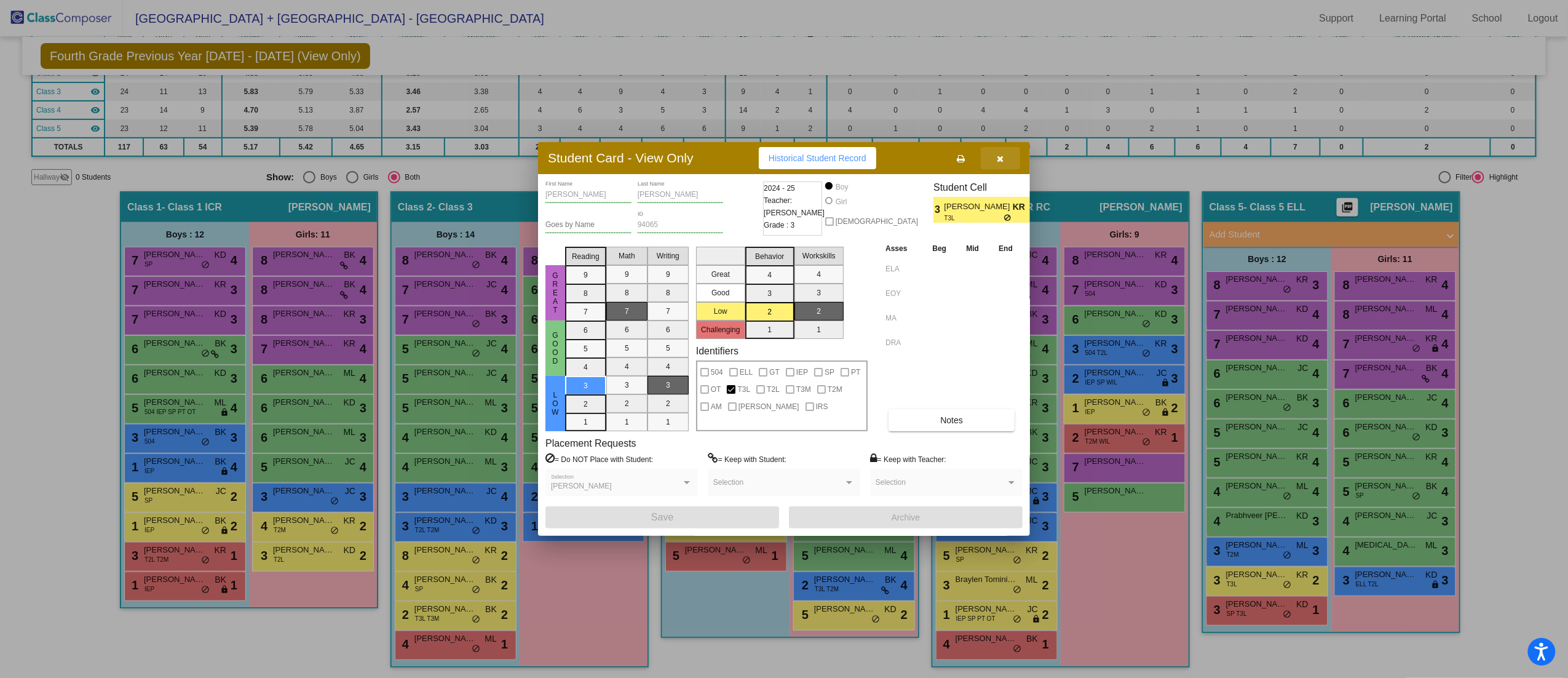 click at bounding box center [1000, 158] 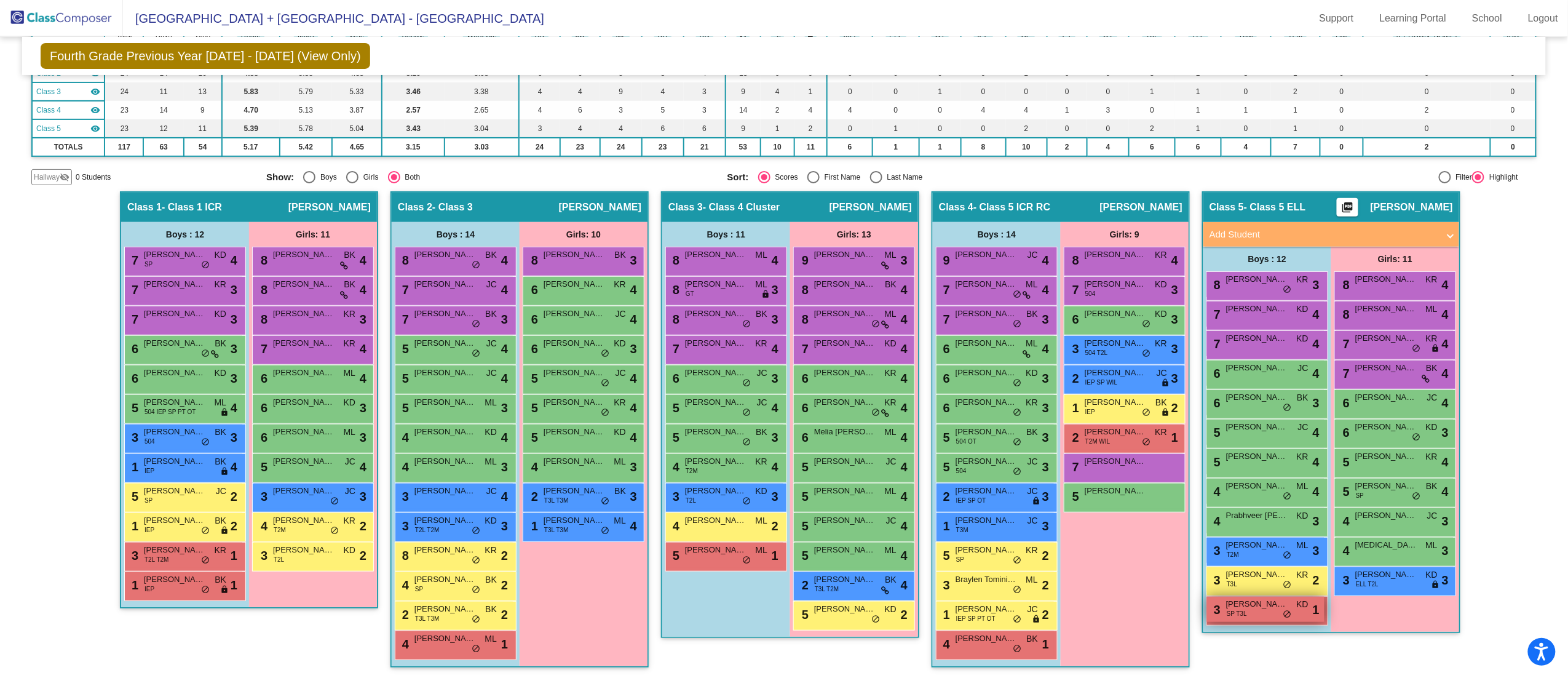 click on "Benjamin Finkelshteyn" at bounding box center [1257, 604] 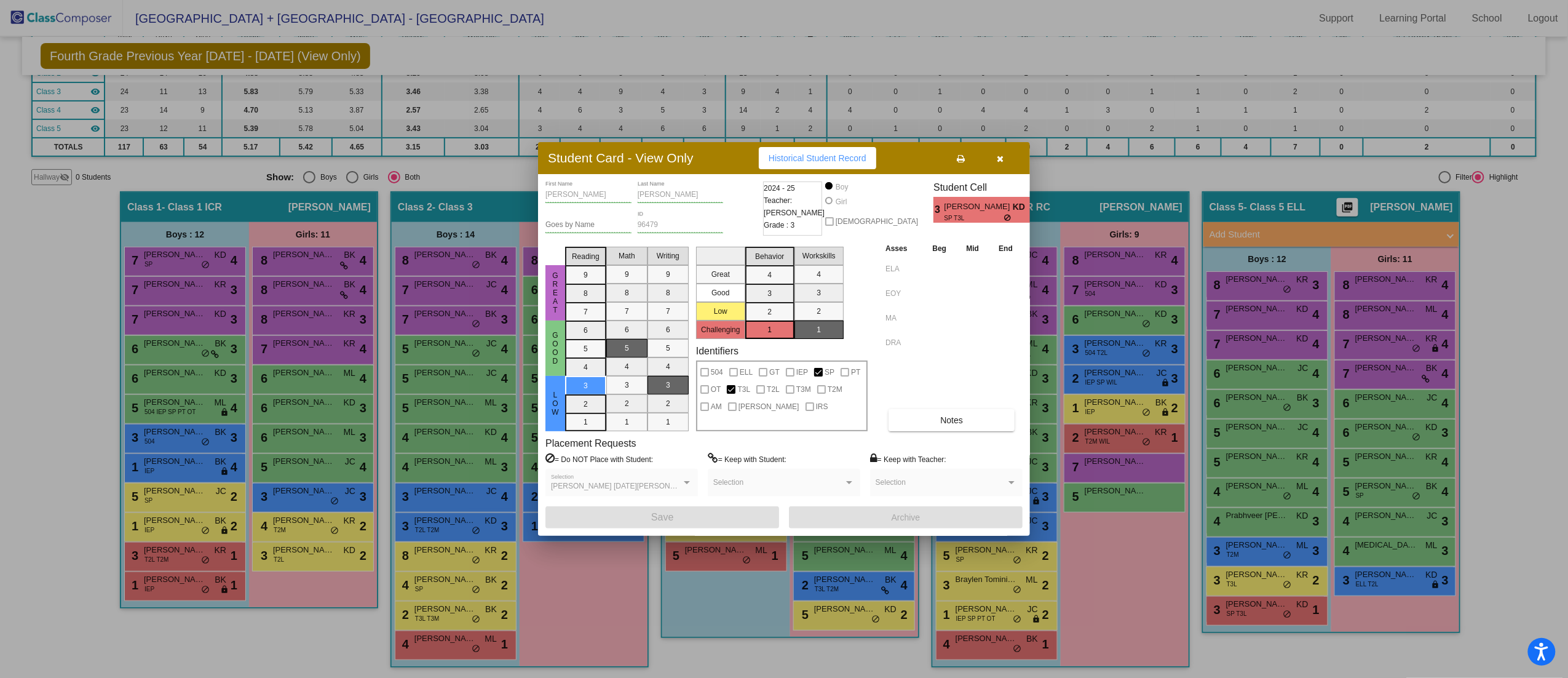 click at bounding box center [784, 339] 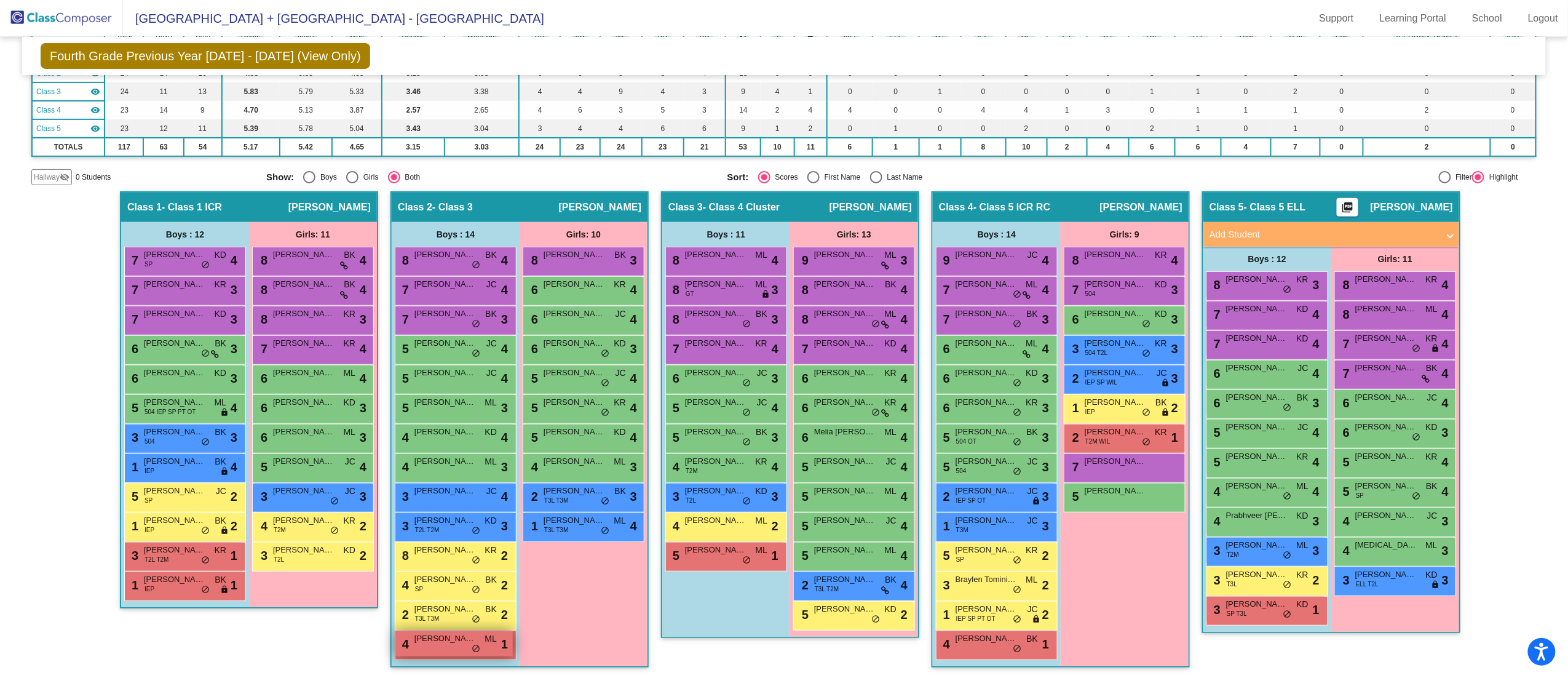 click on "Peter Pitti" at bounding box center (445, 639) 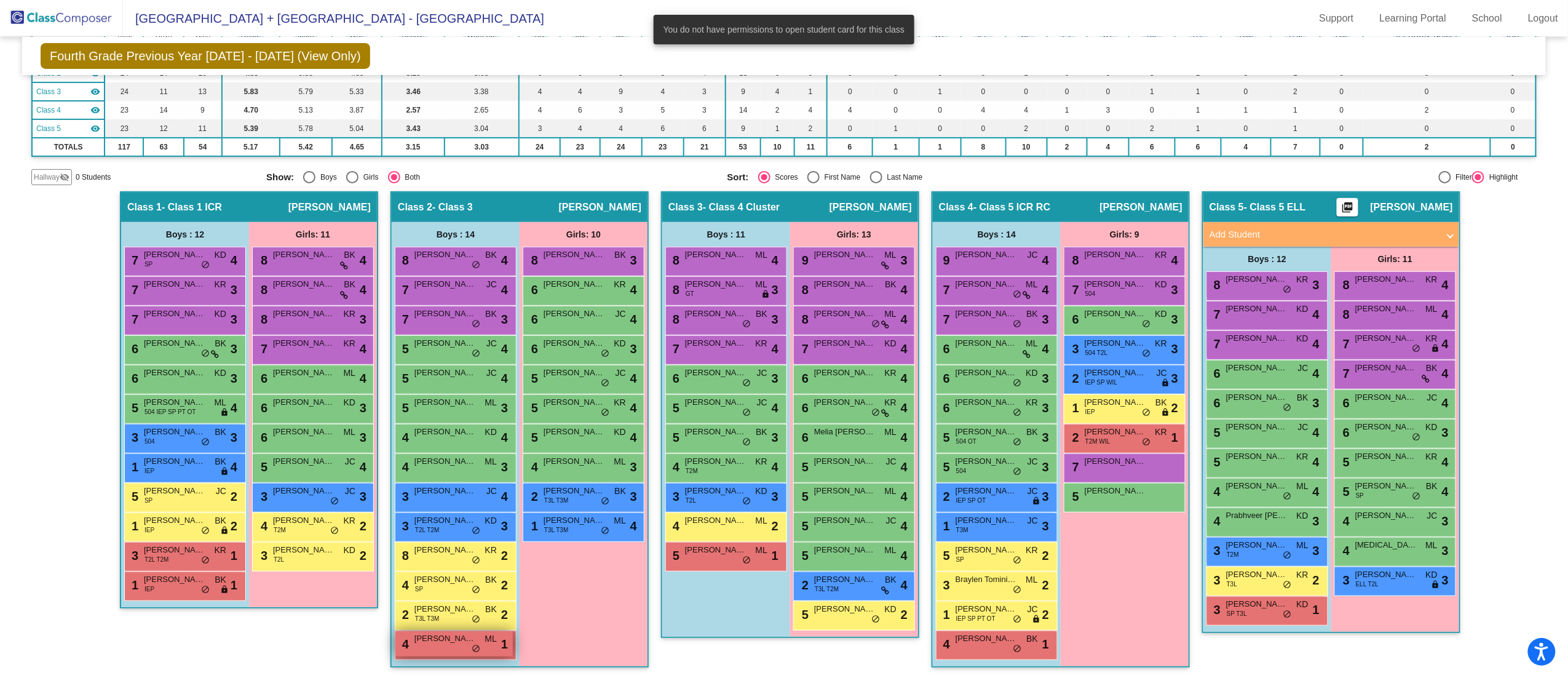 click on "Peter Pitti" at bounding box center (445, 639) 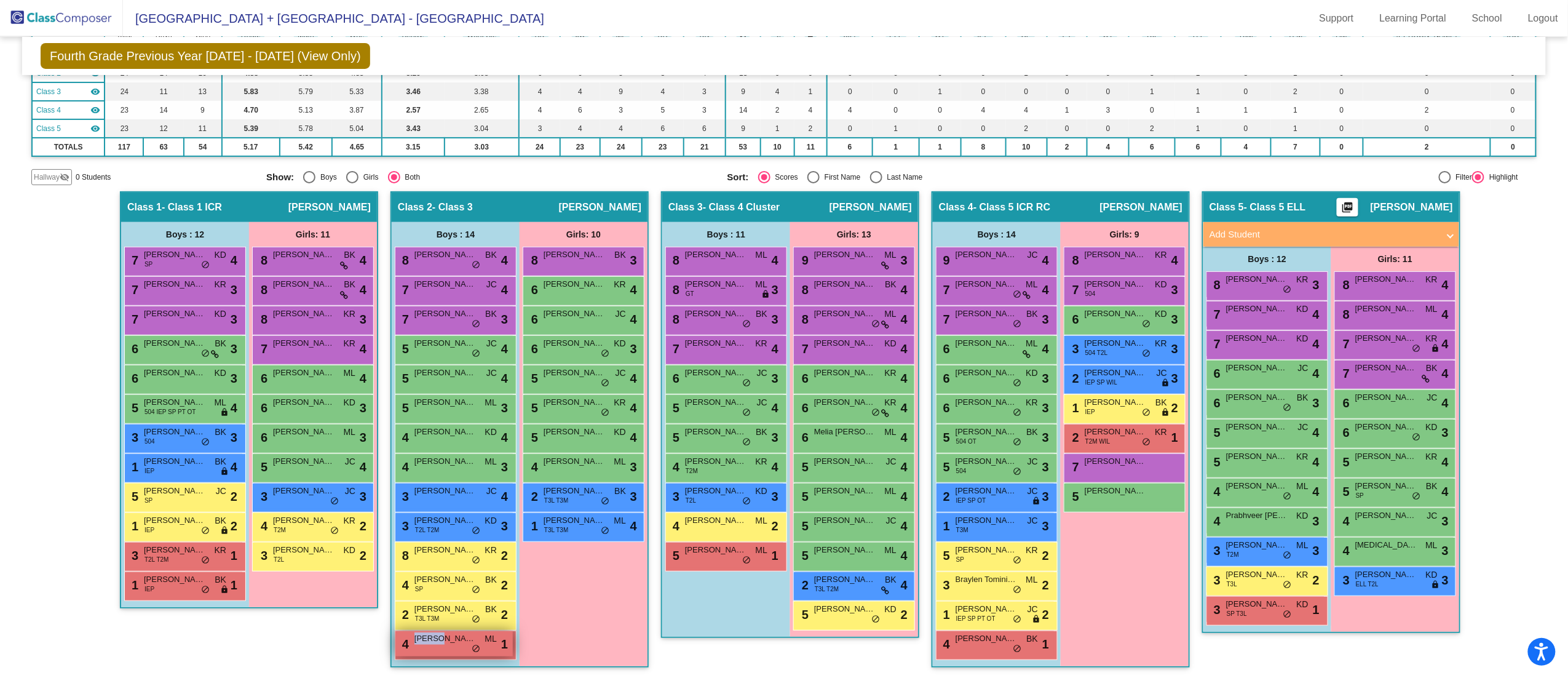 click on "Peter Pitti" at bounding box center (445, 639) 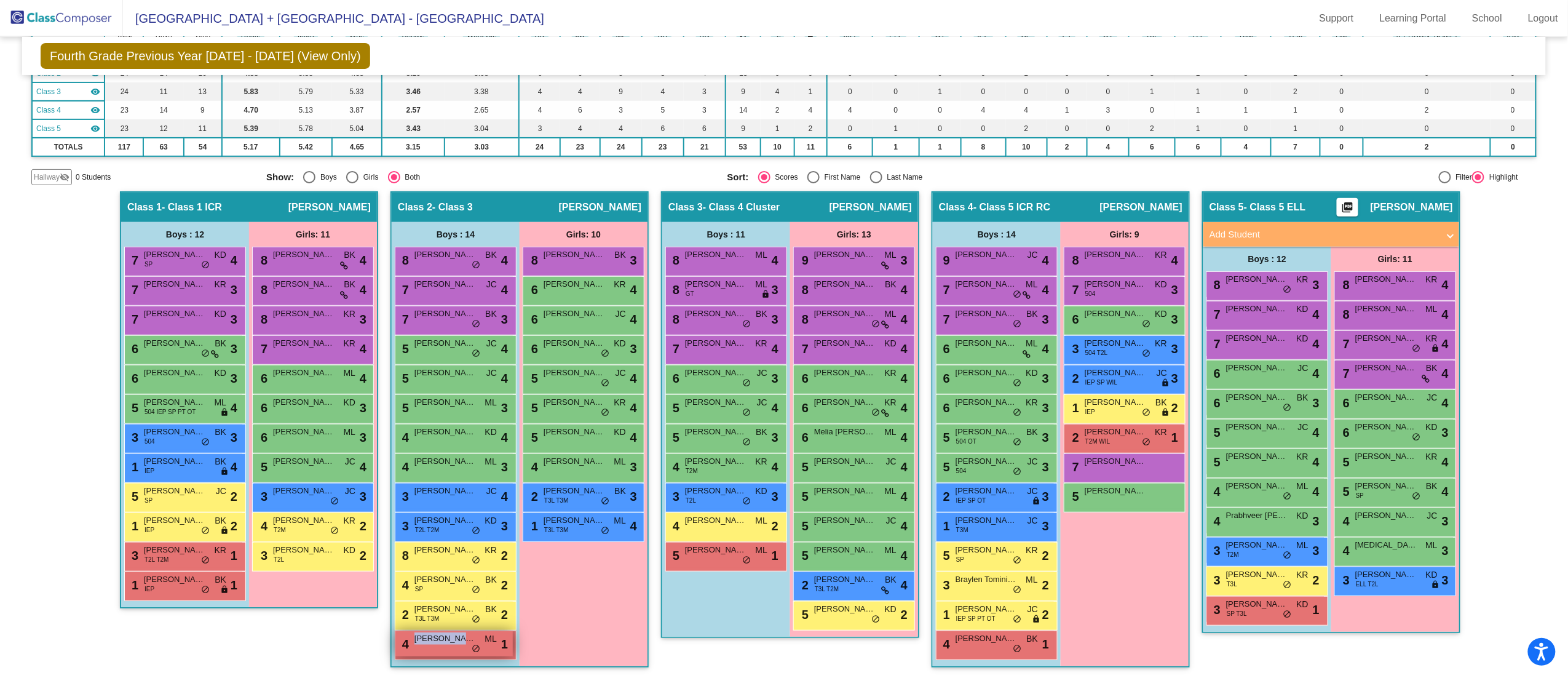 click on "Peter Pitti" at bounding box center (445, 639) 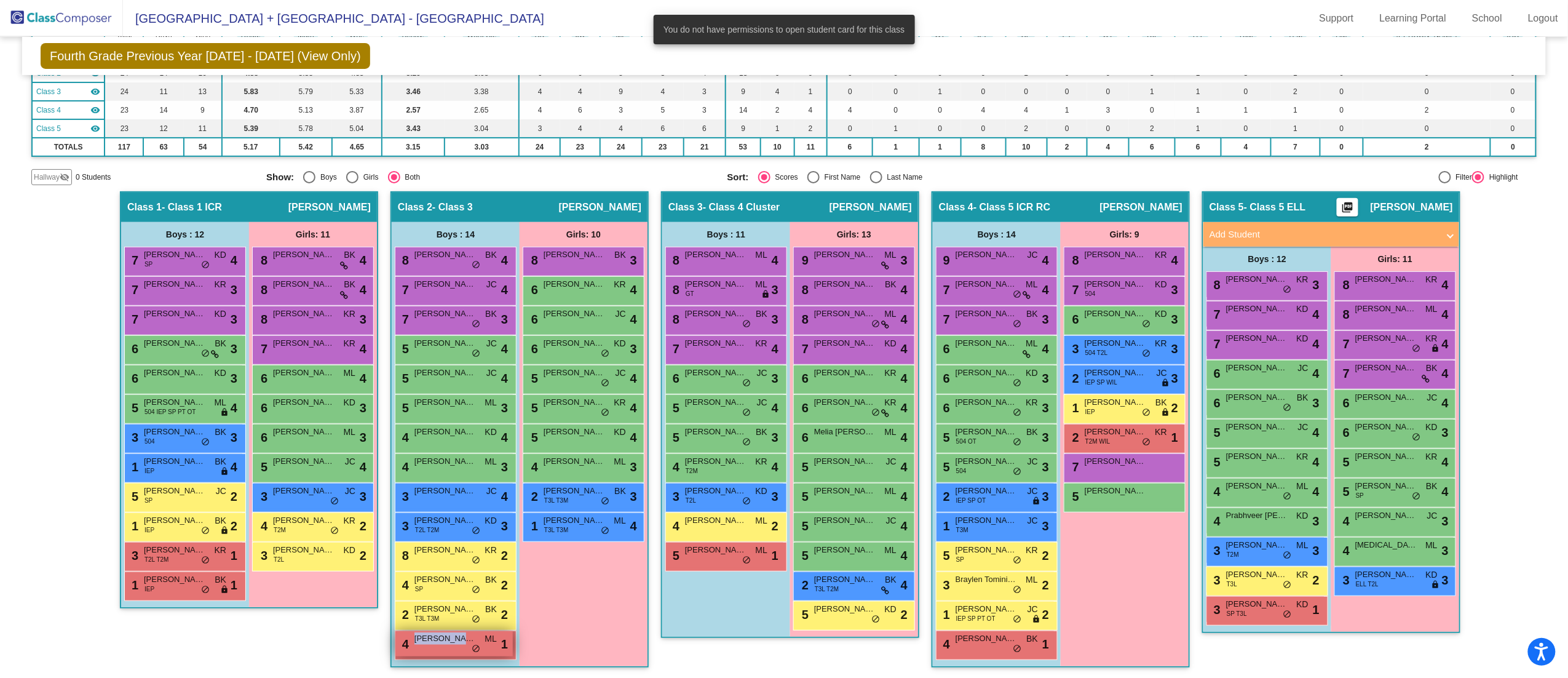 click on "Peter Pitti" at bounding box center (445, 639) 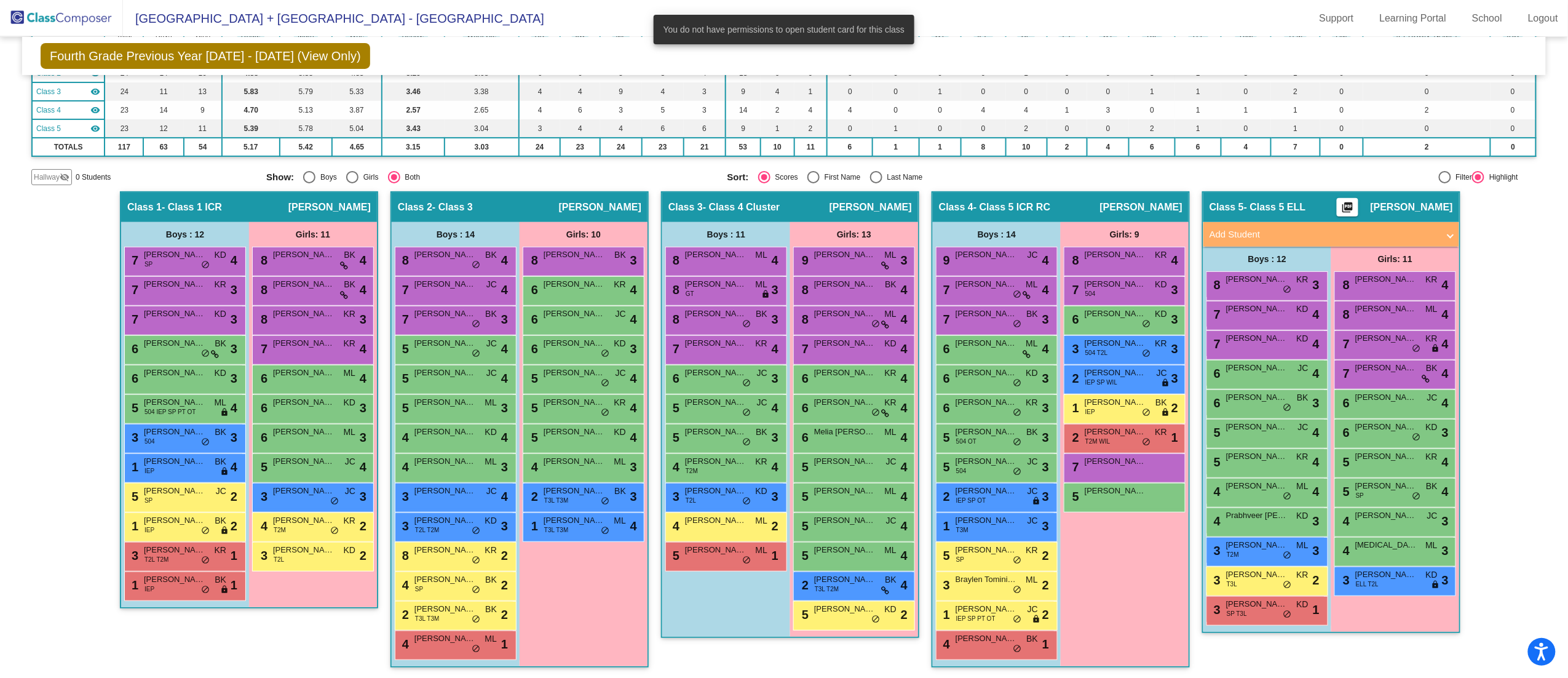 click on "Girls: 10 8 Nyaraa Mukherjee BK lock do_not_disturb_alt 3 6 Natalie Naroz KR lock do_not_disturb_alt 4 6 Reya Patel JC lock do_not_disturb_alt 4 6 Isabella Reinstein KD lock do_not_disturb_alt 3 5 Alexandra Lucia Como JC lock do_not_disturb_alt 4 5 Emilia Paley KR lock do_not_disturb_alt 4 5 Soni Dhruhi KD lock do_not_disturb_alt 4 4 Scarlett Rae Ciszak ML lock do_not_disturb_alt 3 2 Leyla Sophia Mercado T3L T3M BK lock do_not_disturb_alt 3 1 Anastasia Chao T3L T3M ML lock do_not_disturb_alt 4" at bounding box center [0, 0] 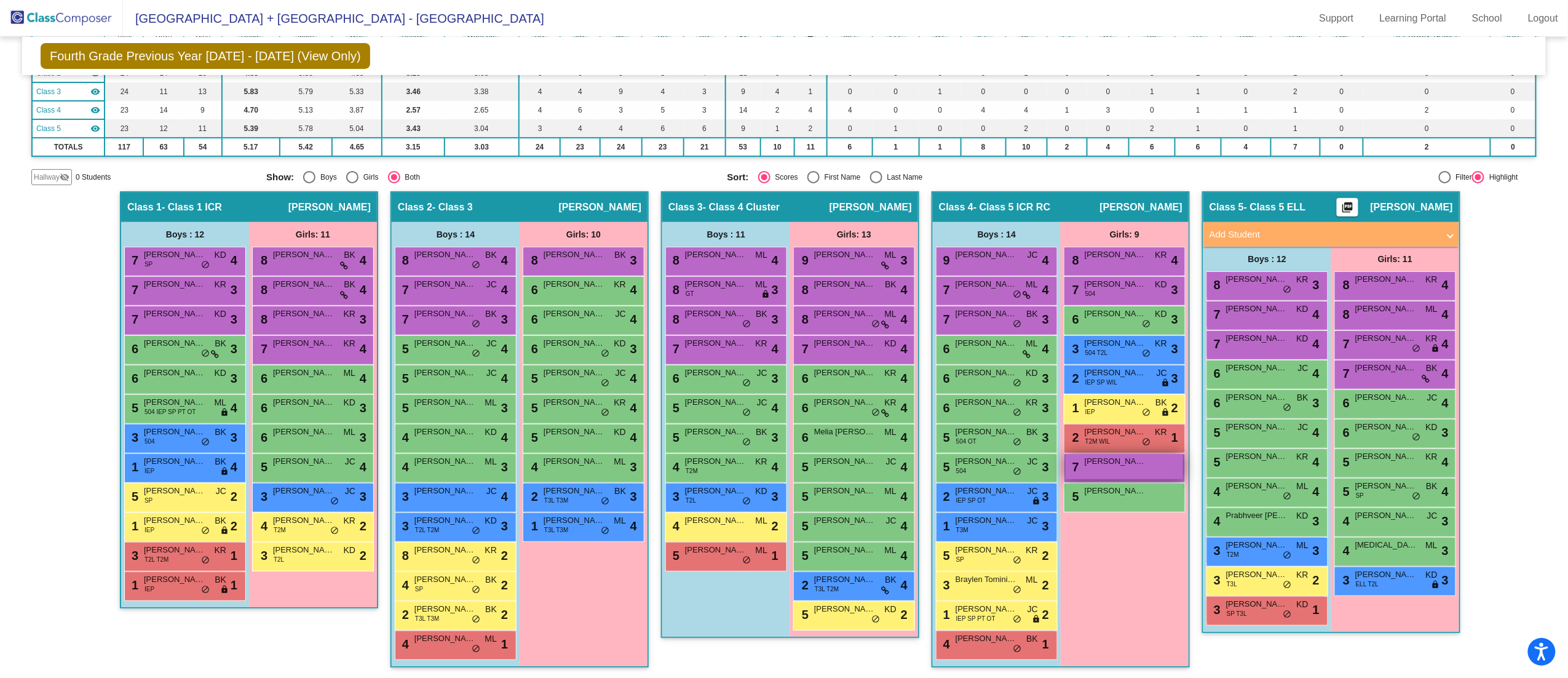 click on "7 Ashvika Shadakopan lock do_not_disturb_alt" at bounding box center [1124, 466] 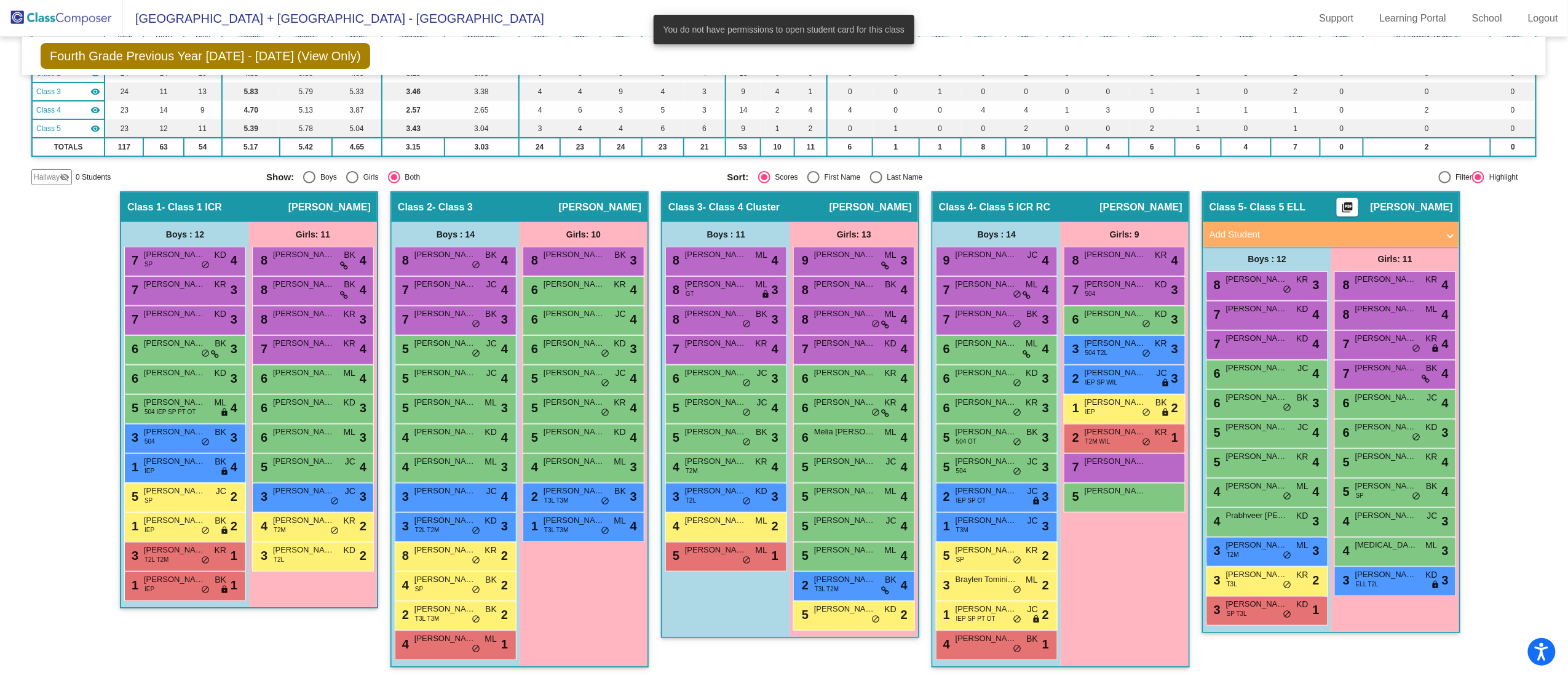 click on "Girls: 9 8 Nella Stepien KR lock do_not_disturb_alt 4 7 Nyla Eve Aziz 504 KD lock do_not_disturb_alt 3 6 Madelyn Bickford KD lock do_not_disturb_alt 3 3 Arianna Racioppi 504 T2L KR lock do_not_disturb_alt 3 2 Gabriella Berls IEP SP WIL JC lock do_not_disturb_alt 3 1 Isabella Wright IEP BK lock do_not_disturb_alt 2 2 MadiLynn Monroe Mormile T2M WIL KR lock do_not_disturb_alt 1 7 Ashvika Shadakopan lock do_not_disturb_alt 5 Rylee Jackson lock do_not_disturb_alt" at bounding box center (0, 0) 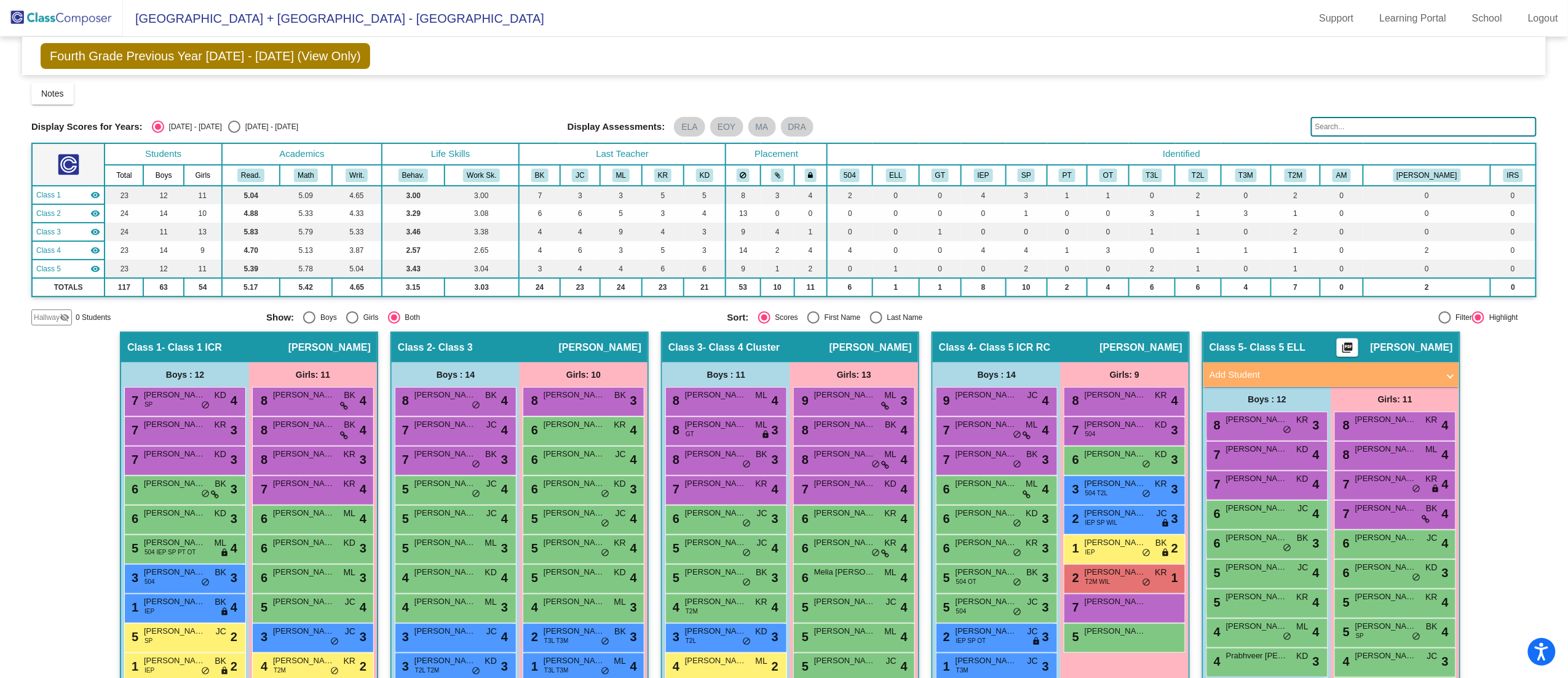 scroll, scrollTop: 140, scrollLeft: 0, axis: vertical 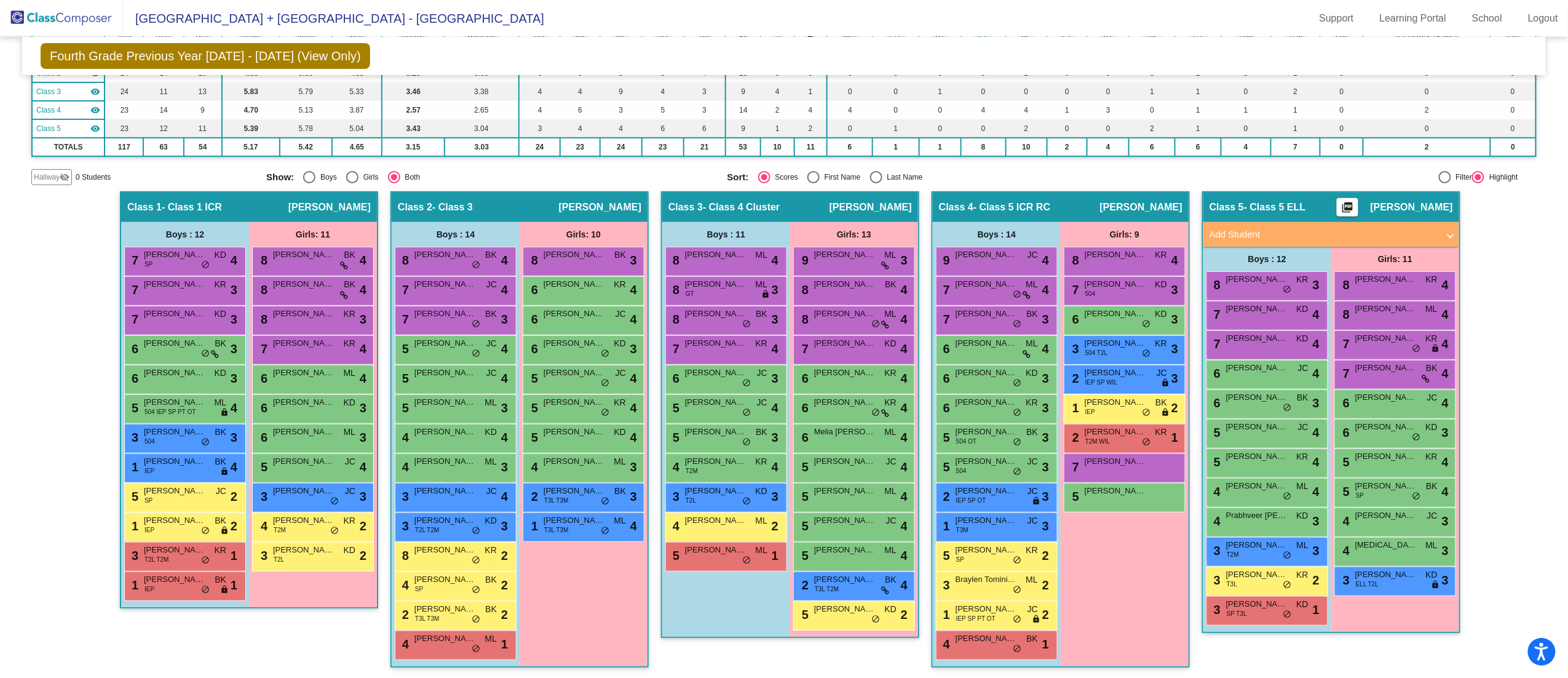 click on "Girls: 9 8 Nella Stepien KR lock do_not_disturb_alt 4 7 Nyla Eve Aziz 504 KD lock do_not_disturb_alt 3 6 Madelyn Bickford KD lock do_not_disturb_alt 3 3 Arianna Racioppi 504 T2L KR lock do_not_disturb_alt 3 2 Gabriella Berls IEP SP WIL JC lock do_not_disturb_alt 3 1 Isabella Wright IEP BK lock do_not_disturb_alt 2 2 MadiLynn Monroe Mormile T2M WIL KR lock do_not_disturb_alt 1 7 Ashvika Shadakopan lock do_not_disturb_alt 5 Rylee Jackson lock do_not_disturb_alt" at bounding box center [0, 0] 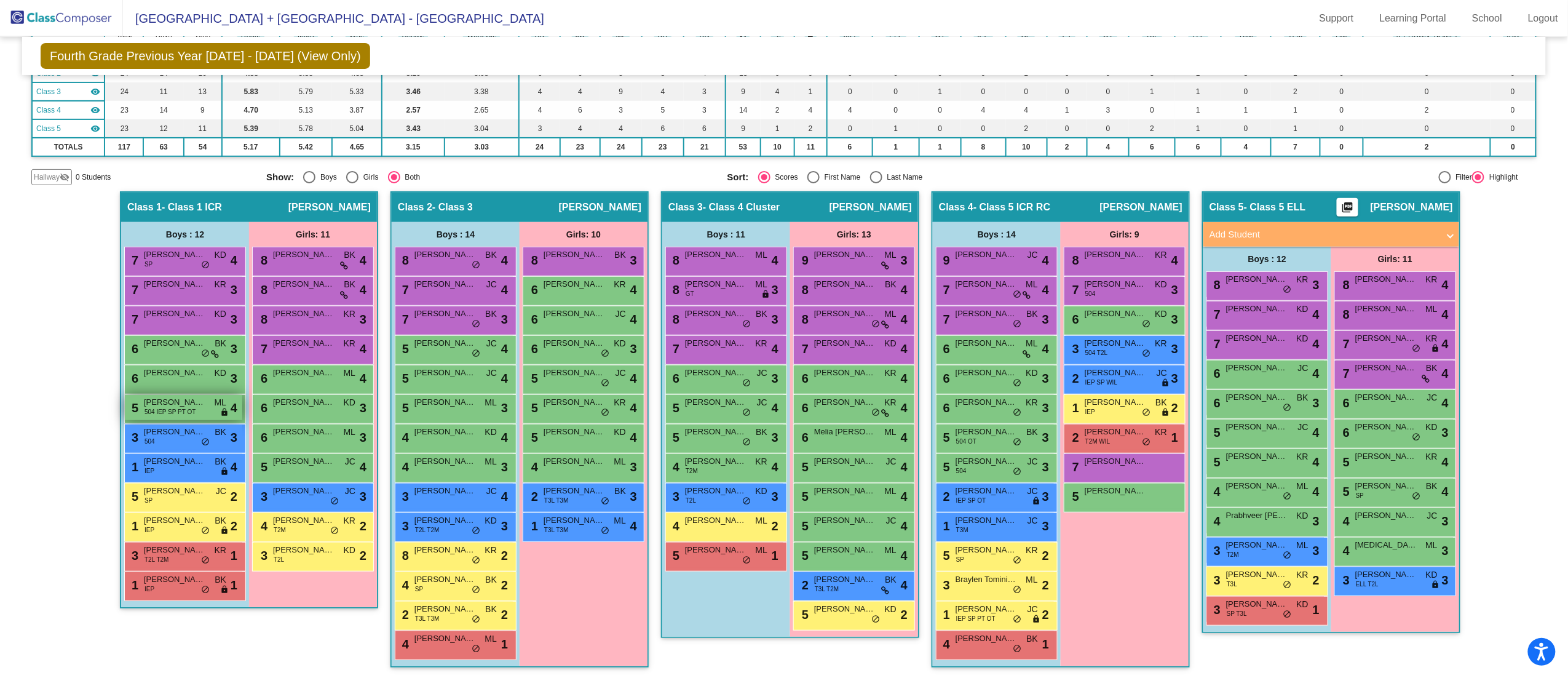 click on "504 IEP SP PT OT" at bounding box center (170, 412) 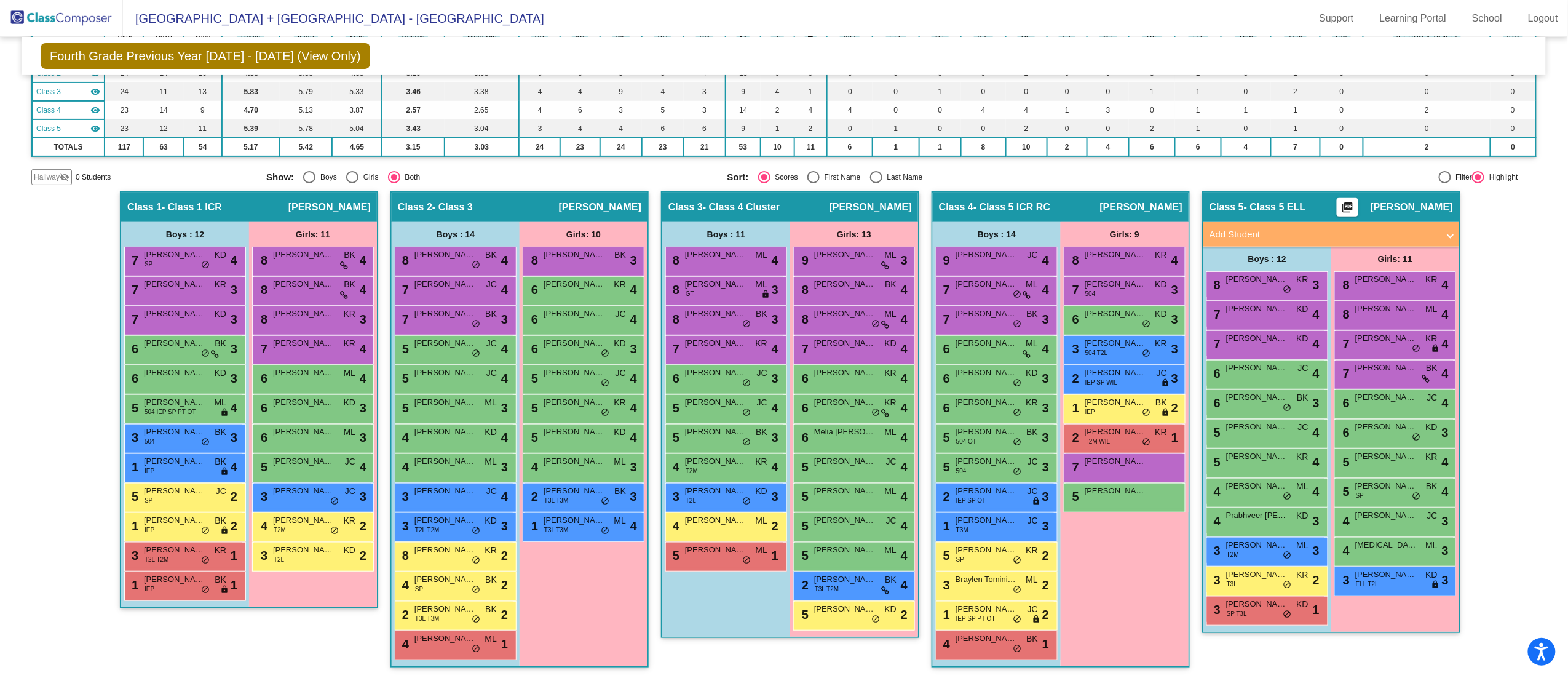 click on "Grade 4 Select Grade  Fourth Grade Previous Year 2024 - 2025 (View Only)  Add, Move, or Retain Students Off   On  Incoming   Digital Data Wall    Display Scores for Years:   2024 - 2025   2025 - 2026  Grade/Archive Students in Table View   Download   New Small Group   Saved Small Group   Notes   Download Class List   Import Students   New Small Group   Saved Small Group  Display Scores for Years:   2024 - 2025   2025 - 2026 Display Assessments: ELA EOY MA DRA Students Academics Life Skills  Last Teacher  Placement  Identified  Total Boys Girls  Read.   Math   Writ.   Behav.   Work Sk.   BK   JC   ML   KR   KD   504   ELL   GT   IEP   SP   PT   OT   T3L   T2L   T3M   T2M   AM   WIL   IRS  Hallway  visibility_off  0 0 0                 0   0   0   0   0   0   0   0   0   0   0   0   0   0   0   0   0   0   0   0   0   0  Class 1  visibility  23 12 11  5.04   5.09   4.65   3.00   3.00   7   3   3   5   5   8   3   4   2   0   0   4   3   1   1   0   2   0   2   0   0   0  Class 2  visibility  24 14 10  6  9" 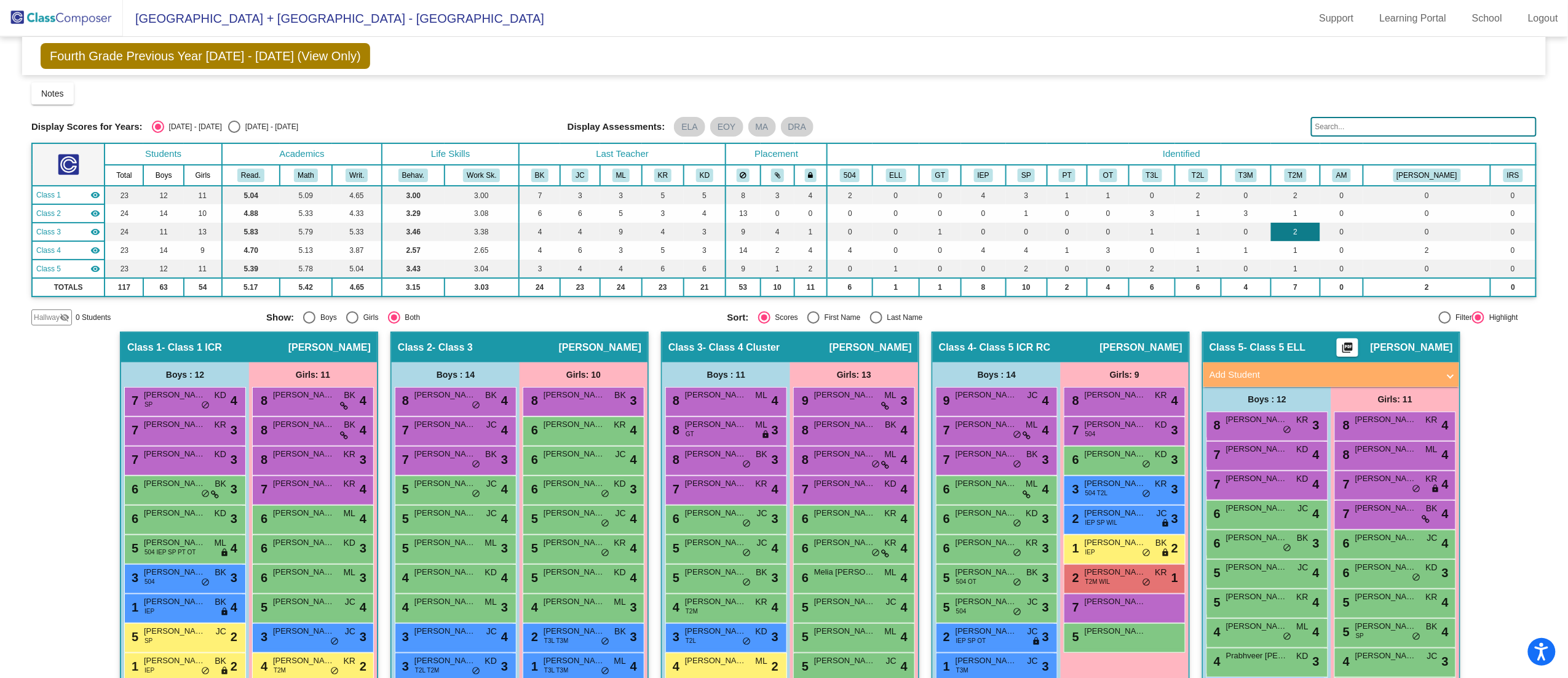 scroll, scrollTop: 140, scrollLeft: 0, axis: vertical 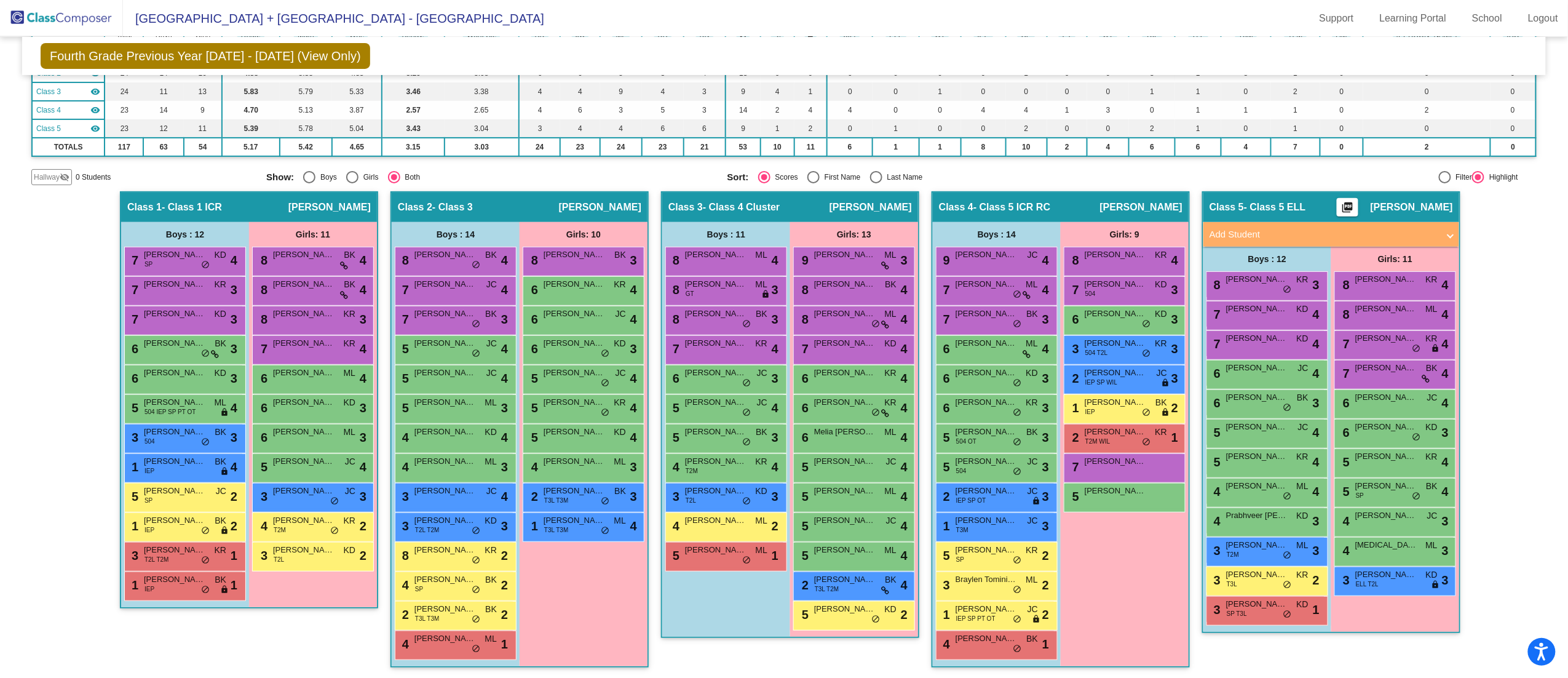 click on "Hallway   - Hallway Class  picture_as_pdf  Add Student  First Name Last Name Student Id  (Recommended)   Boy   Girl   Non Binary Add Close  Boys : 0    No Students   Girls: 0   No Students   Class 1   - Class 1 ICR  picture_as_pdf Samantha Cote  Add Student  First Name Last Name Student Id  (Recommended)   Boy   Girl   Non Binary Add Close  Boys : 12  7 Dylan Kozak SP KD lock do_not_disturb_alt 4 7 Eric Brown KR lock do_not_disturb_alt 3 7 Timothy Paul Mulkerrins KD lock do_not_disturb_alt 3 6 Aaron Singh BK lock do_not_disturb_alt 3 6 Joshua Paff KD lock do_not_disturb_alt 3 5 Zachary Plant 504 IEP SP PT OT ML lock do_not_disturb_alt 4 3 John Michael DiCostanzo 504 BK lock do_not_disturb_alt 3 1 Noah Budzaku IEP BK lock do_not_disturb_alt 4 5 Chris Said SP JC lock do_not_disturb_alt 2 1 Joseph Warley IEP BK lock do_not_disturb_alt 2 3 Arsany Youssef T2L T2M KR lock do_not_disturb_alt 1 1 Ermiya Syed IEP BK lock do_not_disturb_alt 1 Girls: 11 8 Anusha Karthik BK lock do_not_disturb_alt 4 8 BK lock 4 8 3" 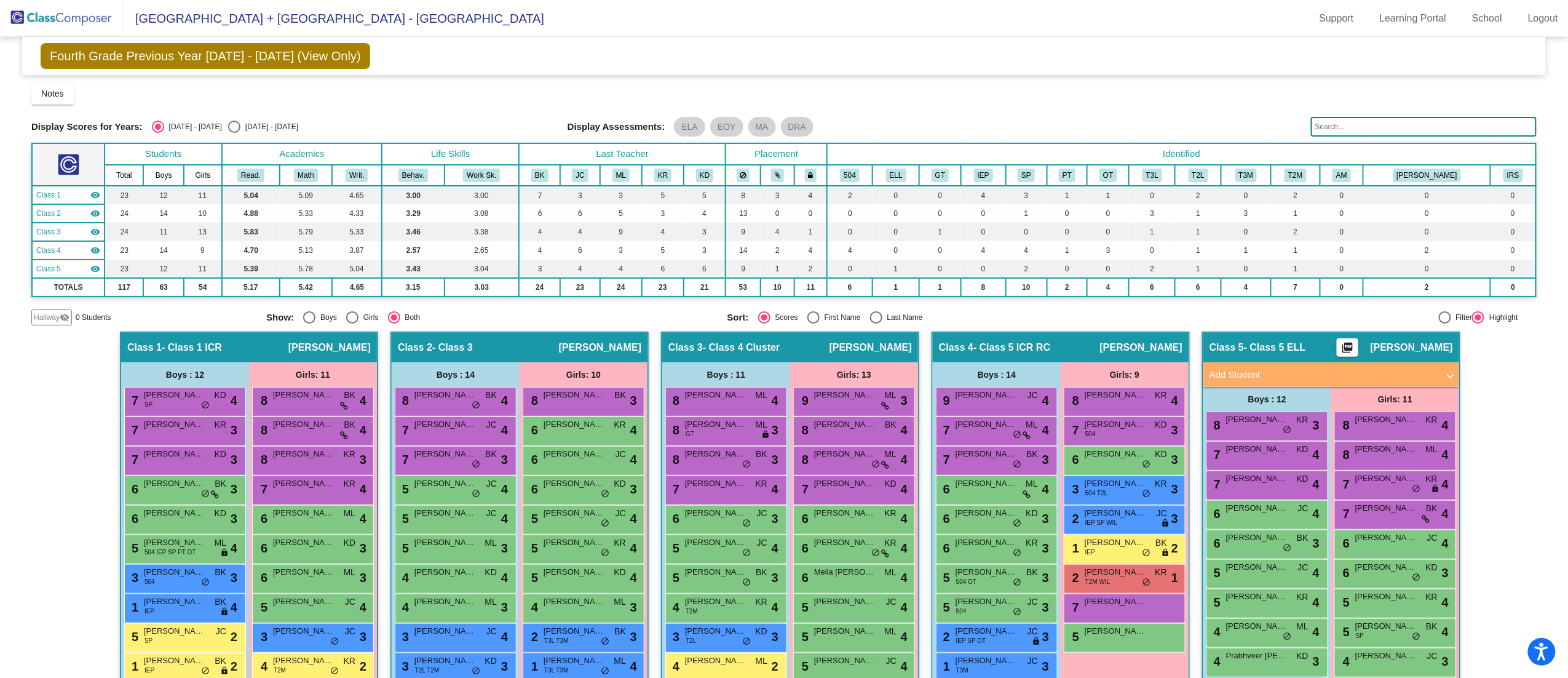 scroll, scrollTop: 140, scrollLeft: 0, axis: vertical 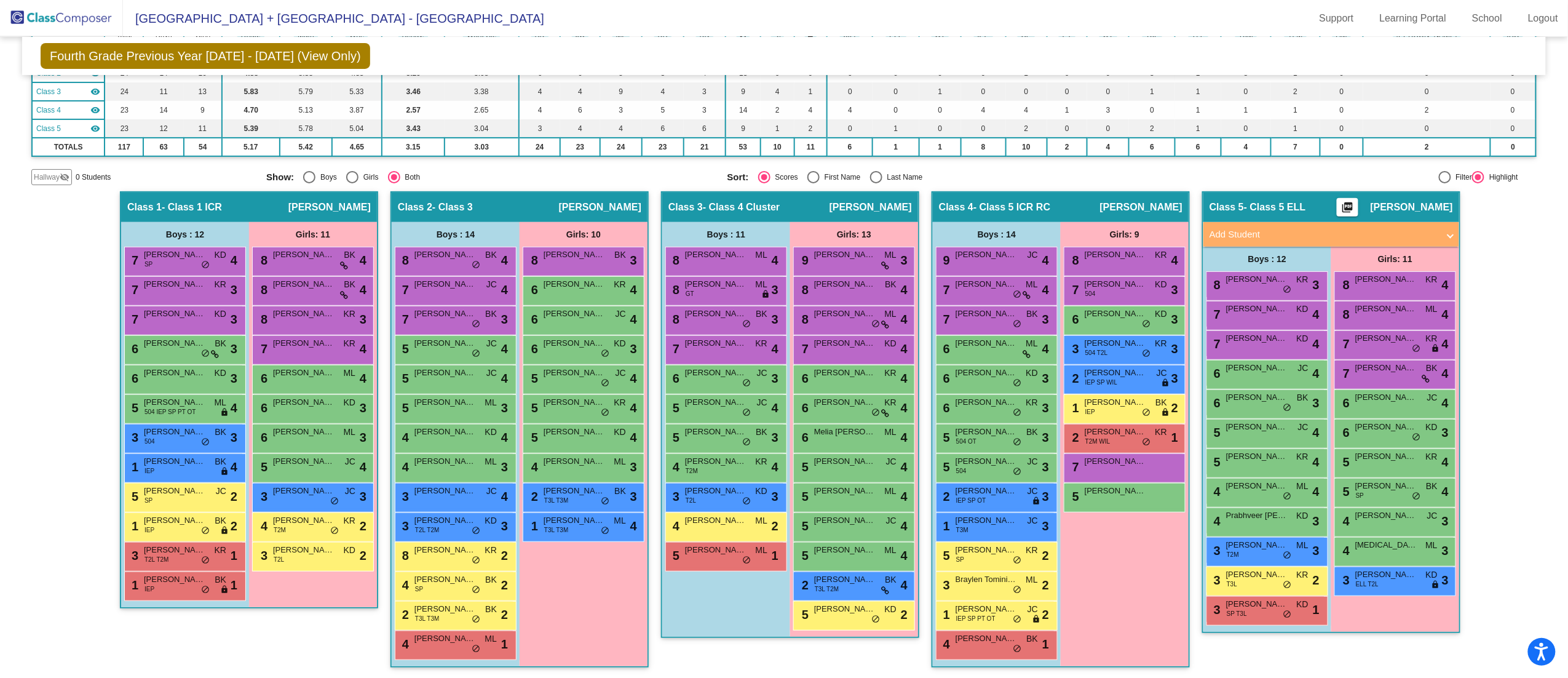 click on "picture_as_pdf" 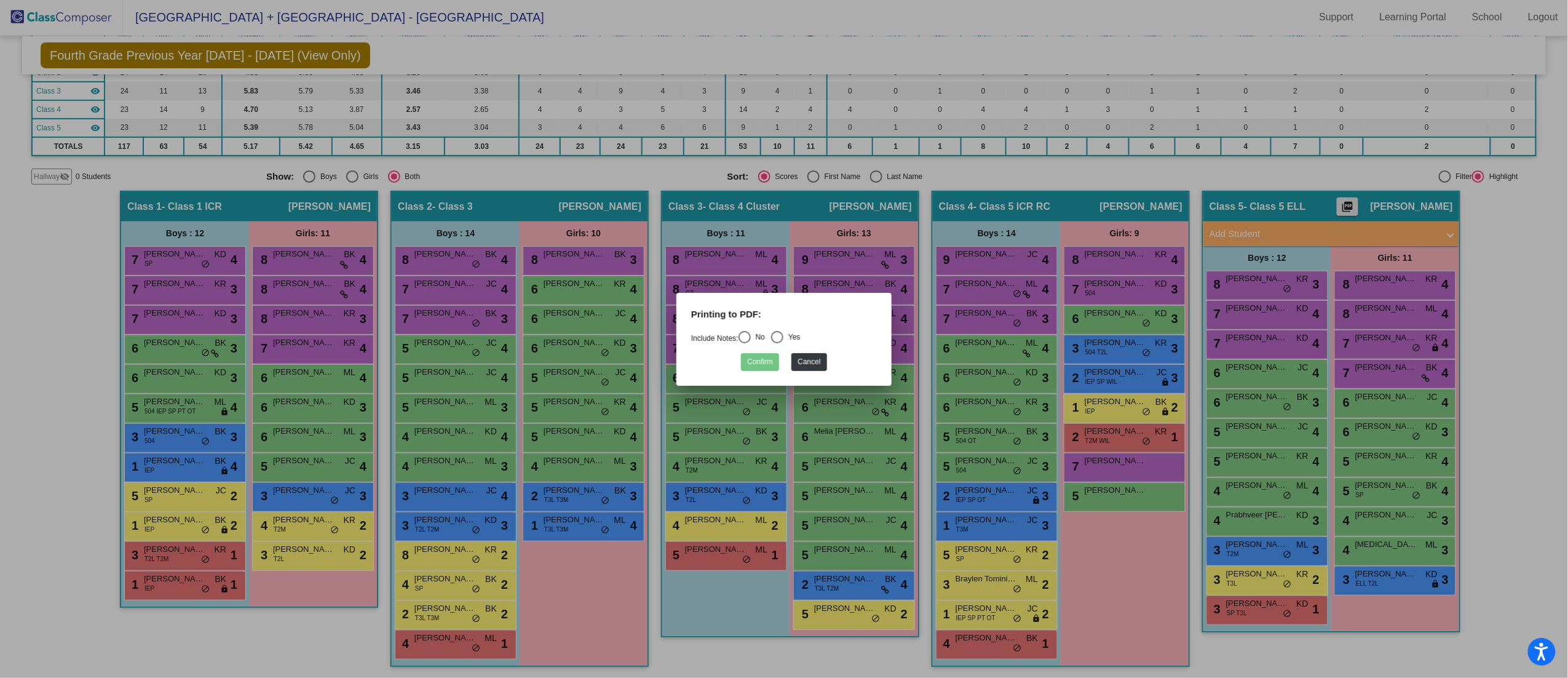 scroll, scrollTop: 0, scrollLeft: 0, axis: both 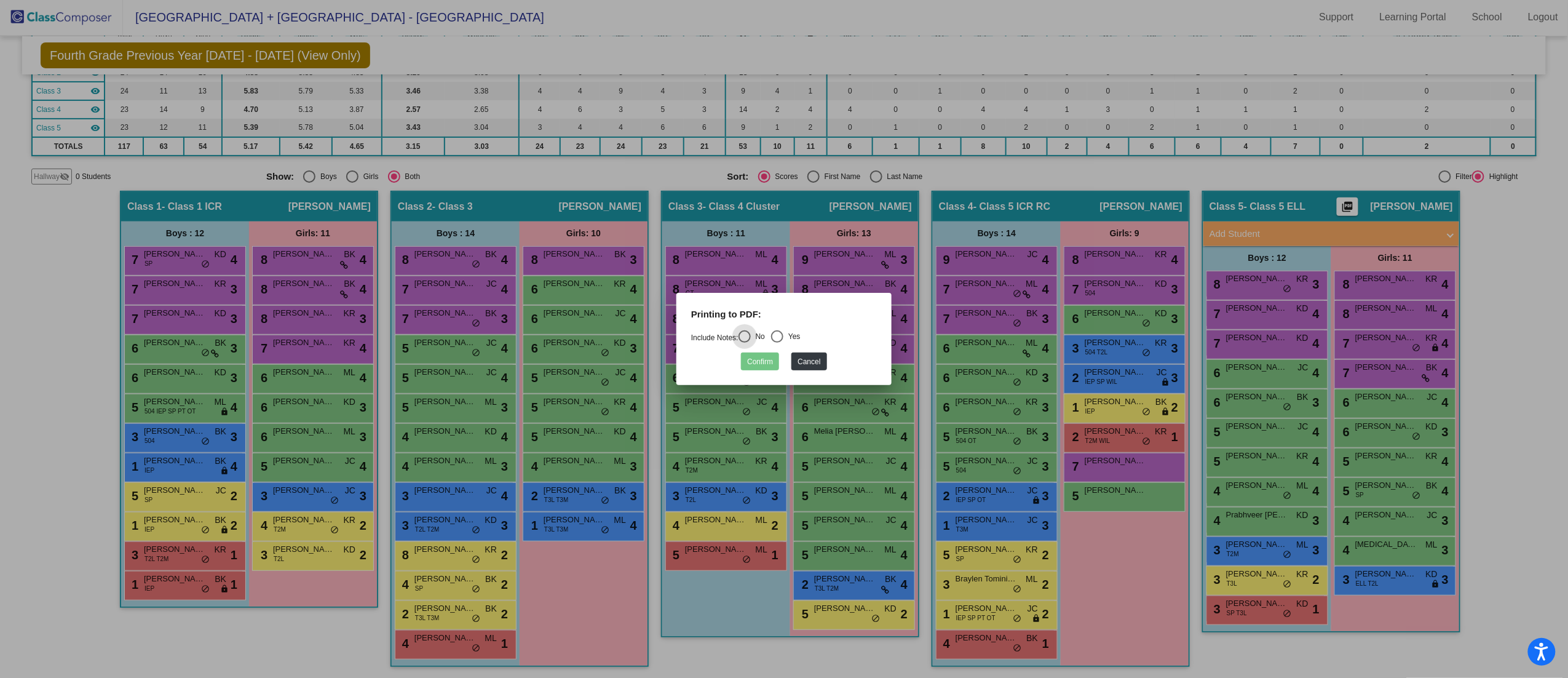 click on "Yes" at bounding box center [792, 337] 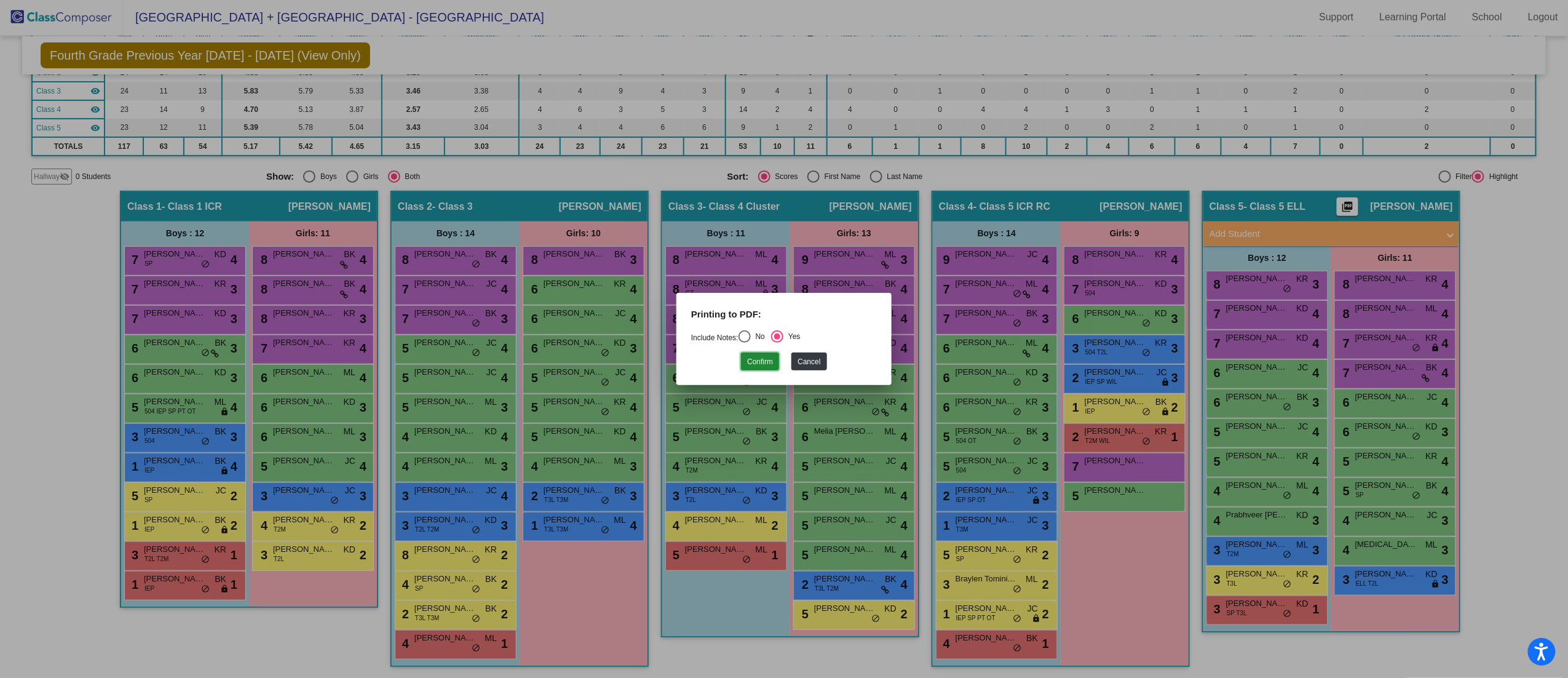 click on "Confirm" at bounding box center [760, 361] 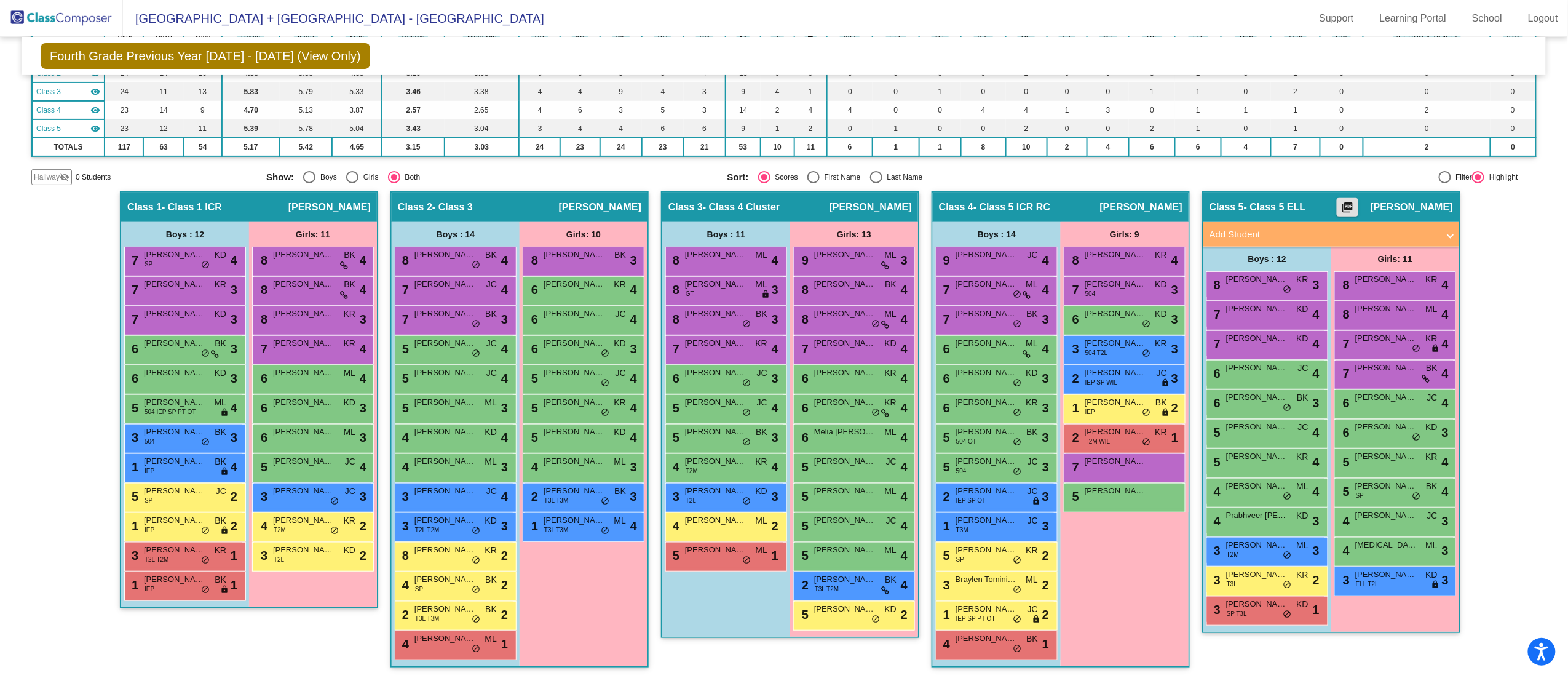 scroll, scrollTop: 1, scrollLeft: 0, axis: vertical 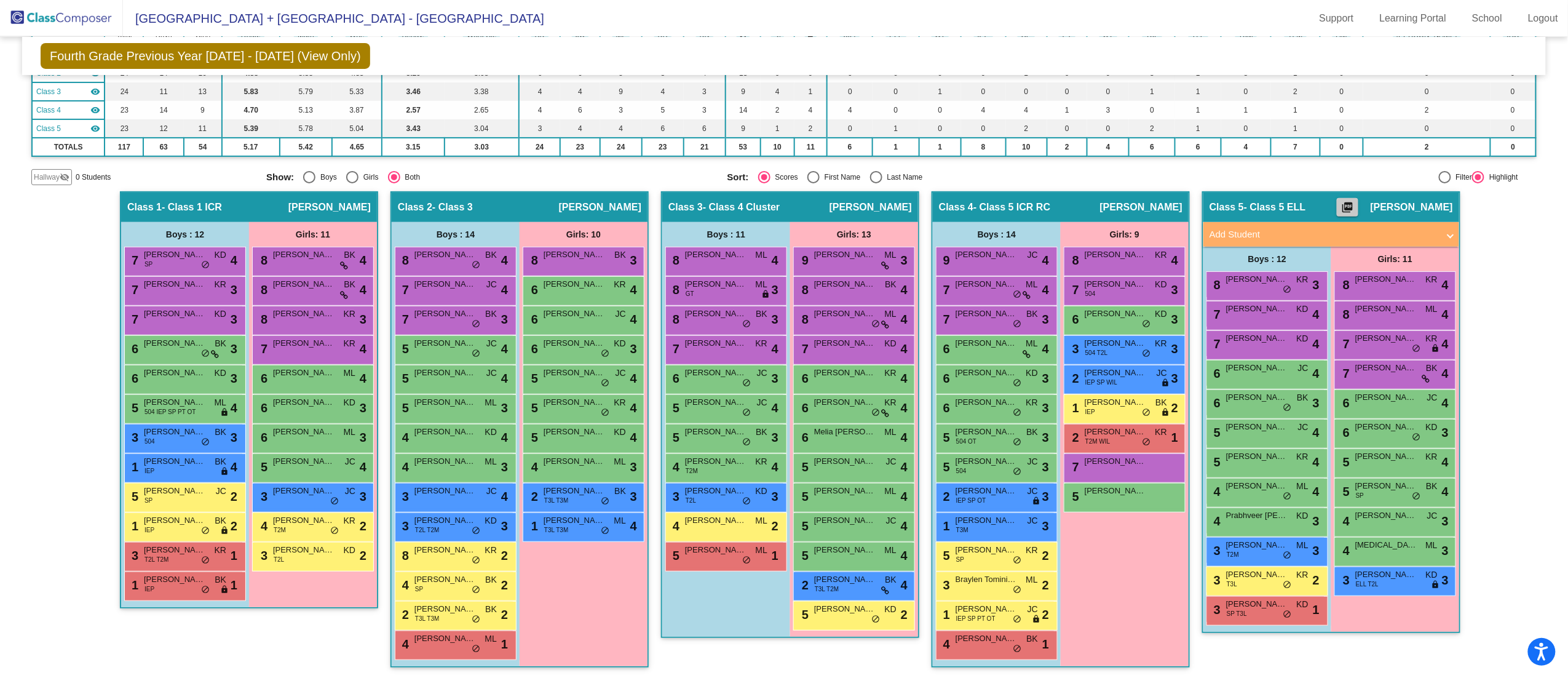 click on "picture_as_pdf" 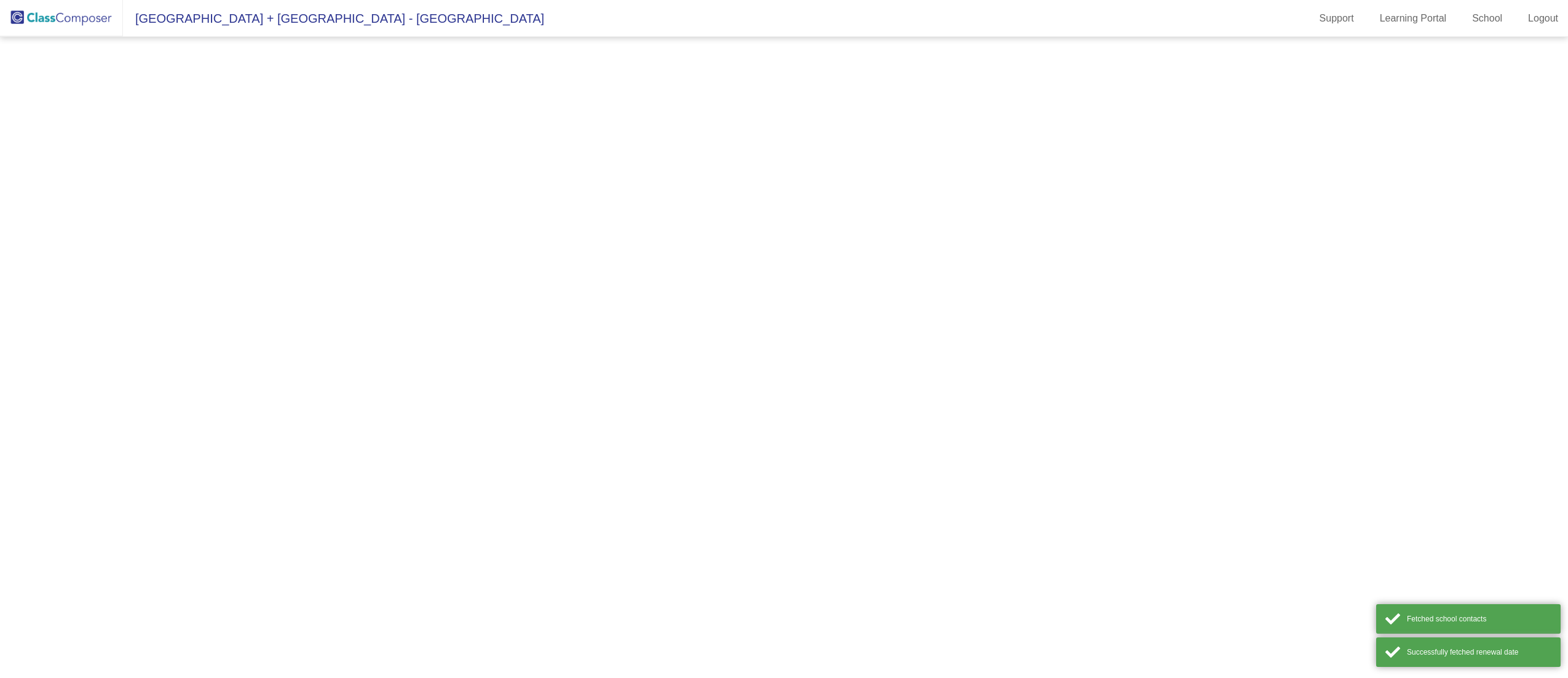 scroll, scrollTop: 0, scrollLeft: 0, axis: both 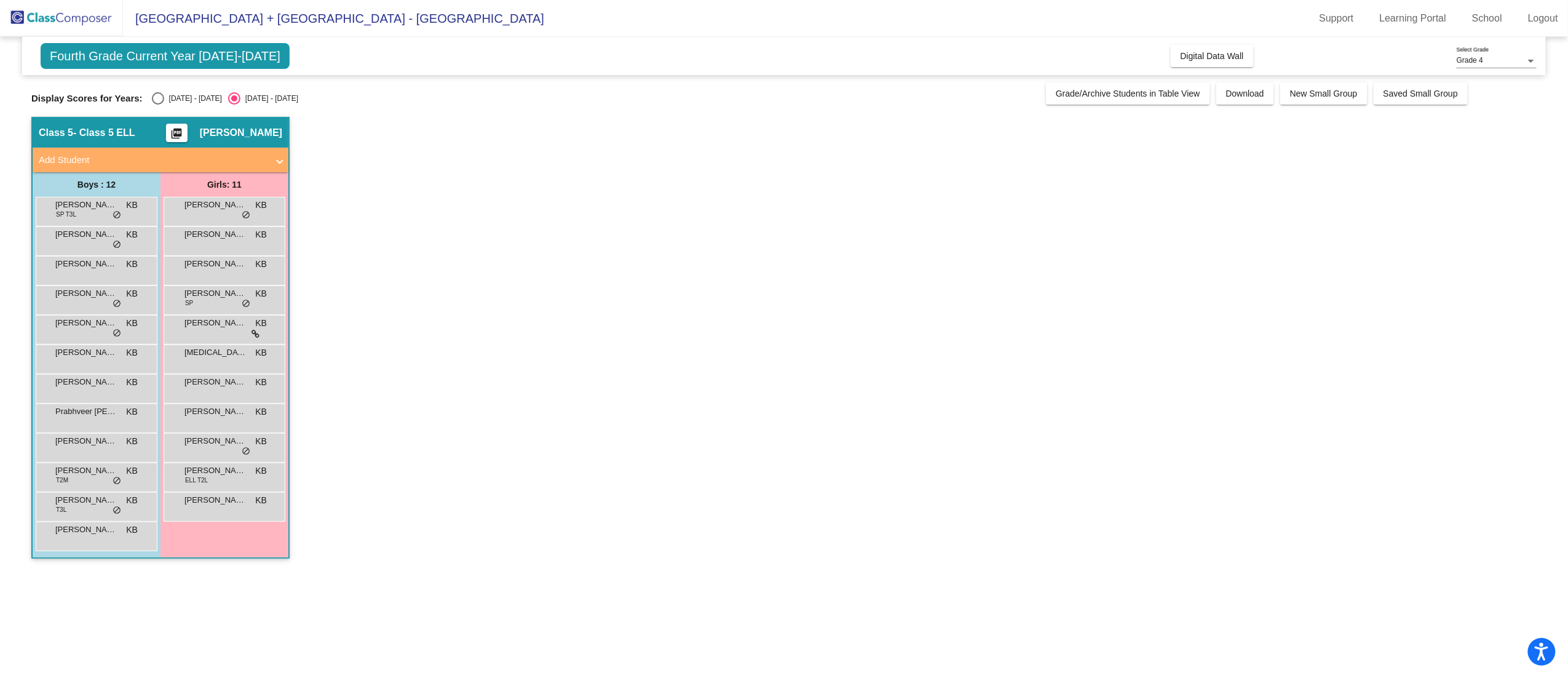 click at bounding box center [158, 98] 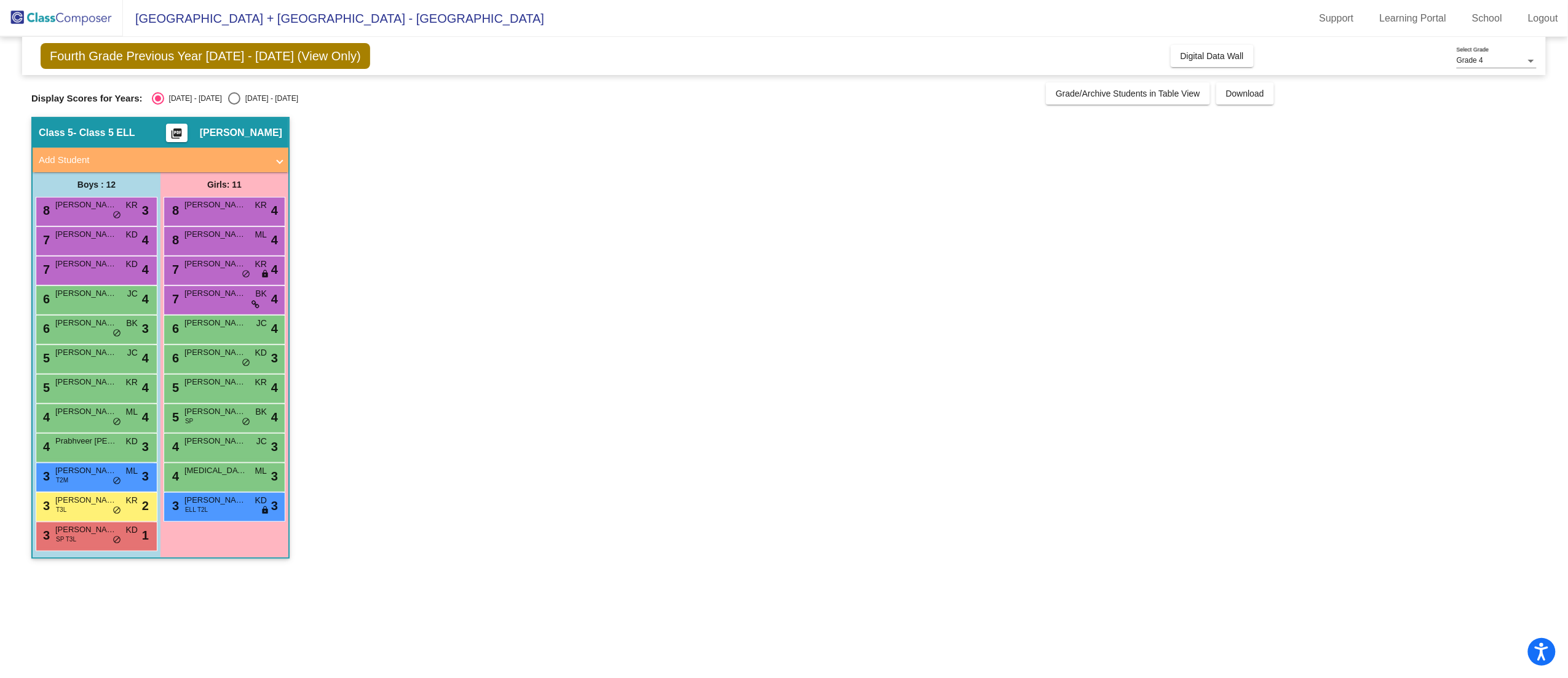 click on "Boys : 12" at bounding box center (0, 0) 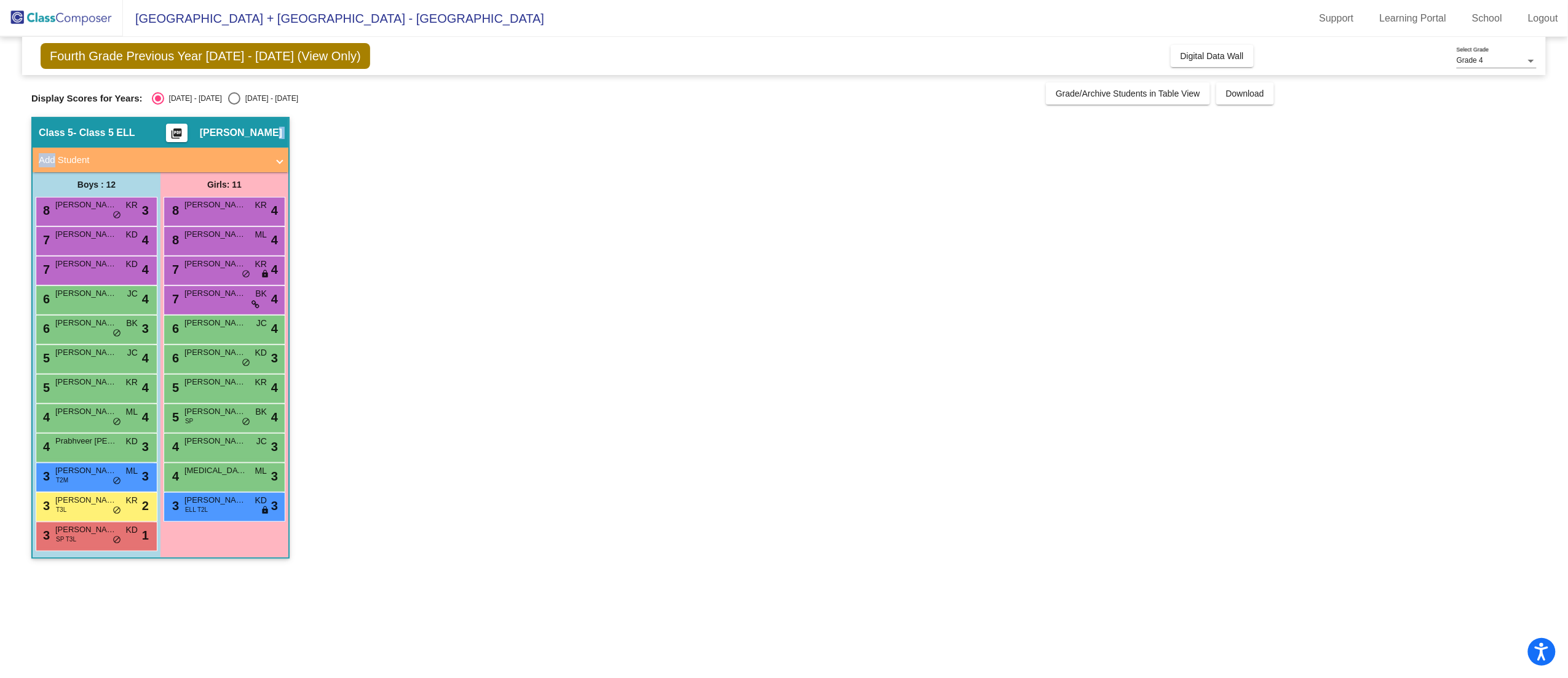 drag, startPoint x: 50, startPoint y: 172, endPoint x: 347, endPoint y: 139, distance: 298.82771 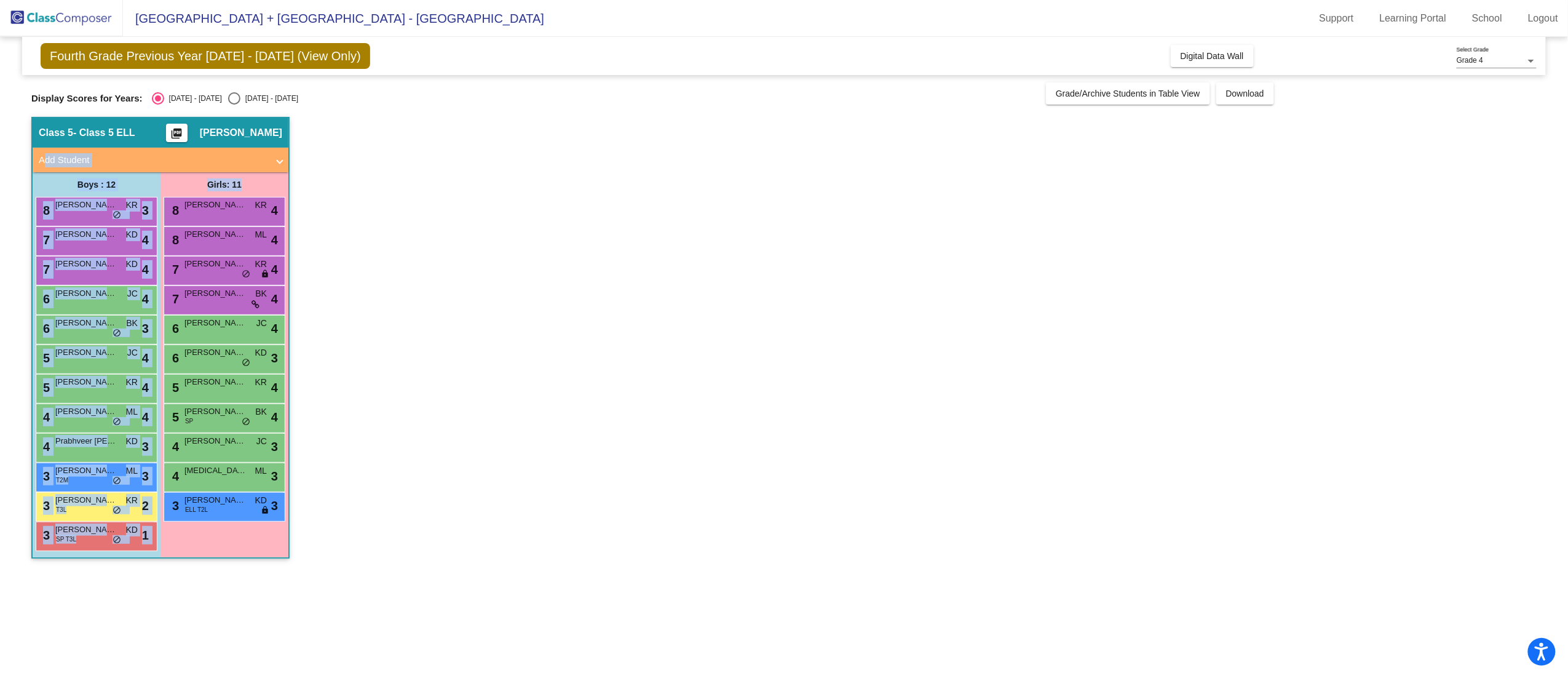 drag, startPoint x: 250, startPoint y: 184, endPoint x: 31, endPoint y: 162, distance: 220.10225 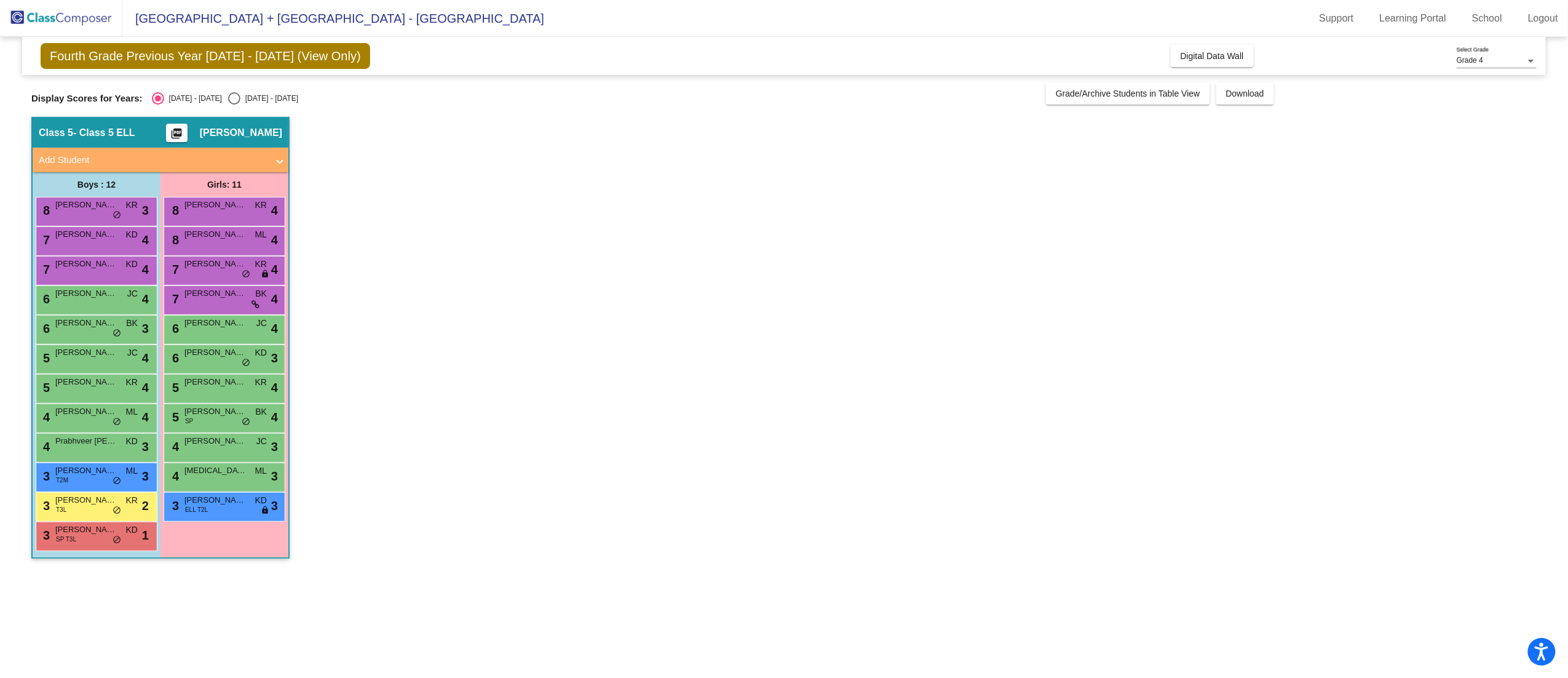 click on "Class 5   - Class 5 ELL  picture_as_pdf Kayla Bianco  Add Student  First Name Last Name Student Id  (Recommended)   Boy   Girl   Non Binary Add Close  Boys : 12  8 Cole Matthew Renaud KR lock do_not_disturb_alt 3 7 Mihan P Patel KD lock do_not_disturb_alt 4 7 Pasquale Pozzolano KD lock do_not_disturb_alt 4 6 Reyansh Nair JC lock do_not_disturb_alt 4 6 John Hrankieskyj BK lock do_not_disturb_alt 3 5 Daniel Recine JC lock do_not_disturb_alt 4 5 Zain Saeed KR lock do_not_disturb_alt 4 4 Lucas Fernandez-Batista ML lock do_not_disturb_alt 4 4 Prabhveer Kang KD lock do_not_disturb_alt 3 3 Samir Nurmukhamedov T2M ML lock do_not_disturb_alt 3 3 Victor DelDuca T3L KR lock do_not_disturb_alt 2 3 Benjamin Finkelshteyn SP T3L KD lock do_not_disturb_alt 1 Girls: 11 8 Lydia Warchol KR lock do_not_disturb_alt 4 8 Malorie Anne Stankiewicz ML lock do_not_disturb_alt 4 7 Addison Urbanowicz KR lock do_not_disturb_alt 4 7 Hazel Ansah BK lock do_not_disturb_alt 4 6 Vivienne Razzano JC lock do_not_disturb_alt 4 6 Mia Lopez KD 3" 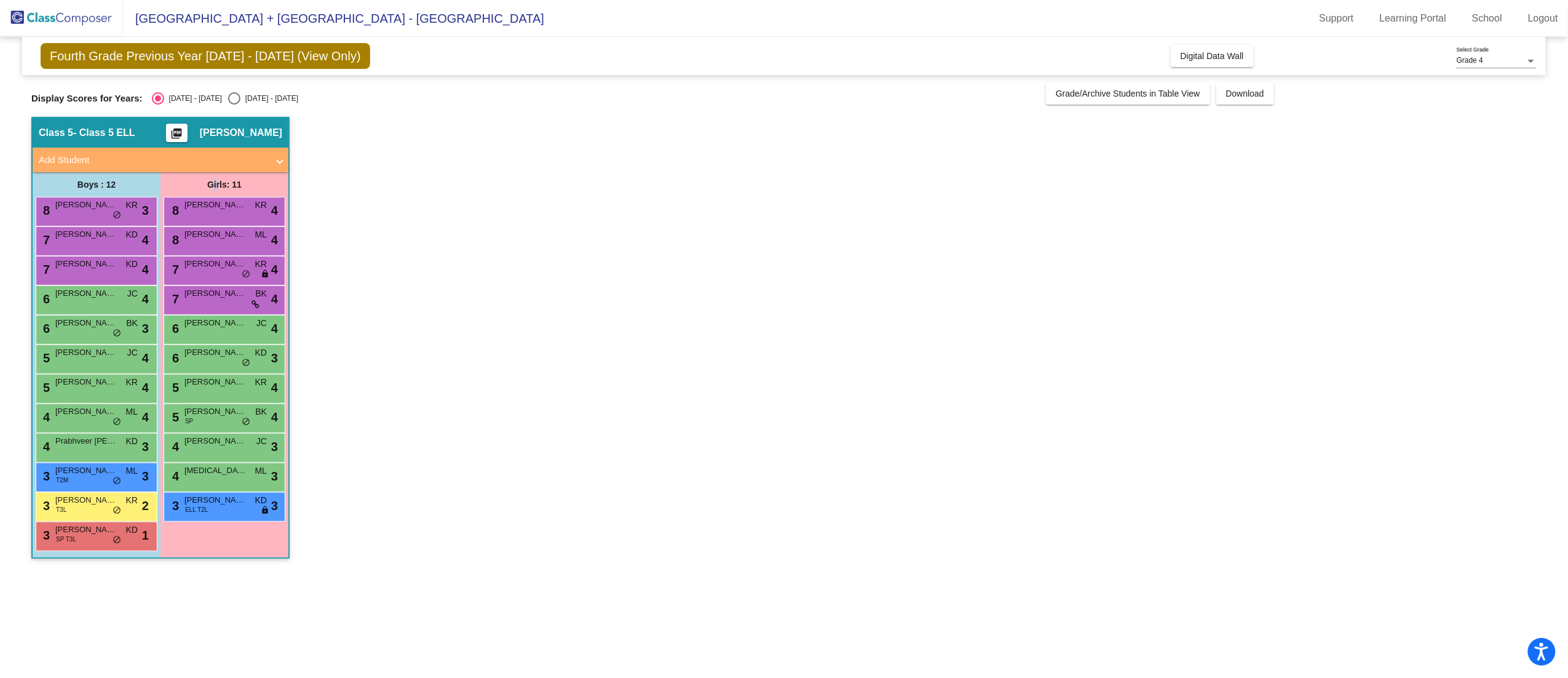click on "Girls: 11" at bounding box center (0, 0) 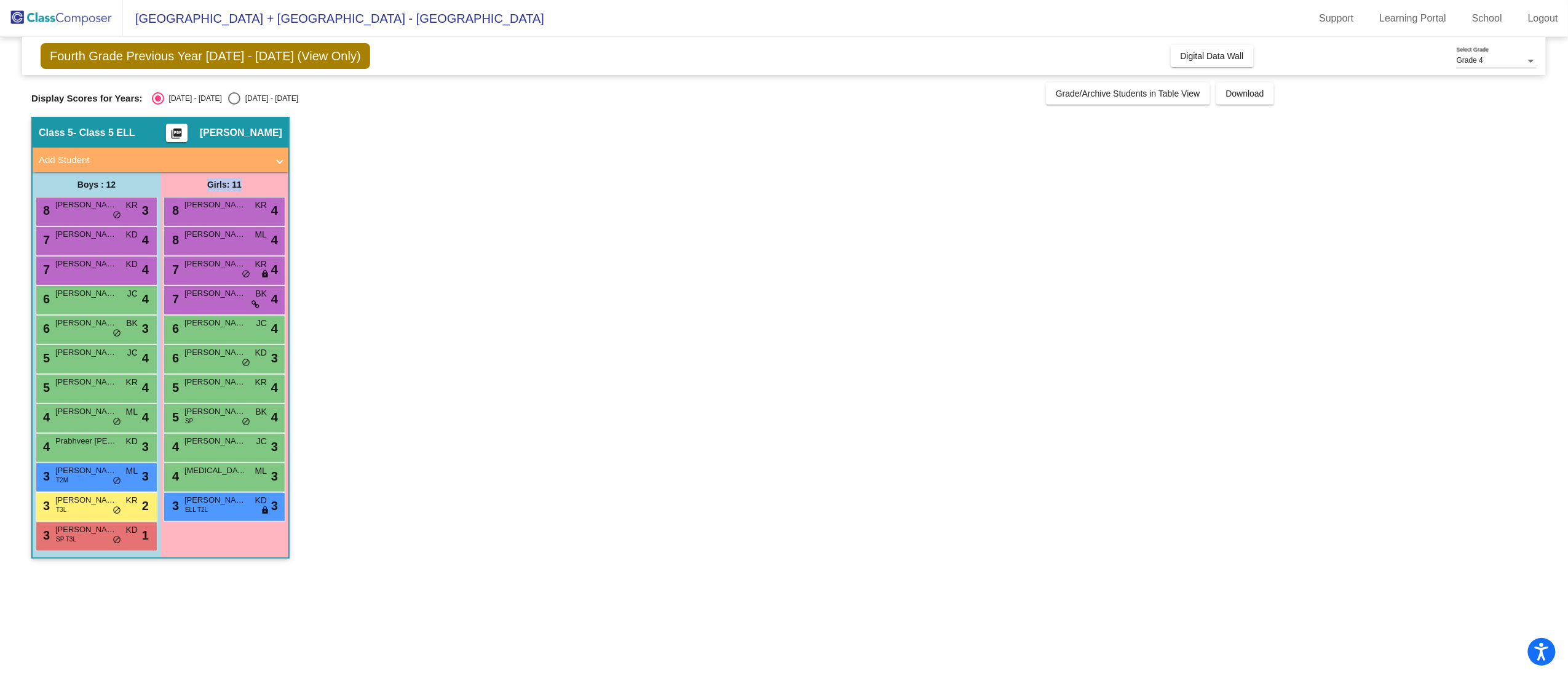 click on "Girls: 11" at bounding box center [0, 0] 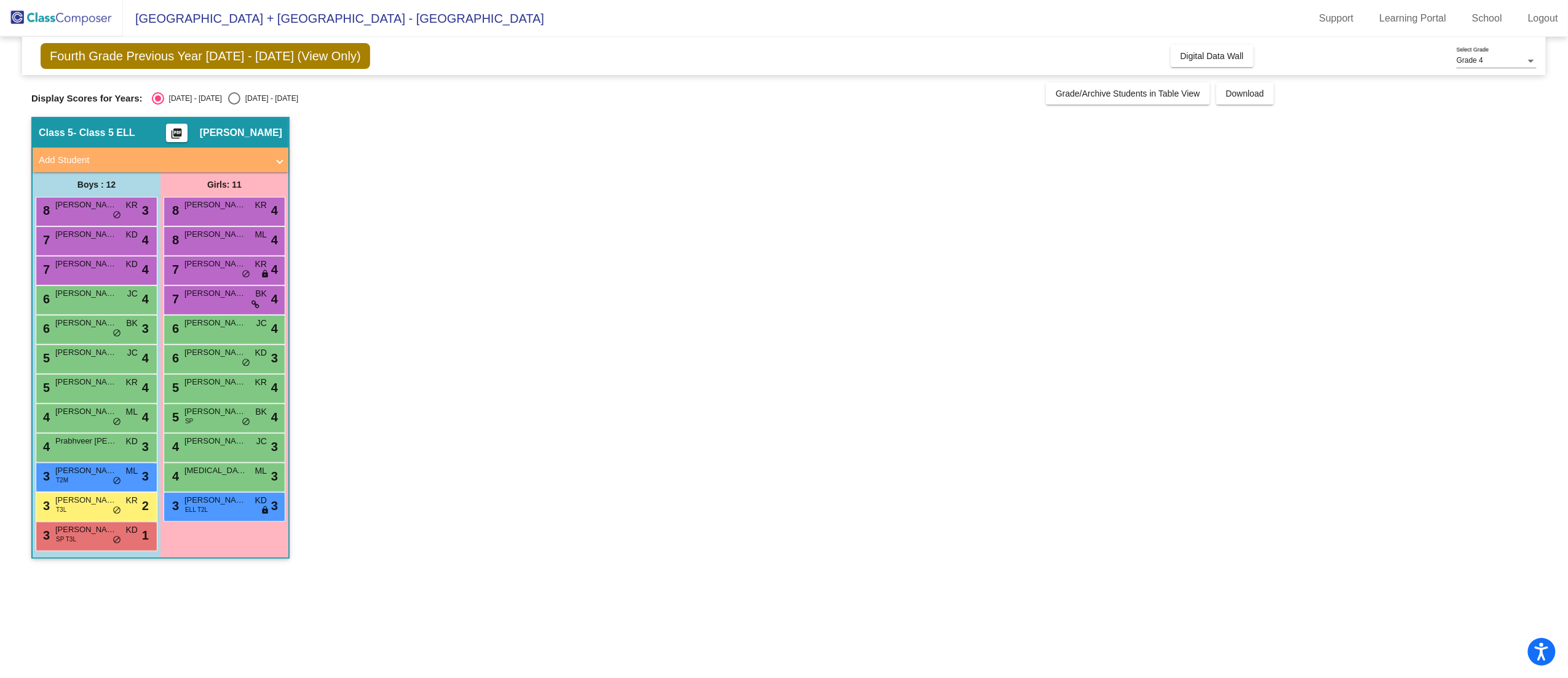 click on "Boys : 12" at bounding box center [0, 0] 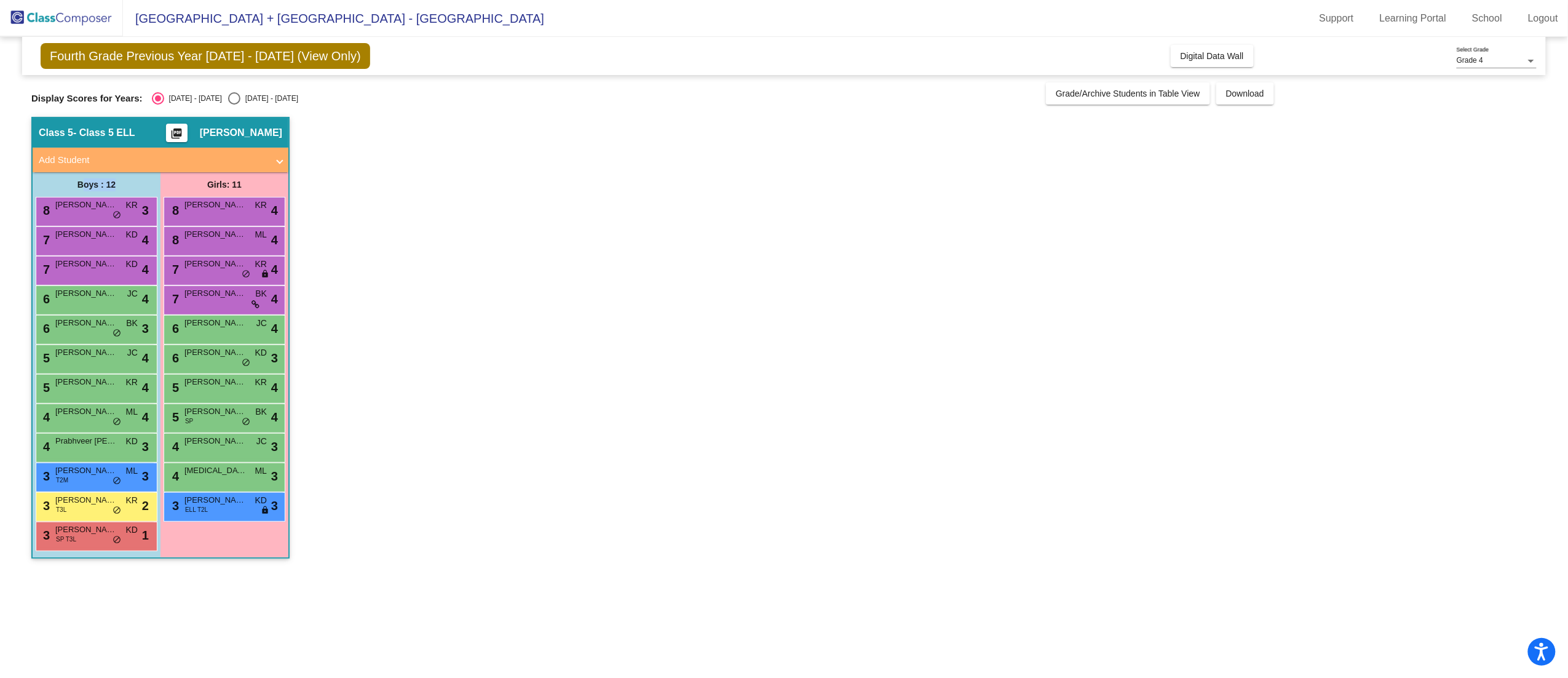click on "Boys : 12" at bounding box center (0, 0) 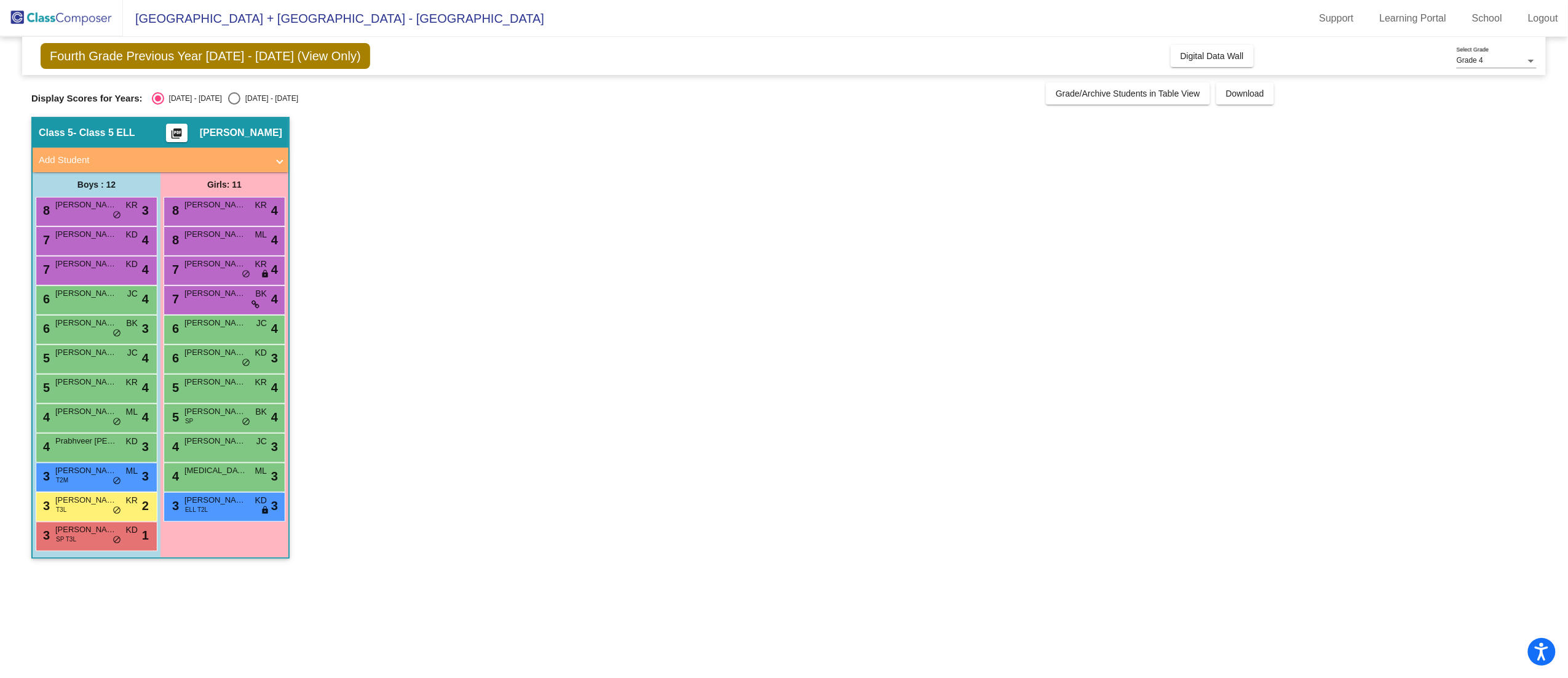 click on "Class 5   - Class 5 ELL  picture_as_pdf Kayla Bianco  Add Student  First Name Last Name Student Id  (Recommended)   Boy   Girl   Non Binary Add Close  Boys : 12  8 Cole Matthew Renaud KR lock do_not_disturb_alt 3 7 Mihan P Patel KD lock do_not_disturb_alt 4 7 Pasquale Pozzolano KD lock do_not_disturb_alt 4 6 Reyansh Nair JC lock do_not_disturb_alt 4 6 John Hrankieskyj BK lock do_not_disturb_alt 3 5 Daniel Recine JC lock do_not_disturb_alt 4 5 Zain Saeed KR lock do_not_disturb_alt 4 4 Lucas Fernandez-Batista ML lock do_not_disturb_alt 4 4 Prabhveer Kang KD lock do_not_disturb_alt 3 3 Samir Nurmukhamedov T2M ML lock do_not_disturb_alt 3 3 Victor DelDuca T3L KR lock do_not_disturb_alt 2 3 Benjamin Finkelshteyn SP T3L KD lock do_not_disturb_alt 1 Girls: 11 8 Lydia Warchol KR lock do_not_disturb_alt 4 8 Malorie Anne Stankiewicz ML lock do_not_disturb_alt 4 7 Addison Urbanowicz KR lock do_not_disturb_alt 4 7 Hazel Ansah BK lock do_not_disturb_alt 4 6 Vivienne Razzano JC lock do_not_disturb_alt 4 6 Mia Lopez KD 3" 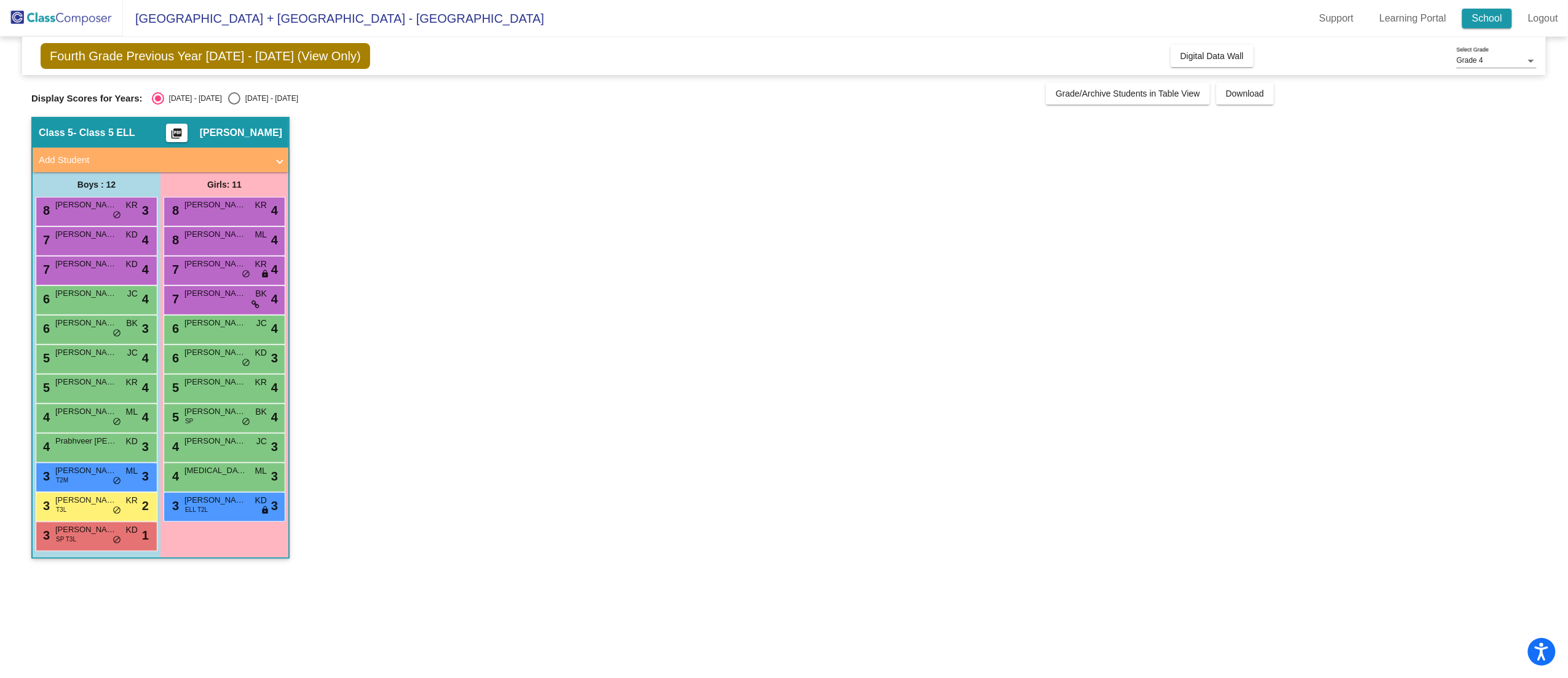click on "School" 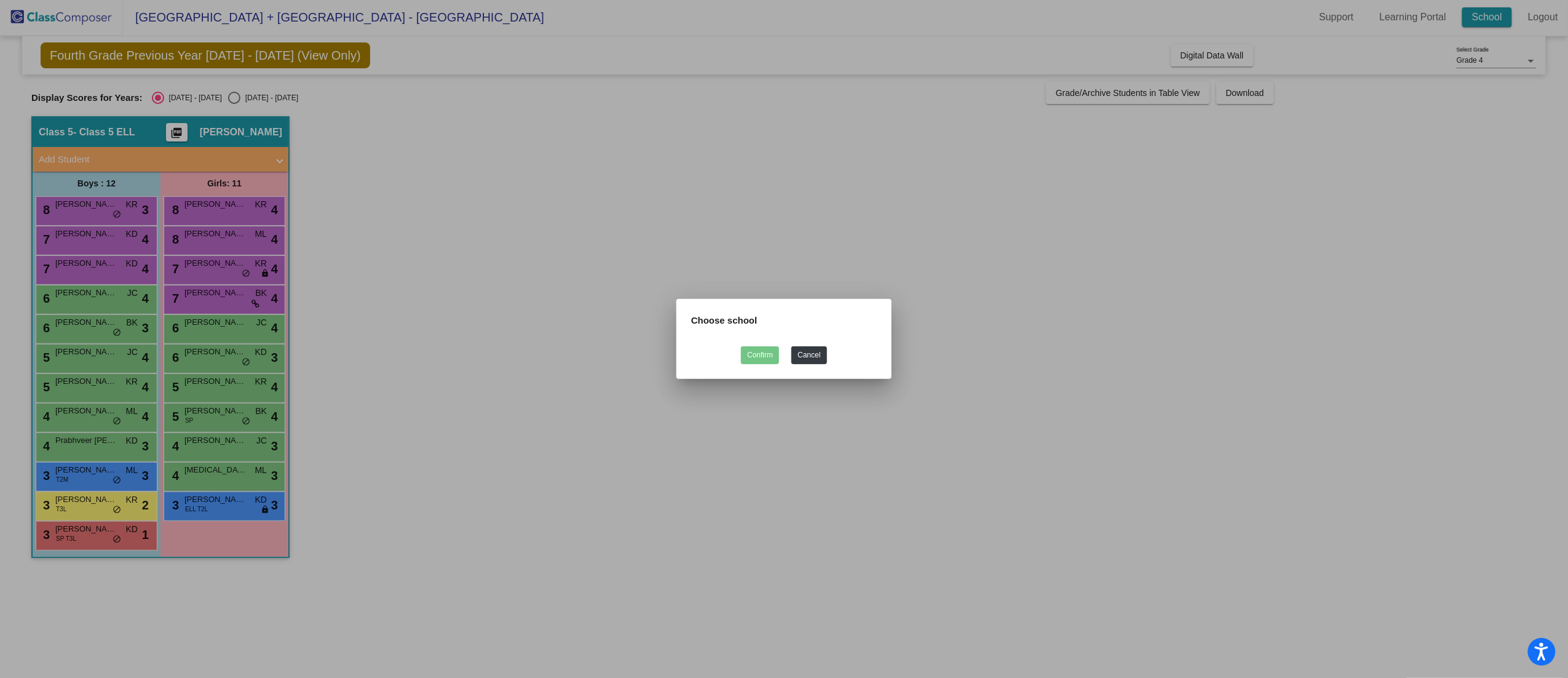 scroll, scrollTop: 0, scrollLeft: 0, axis: both 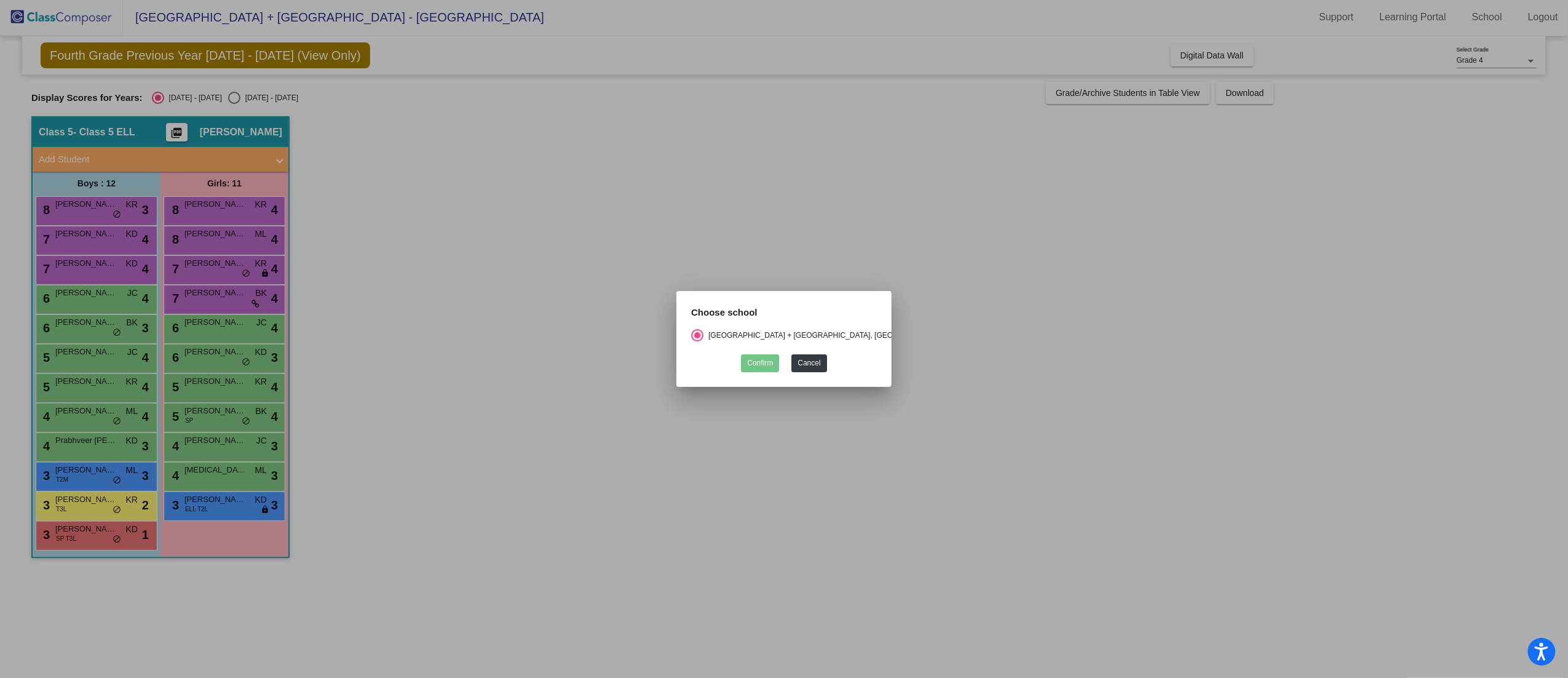 click at bounding box center [784, 339] 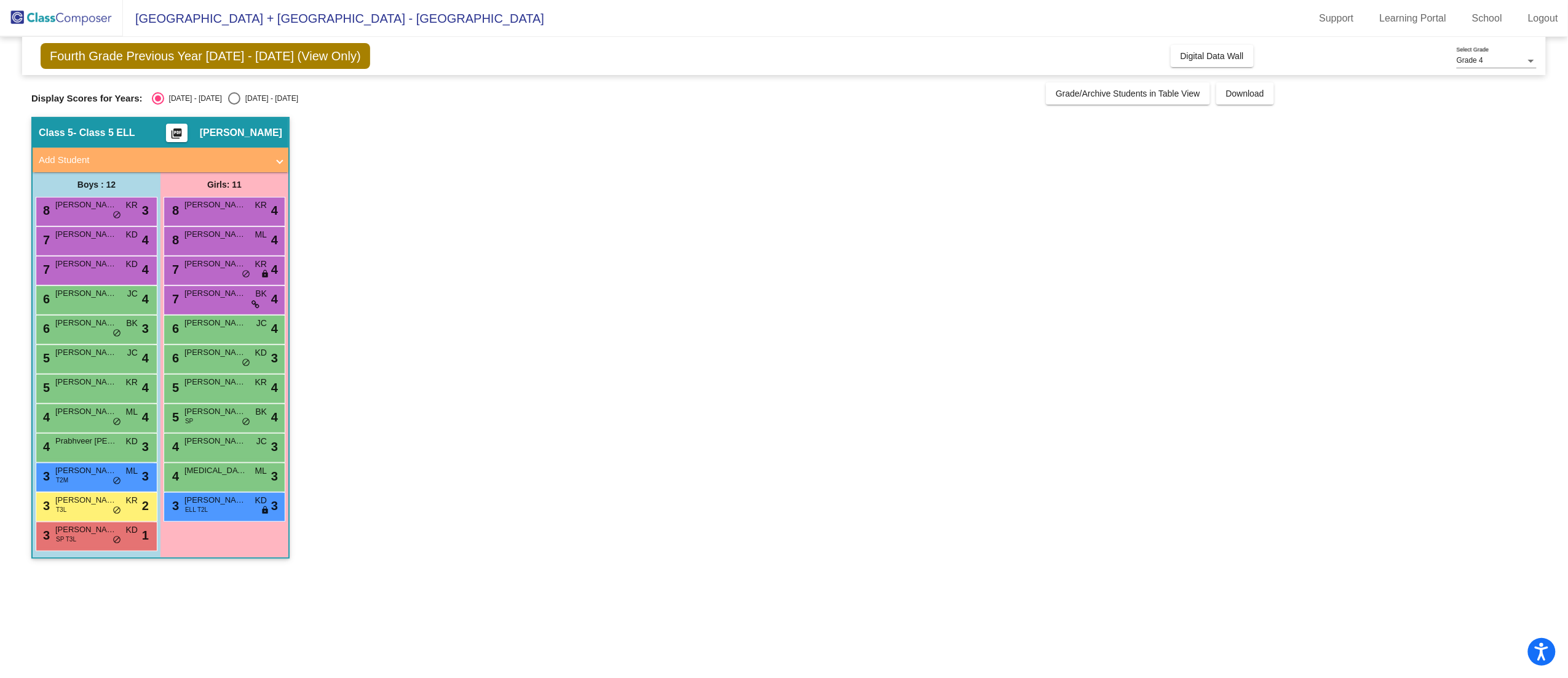 scroll, scrollTop: 1, scrollLeft: 0, axis: vertical 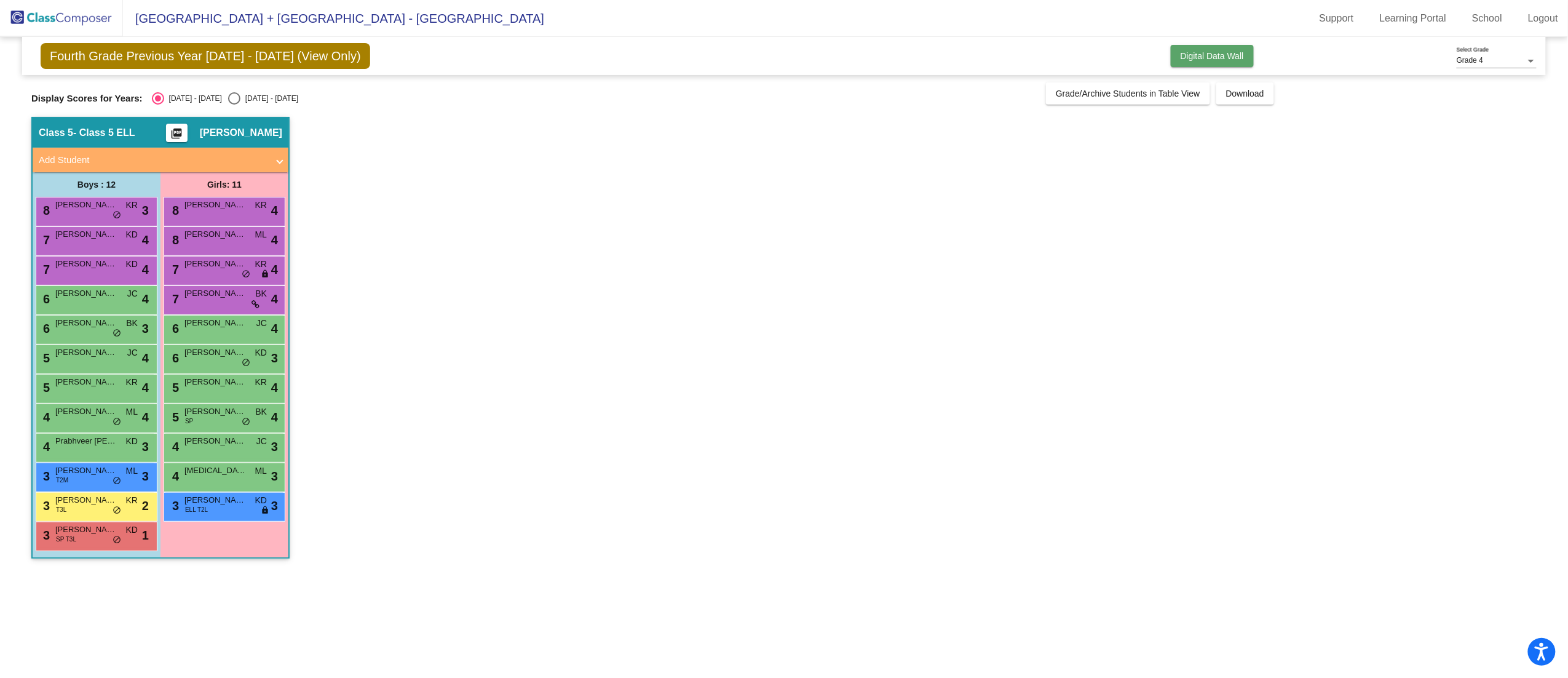 click on "Digital Data Wall" 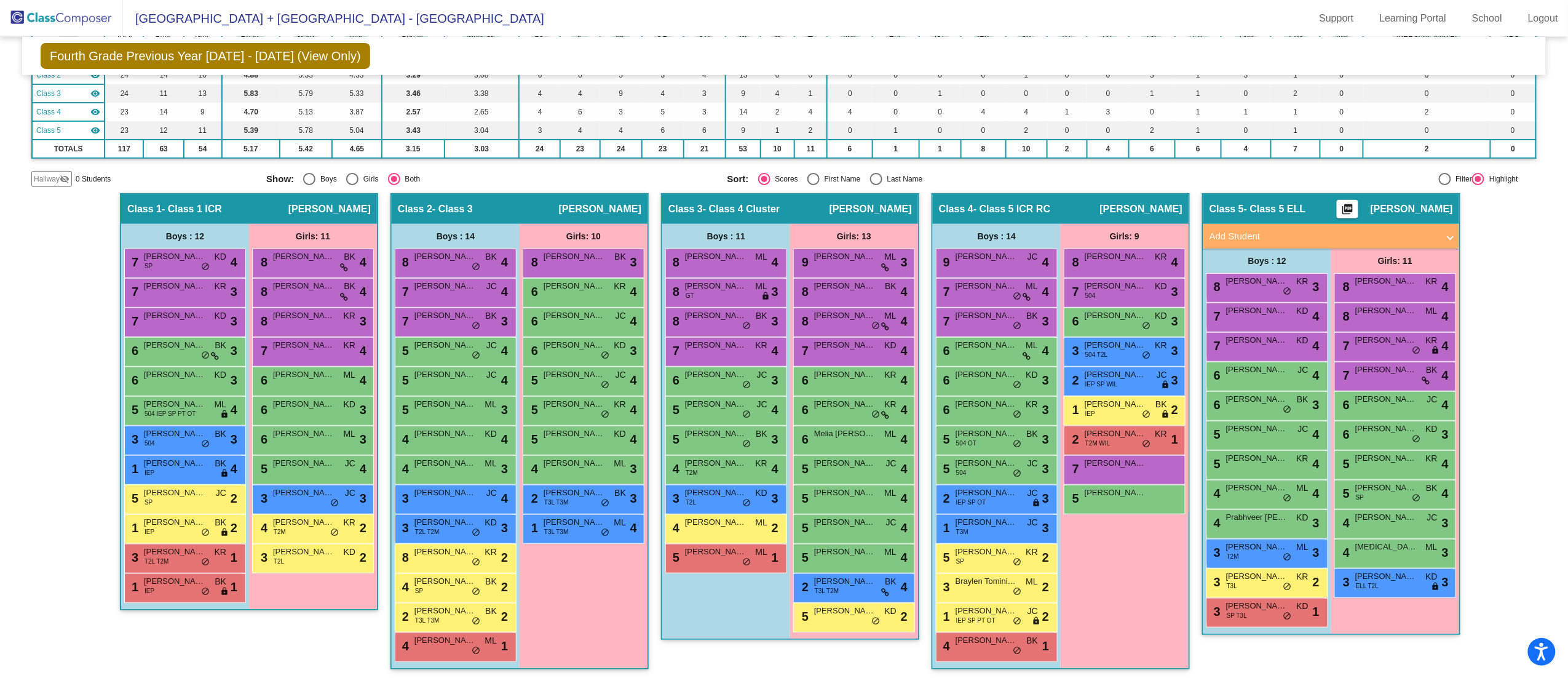 scroll, scrollTop: 140, scrollLeft: 0, axis: vertical 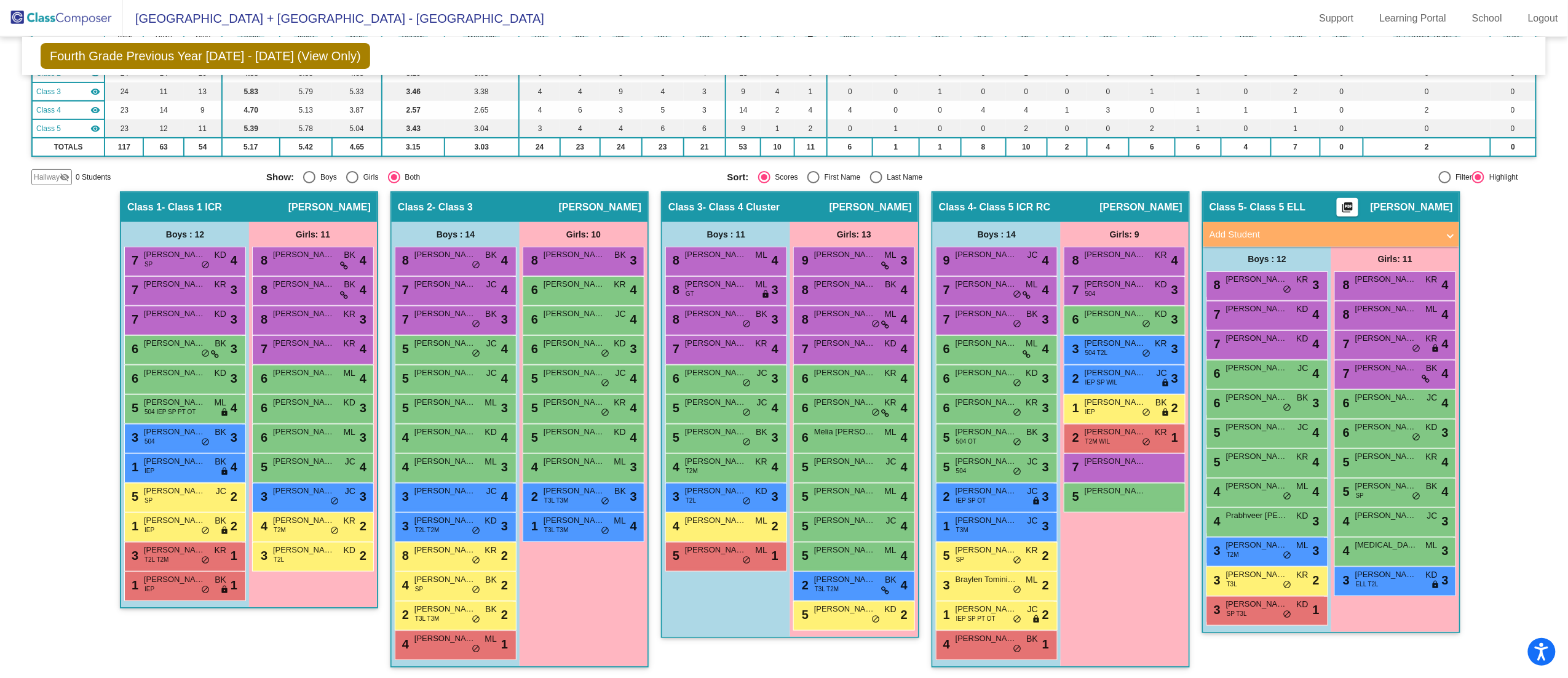 click on "Boys : 11  8 Shrey Vivart Patel ML lock do_not_disturb_alt 4 8 Aidan Faberlle GT ML lock do_not_disturb_alt 3 8 Rishabh Patel BK lock do_not_disturb_alt 3 7 Armaan Singh Arora KR lock do_not_disturb_alt 4 6 Ryder Joel Ruiz JC lock do_not_disturb_alt 3 5 Vincent Nicholas Carmelo JC lock do_not_disturb_alt 4 5 Said Nurmukhamedov BK lock do_not_disturb_alt 3 4 Ahmad Imran T2M KR lock do_not_disturb_alt 4 3 Cameron Kance T2L KD lock do_not_disturb_alt 3 4 Matthew Bishoy Gerges ML lock do_not_disturb_alt 2 5 Marc Hanna ML lock do_not_disturb_alt 1" at bounding box center (0, 0) 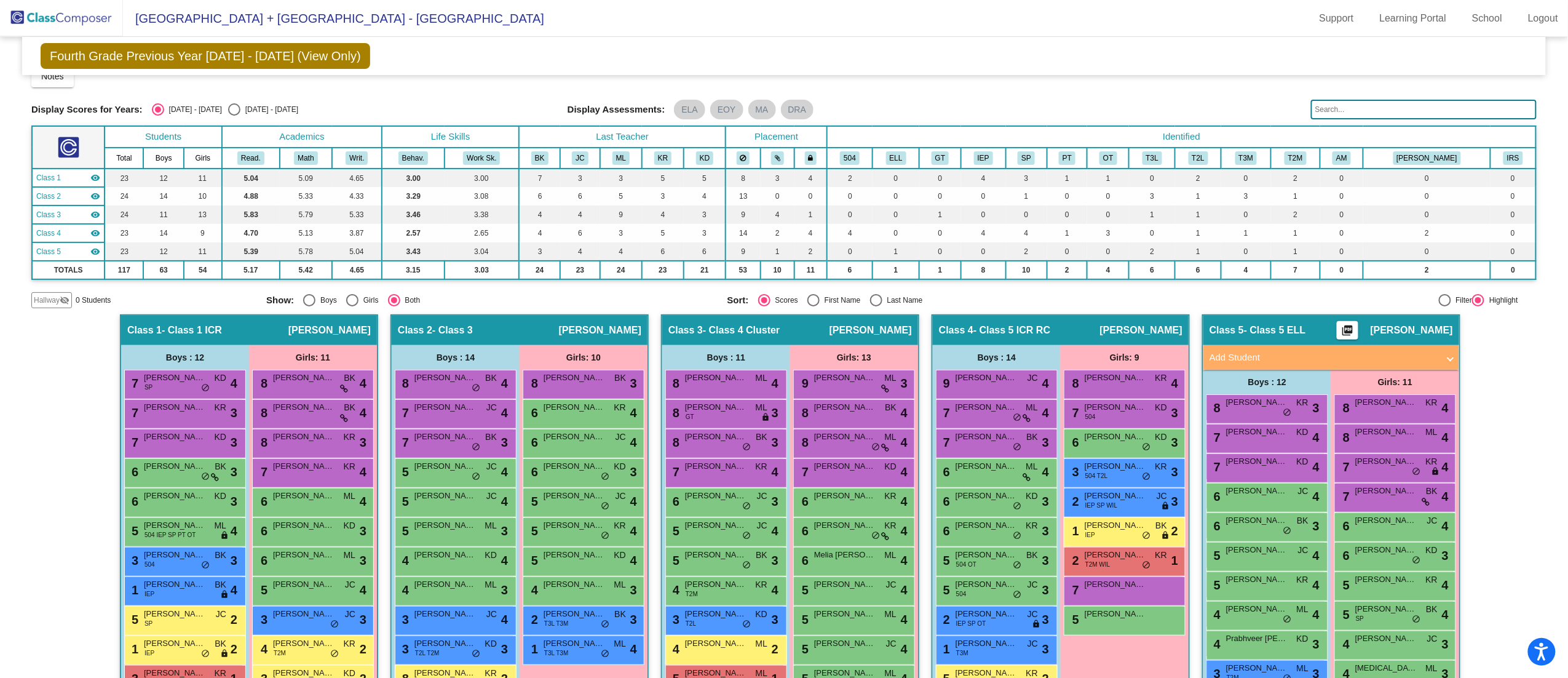 scroll, scrollTop: 140, scrollLeft: 0, axis: vertical 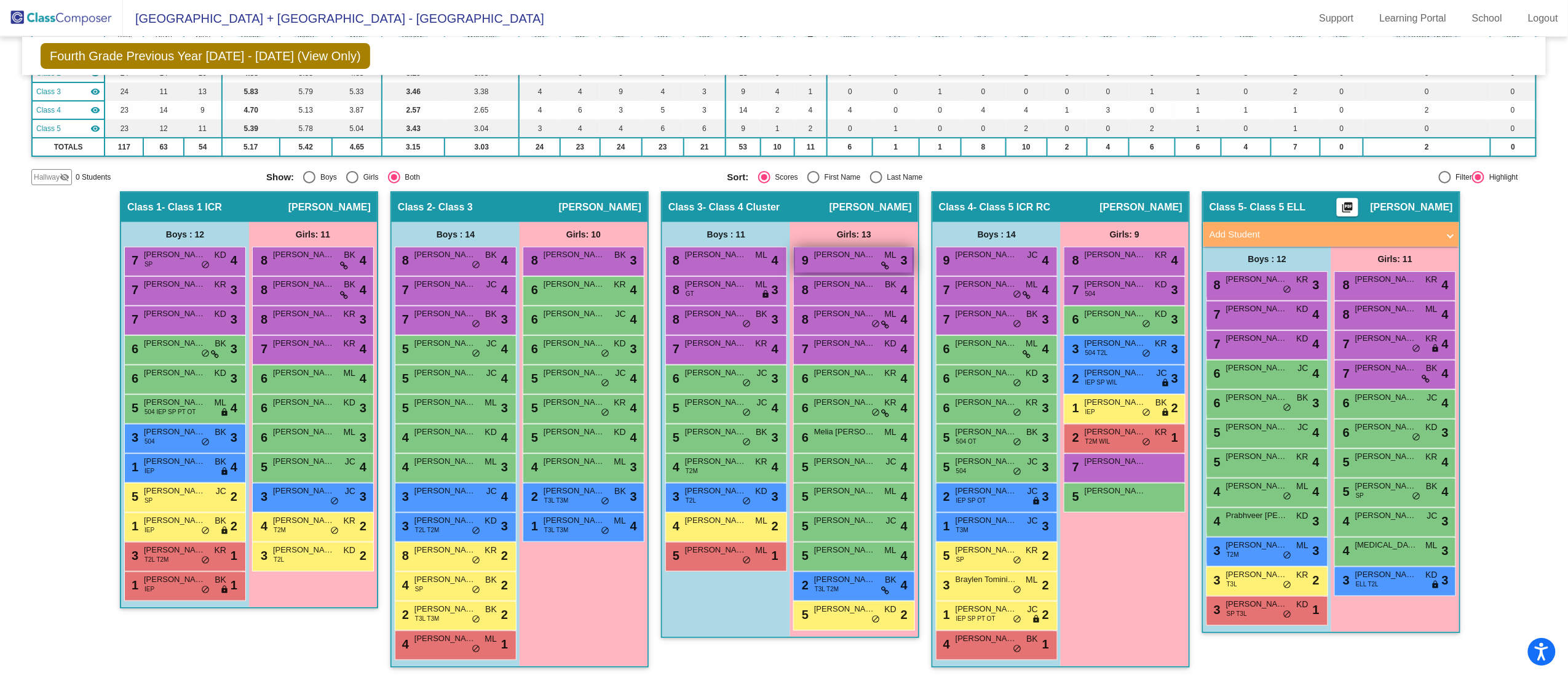 click on "Layla Zawacki" at bounding box center [845, 255] 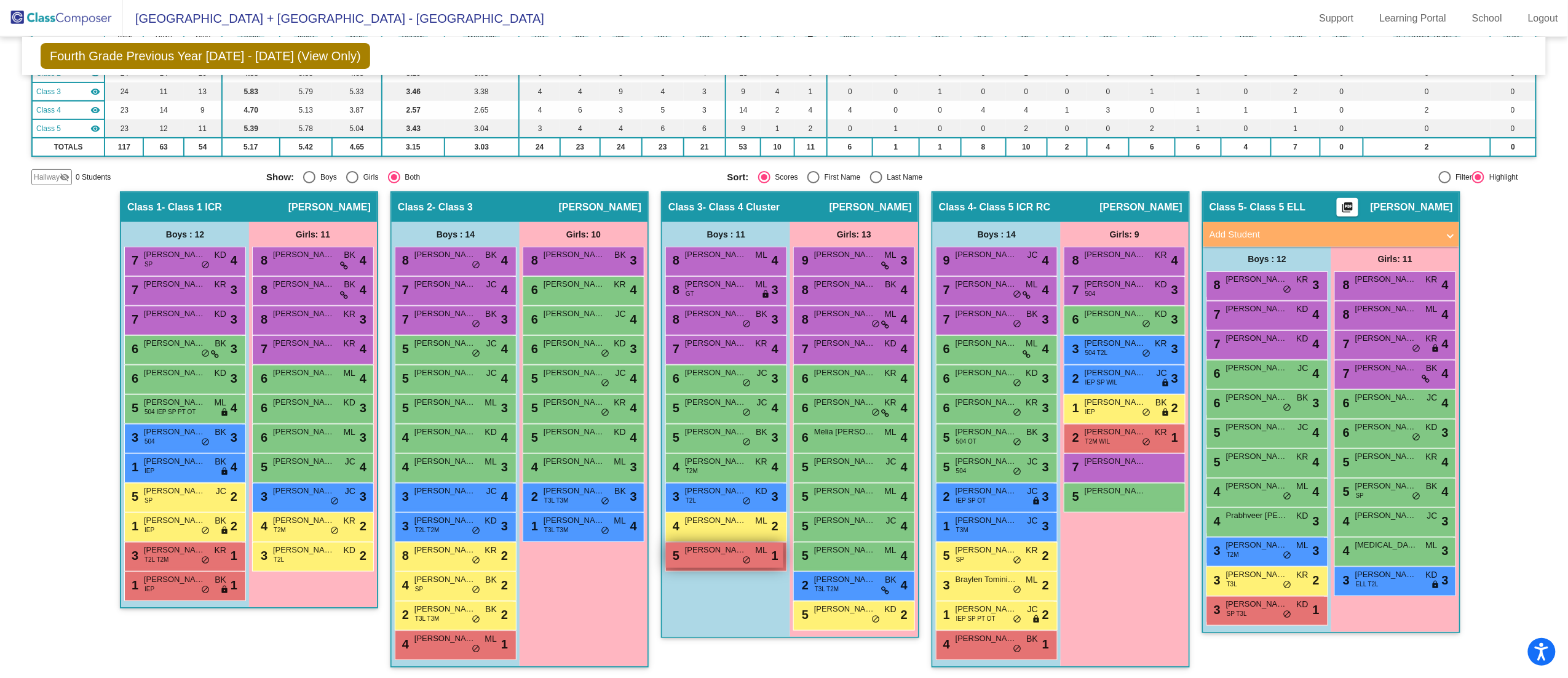click on "Marc Hanna" at bounding box center (716, 550) 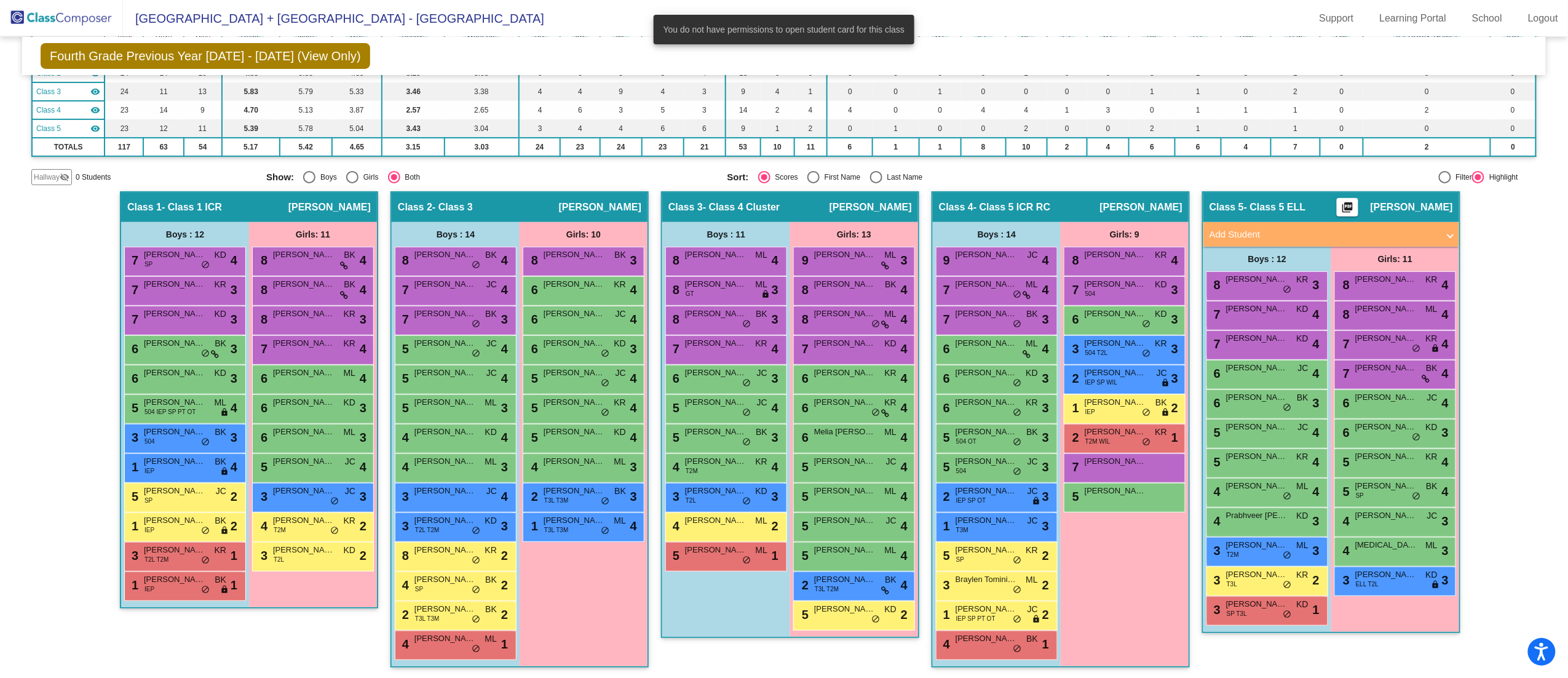 click on "Boys : 11  8 Shrey Vivart Patel ML lock do_not_disturb_alt 4 8 Aidan Faberlle GT ML lock do_not_disturb_alt 3 8 Rishabh Patel BK lock do_not_disturb_alt 3 7 Armaan Singh Arora KR lock do_not_disturb_alt 4 6 Ryder Joel Ruiz JC lock do_not_disturb_alt 3 5 Vincent Nicholas Carmelo JC lock do_not_disturb_alt 4 5 Said Nurmukhamedov BK lock do_not_disturb_alt 3 4 Ahmad Imran T2M KR lock do_not_disturb_alt 4 3 Cameron Kance T2L KD lock do_not_disturb_alt 3 4 Matthew Bishoy Gerges ML lock do_not_disturb_alt 2 5 Marc Hanna ML lock do_not_disturb_alt 1" at bounding box center (0, 0) 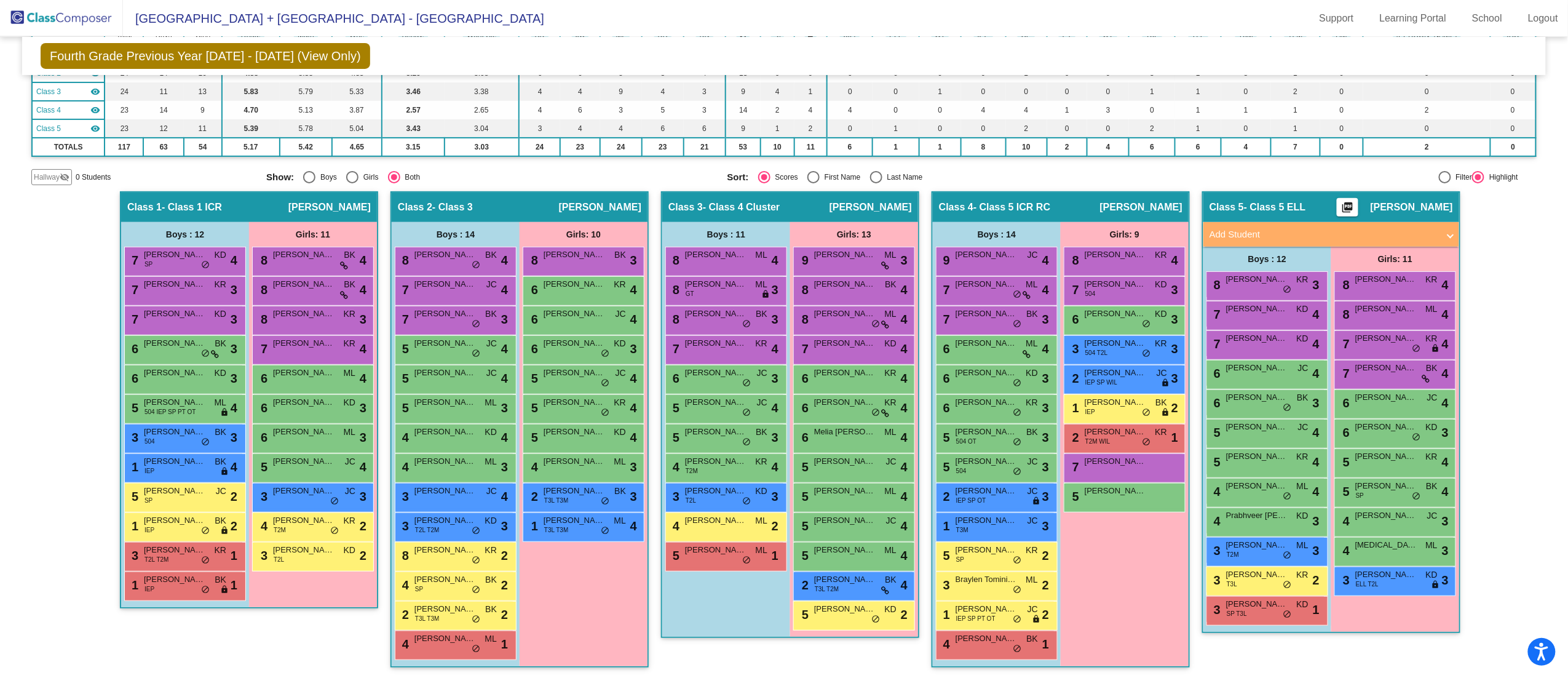 click on "Girls: 9 8 Nella Stepien KR lock do_not_disturb_alt 4 7 Nyla Eve Aziz 504 KD lock do_not_disturb_alt 3 6 Madelyn Bickford KD lock do_not_disturb_alt 3 3 Arianna Racioppi 504 T2L KR lock do_not_disturb_alt 3 2 Gabriella Berls IEP SP WIL JC lock do_not_disturb_alt 3 1 Isabella Wright IEP BK lock do_not_disturb_alt 2 2 MadiLynn Monroe Mormile T2M WIL KR lock do_not_disturb_alt 1 7 Ashvika Shadakopan lock do_not_disturb_alt 5 Rylee Jackson lock do_not_disturb_alt" at bounding box center [0, 0] 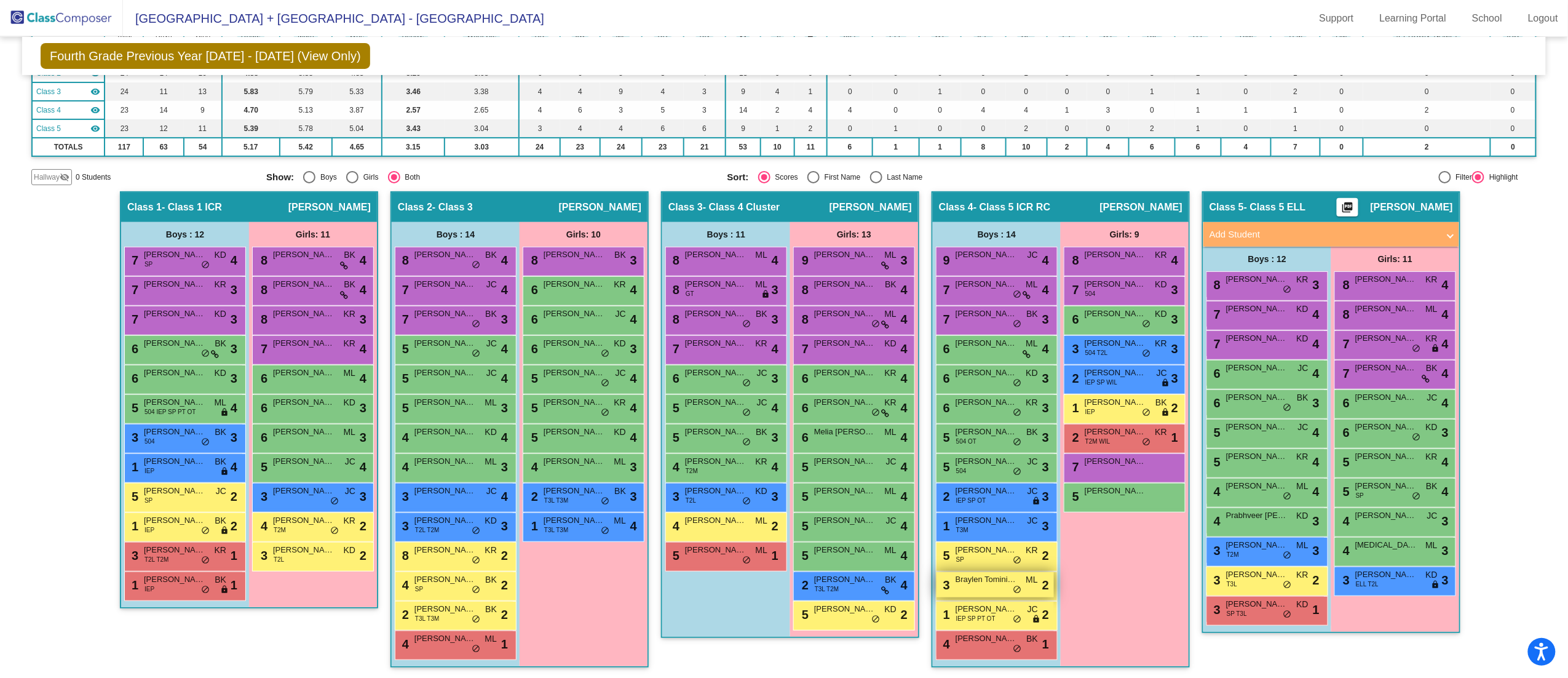 click on "3 Braylen Tominik Pone ML lock do_not_disturb_alt 2" at bounding box center (995, 584) 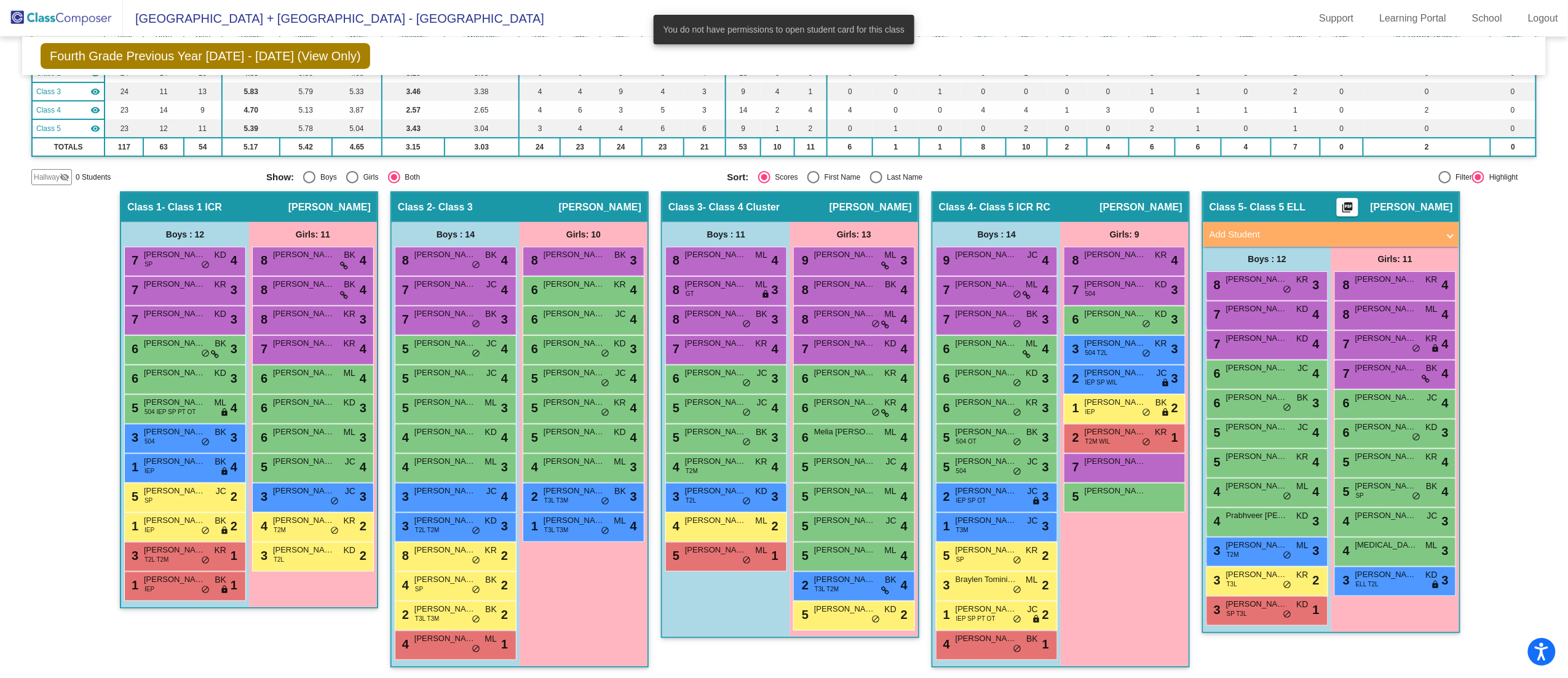 click on "Girls: 9 8 Nella Stepien KR lock do_not_disturb_alt 4 7 Nyla Eve Aziz 504 KD lock do_not_disturb_alt 3 6 Madelyn Bickford KD lock do_not_disturb_alt 3 3 Arianna Racioppi 504 T2L KR lock do_not_disturb_alt 3 2 Gabriella Berls IEP SP WIL JC lock do_not_disturb_alt 3 1 Isabella Wright IEP BK lock do_not_disturb_alt 2 2 MadiLynn Monroe Mormile T2M WIL KR lock do_not_disturb_alt 1 7 Ashvika Shadakopan lock do_not_disturb_alt 5 Rylee Jackson lock do_not_disturb_alt" at bounding box center (0, 0) 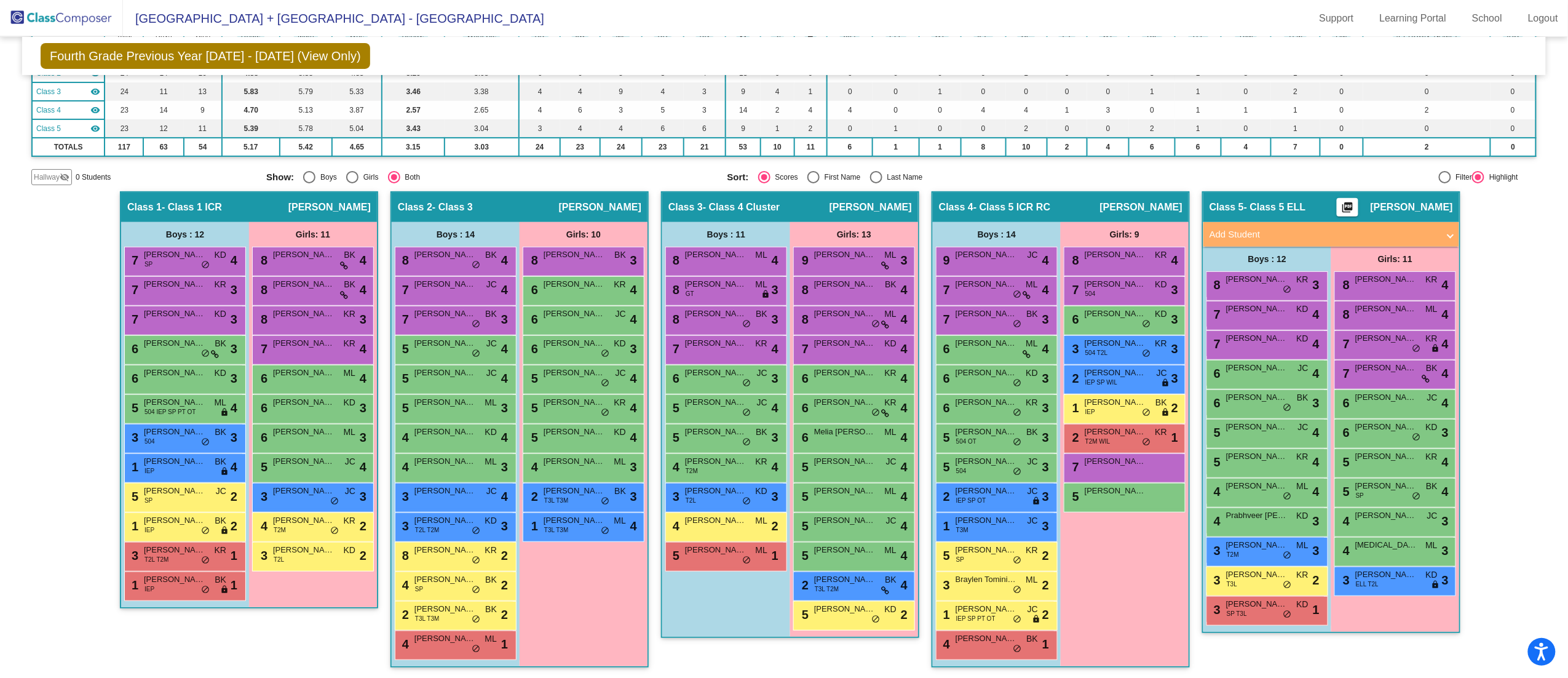 click on "Grade 4 Select Grade  Fourth Grade Previous Year 2024 - 2025 (View Only)  Add, Move, or Retain Students Off   On  Incoming   Digital Data Wall    Display Scores for Years:   2024 - 2025   2025 - 2026  Grade/Archive Students in Table View   Download   New Small Group   Saved Small Group   Notes   Download Class List   Import Students   New Small Group   Saved Small Group  Display Scores for Years:   2024 - 2025   2025 - 2026 Display Assessments: ELA EOY MA DRA Students Academics Life Skills  Last Teacher  Placement  Identified  Total Boys Girls  Read.   Math   Writ.   Behav.   Work Sk.   BK   JC   ML   KR   KD   504   ELL   GT   IEP   SP   PT   OT   T3L   T2L   T3M   T2M   AM   WIL   IRS  Hallway  visibility_off  0 0 0                 0   0   0   0   0   0   0   0   0   0   0   0   0   0   0   0   0   0   0   0   0   0  Class 1  visibility  23 12 11  5.04   5.09   4.65   3.00   3.00   7   3   3   5   5   8   3   4   2   0   0   4   3   1   1   0   2   0   2   0   0   0  Class 2  visibility  24 14 10  6  9" 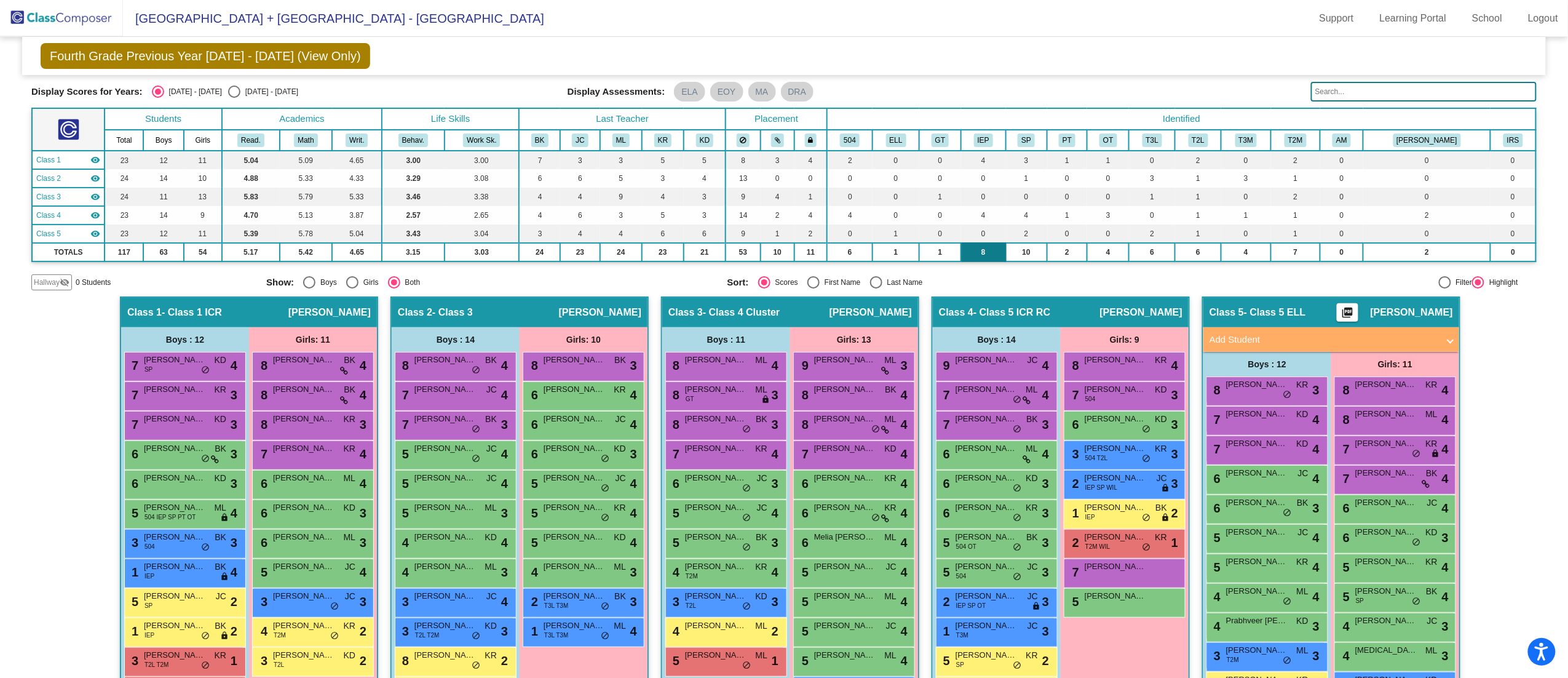 scroll, scrollTop: 0, scrollLeft: 0, axis: both 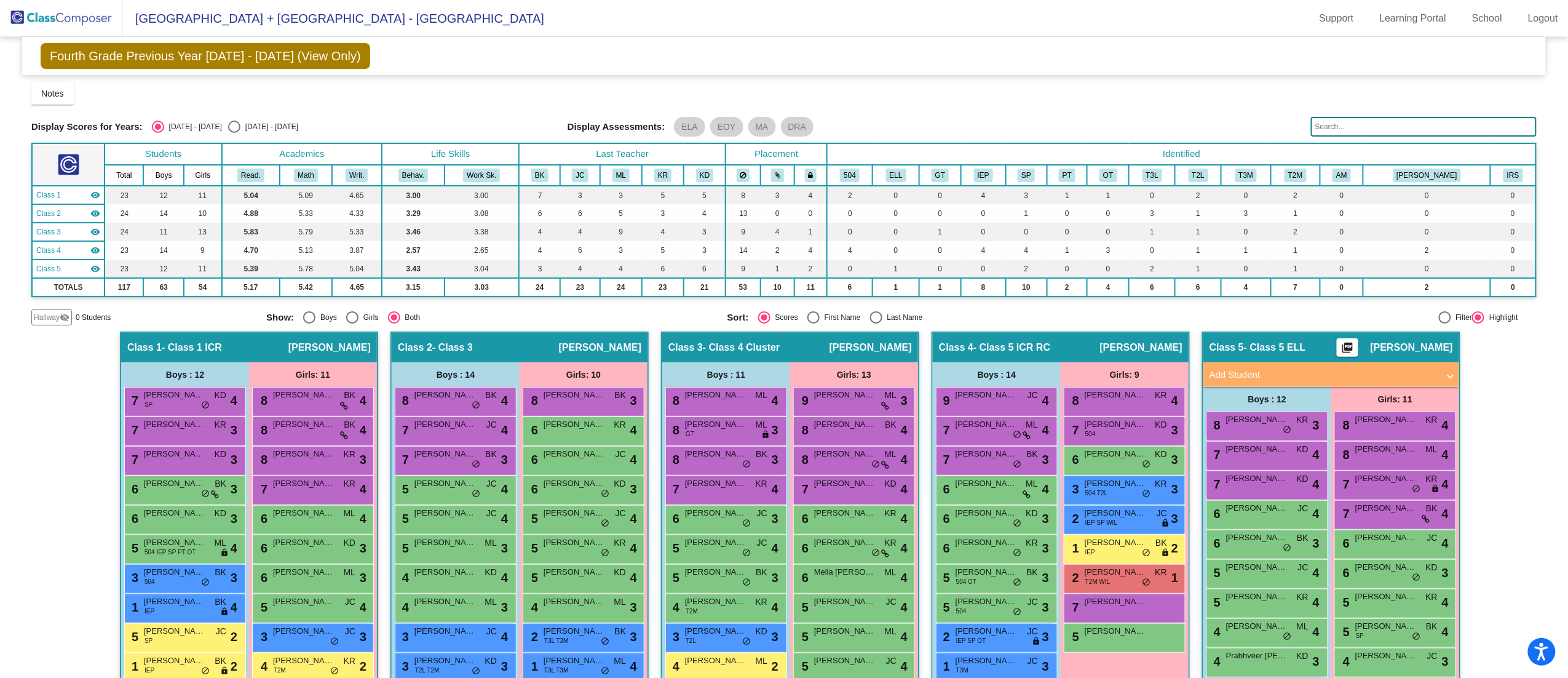 click on "Display Scores for Years:   2024 - 2025   2025 - 2026 Display Assessments: ELA EOY MA DRA" 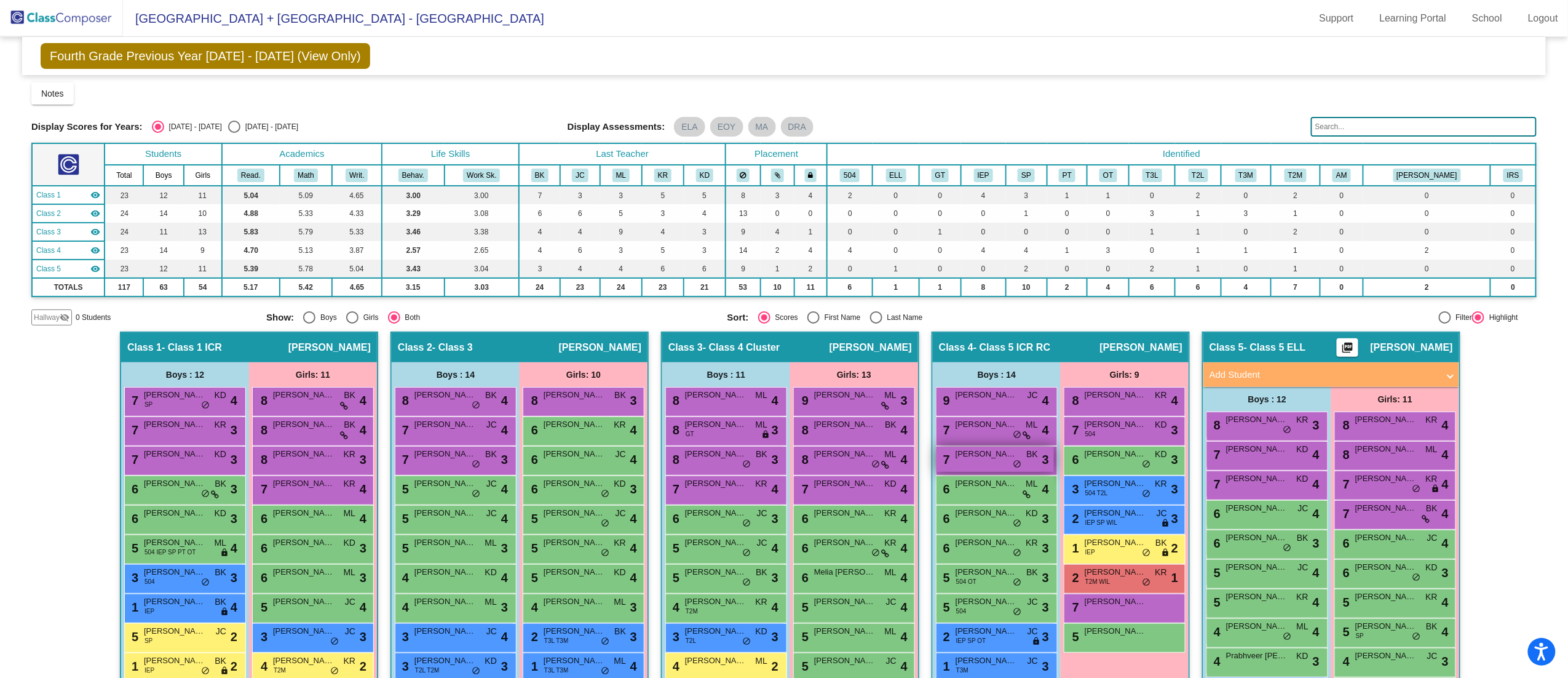 scroll, scrollTop: 140, scrollLeft: 0, axis: vertical 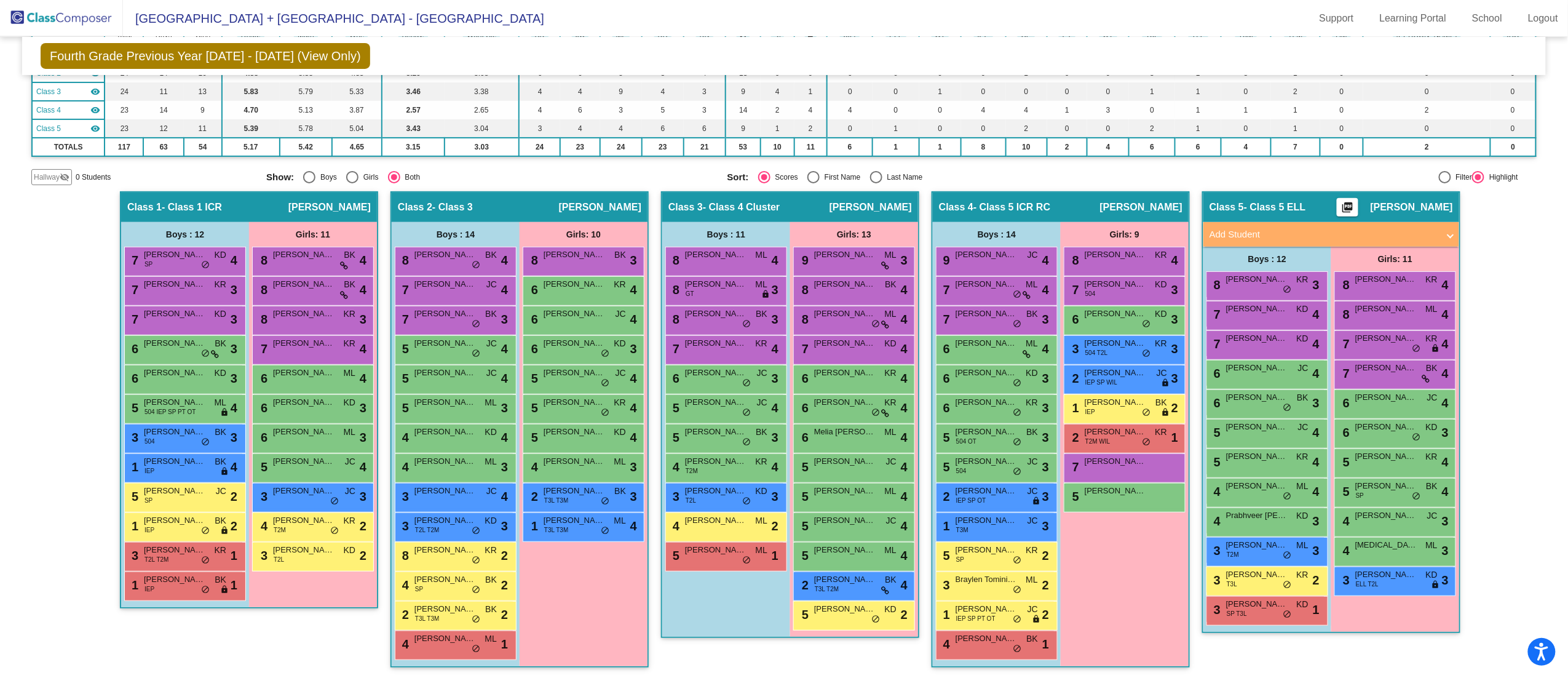 click on "Girls: 10 8 Nyaraa Mukherjee BK lock do_not_disturb_alt 3 6 Natalie Naroz KR lock do_not_disturb_alt 4 6 Reya Patel JC lock do_not_disturb_alt 4 6 Isabella Reinstein KD lock do_not_disturb_alt 3 5 Alexandra Lucia Como JC lock do_not_disturb_alt 4 5 Emilia Paley KR lock do_not_disturb_alt 4 5 Soni Dhruhi KD lock do_not_disturb_alt 4 4 Scarlett Rae Ciszak ML lock do_not_disturb_alt 3 2 Leyla Sophia Mercado T3L T3M BK lock do_not_disturb_alt 3 1 Anastasia Chao T3L T3M ML lock do_not_disturb_alt 4" at bounding box center [0, 0] 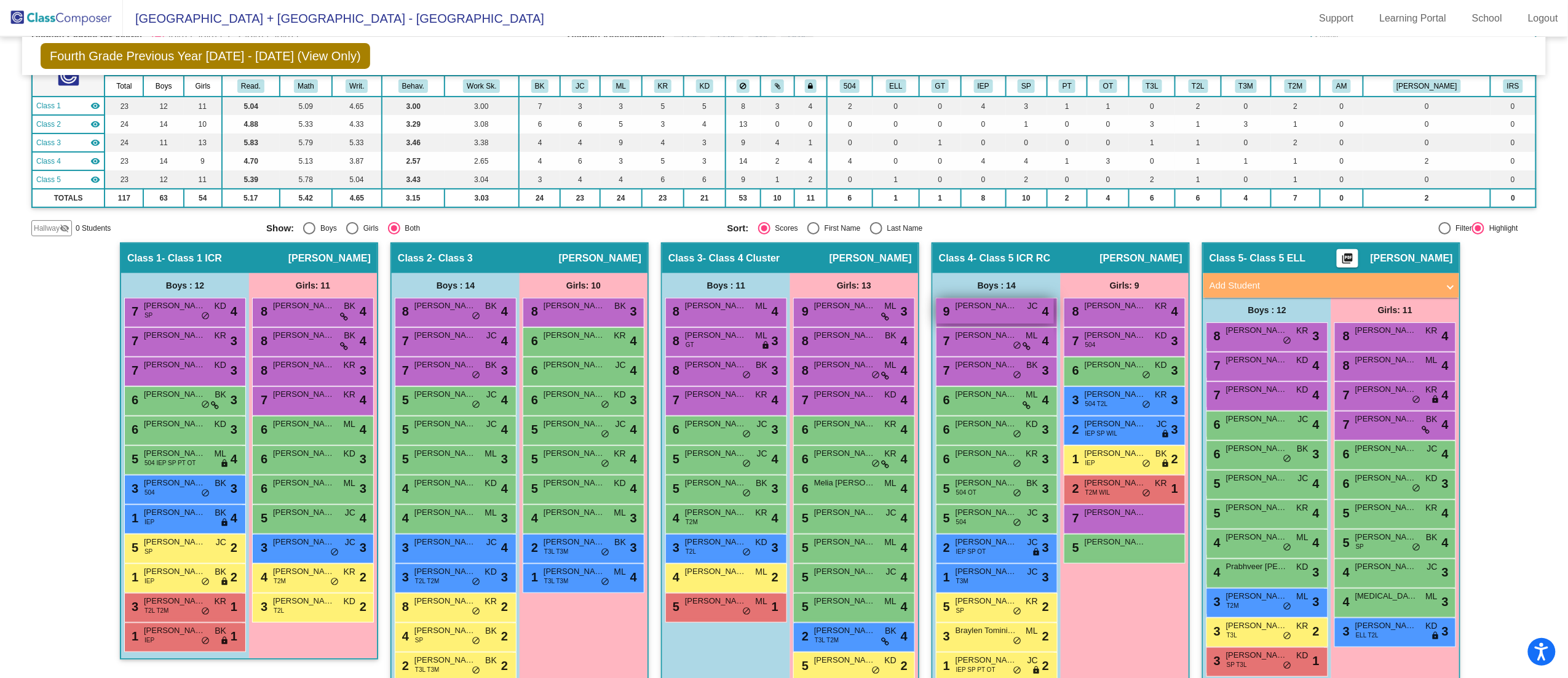 scroll, scrollTop: 140, scrollLeft: 0, axis: vertical 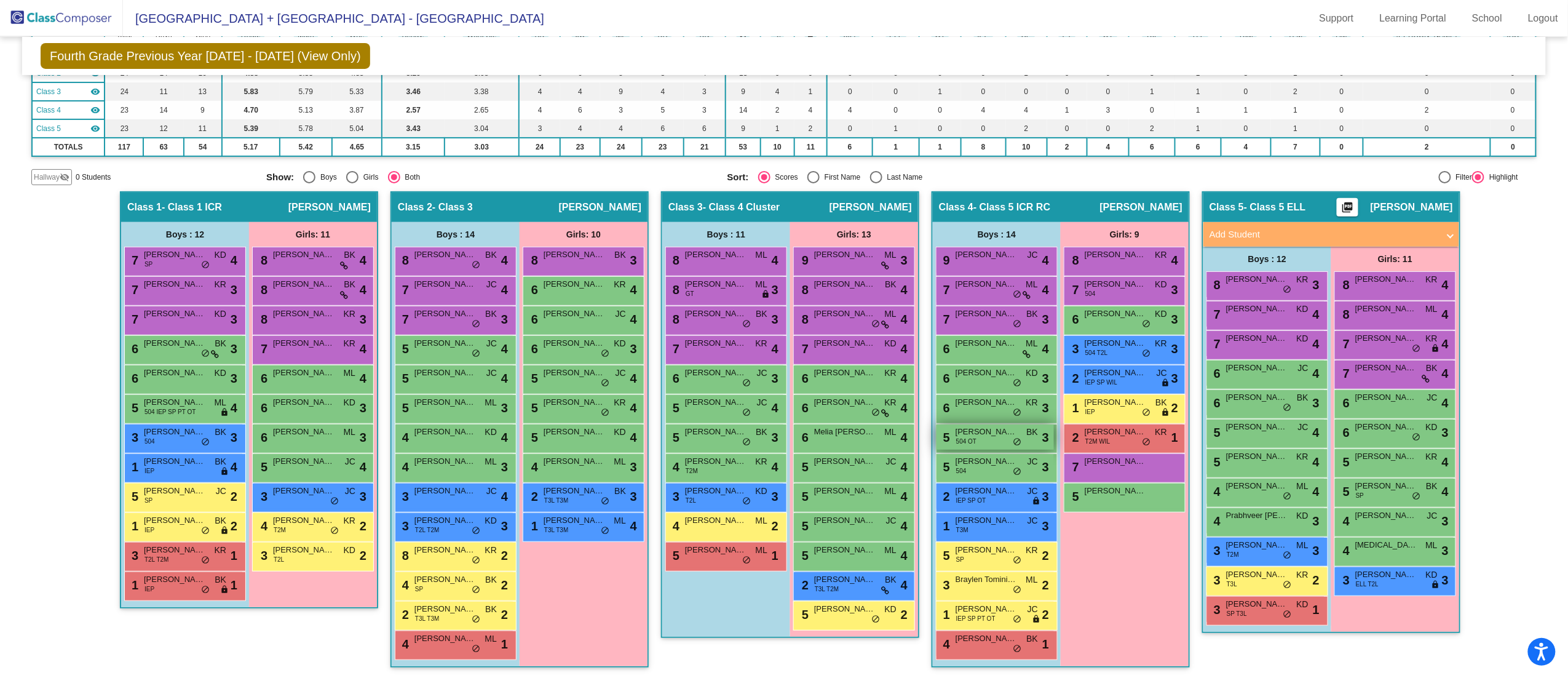 click on "do_not_disturb_alt" at bounding box center [1017, 442] 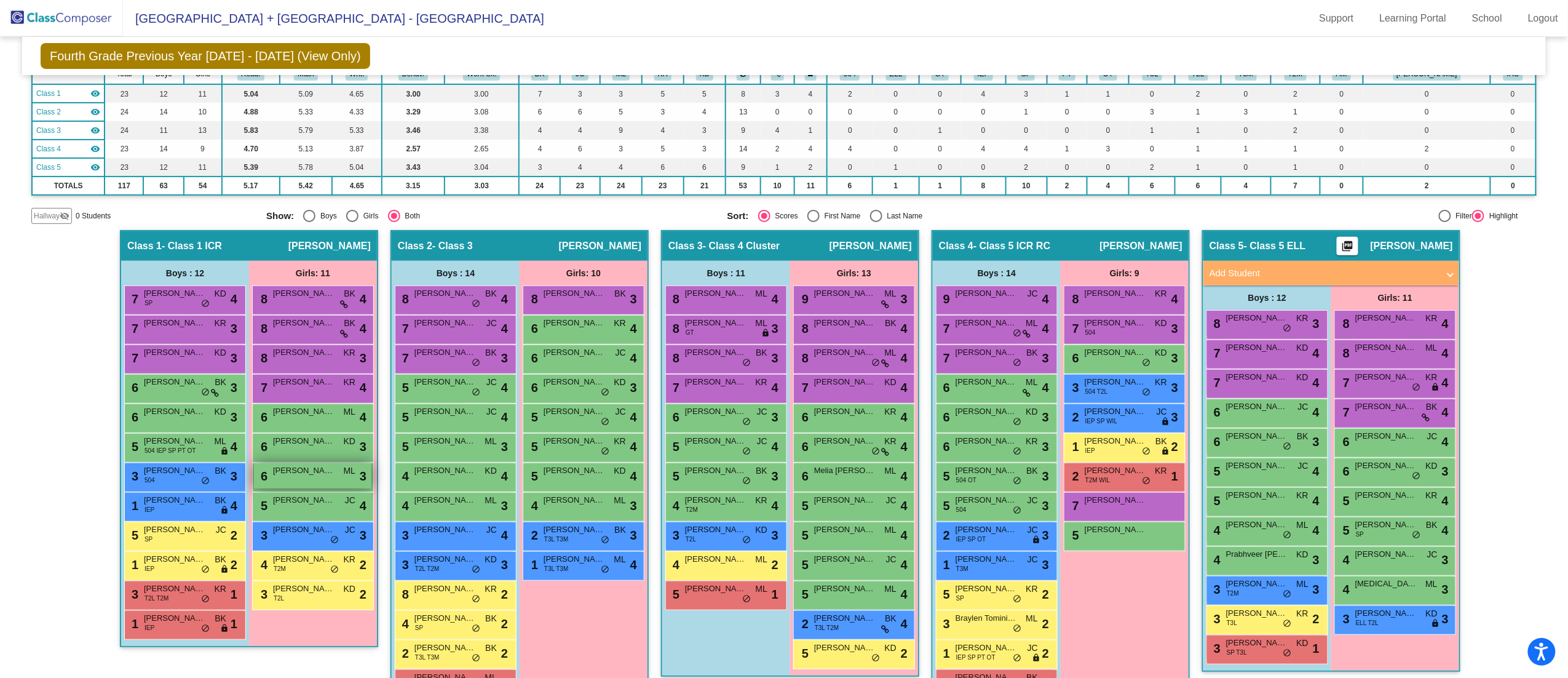 scroll, scrollTop: 140, scrollLeft: 0, axis: vertical 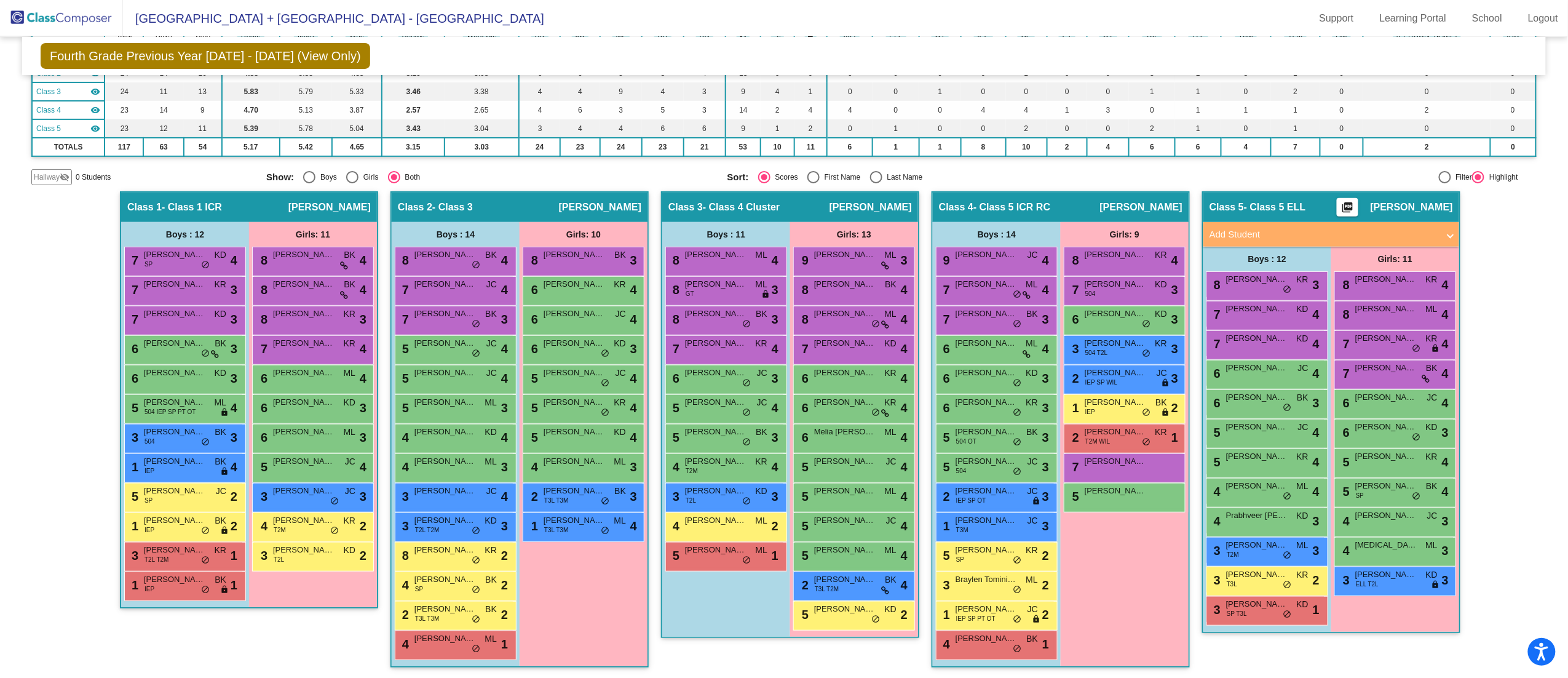 click on "Grade 4 Select Grade  Fourth Grade Previous Year 2024 - 2025 (View Only)  Add, Move, or Retain Students Off   On  Incoming   Digital Data Wall    Display Scores for Years:   2024 - 2025   2025 - 2026  Grade/Archive Students in Table View   Download   New Small Group   Saved Small Group   Notes   Download Class List   Import Students   New Small Group   Saved Small Group  Display Scores for Years:   2024 - 2025   2025 - 2026 Display Assessments: ELA EOY MA DRA Students Academics Life Skills  Last Teacher  Placement  Identified  Total Boys Girls  Read.   Math   Writ.   Behav.   Work Sk.   BK   JC   ML   KR   KD   504   ELL   GT   IEP   SP   PT   OT   T3L   T2L   T3M   T2M   AM   WIL   IRS  Hallway  visibility_off  0 0 0                 0   0   0   0   0   0   0   0   0   0   0   0   0   0   0   0   0   0   0   0   0   0  Class 1  visibility  23 12 11  5.04   5.09   4.65   3.00   3.00   7   3   3   5   5   8   3   4   2   0   0   4   3   1   1   0   2   0   2   0   0   0  Class 2  visibility  24 14 10  6  9" 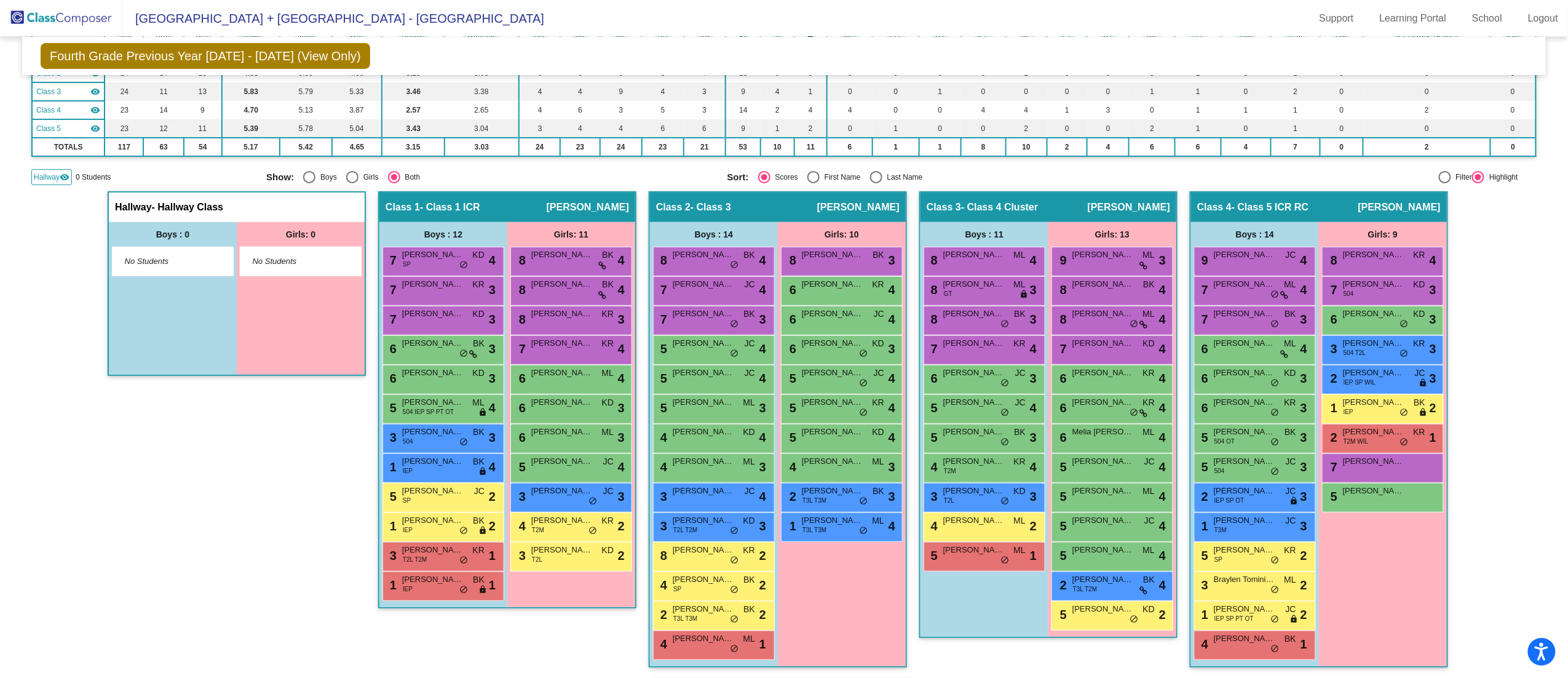 click on "Hallway" 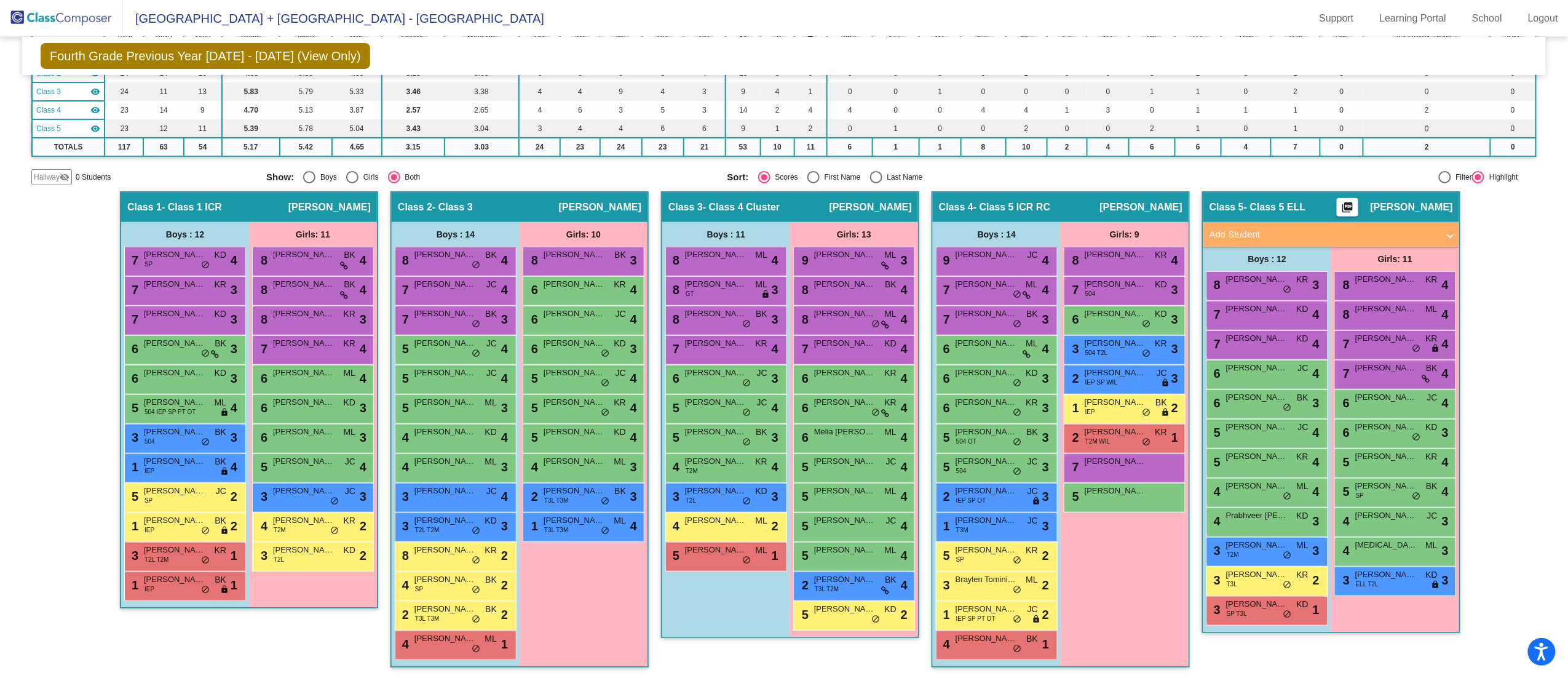 click on "Hallway   - Hallway Class  picture_as_pdf  Add Student  First Name Last Name Student Id  (Recommended)   Boy   Girl   Non Binary Add Close  Boys : 0    No Students   Girls: 0   No Students   Class 1   - Class 1 ICR  picture_as_pdf Samantha Cote  Add Student  First Name Last Name Student Id  (Recommended)   Boy   Girl   Non Binary Add Close  Boys : 12  7 Dylan Kozak SP KD lock do_not_disturb_alt 4 7 Eric Brown KR lock do_not_disturb_alt 3 7 Timothy Paul Mulkerrins KD lock do_not_disturb_alt 3 6 Aaron Singh BK lock do_not_disturb_alt 3 6 Joshua Paff KD lock do_not_disturb_alt 3 5 Zachary Plant 504 IEP SP PT OT ML lock do_not_disturb_alt 4 3 John Michael DiCostanzo 504 BK lock do_not_disturb_alt 3 1 Noah Budzaku IEP BK lock do_not_disturb_alt 4 5 Chris Said SP JC lock do_not_disturb_alt 2 1 Joseph Warley IEP BK lock do_not_disturb_alt 2 3 Arsany Youssef T2L T2M KR lock do_not_disturb_alt 1 1 Ermiya Syed IEP BK lock do_not_disturb_alt 1 Girls: 11 8 Anusha Karthik BK lock do_not_disturb_alt 4 8 BK lock 4 8 3" 